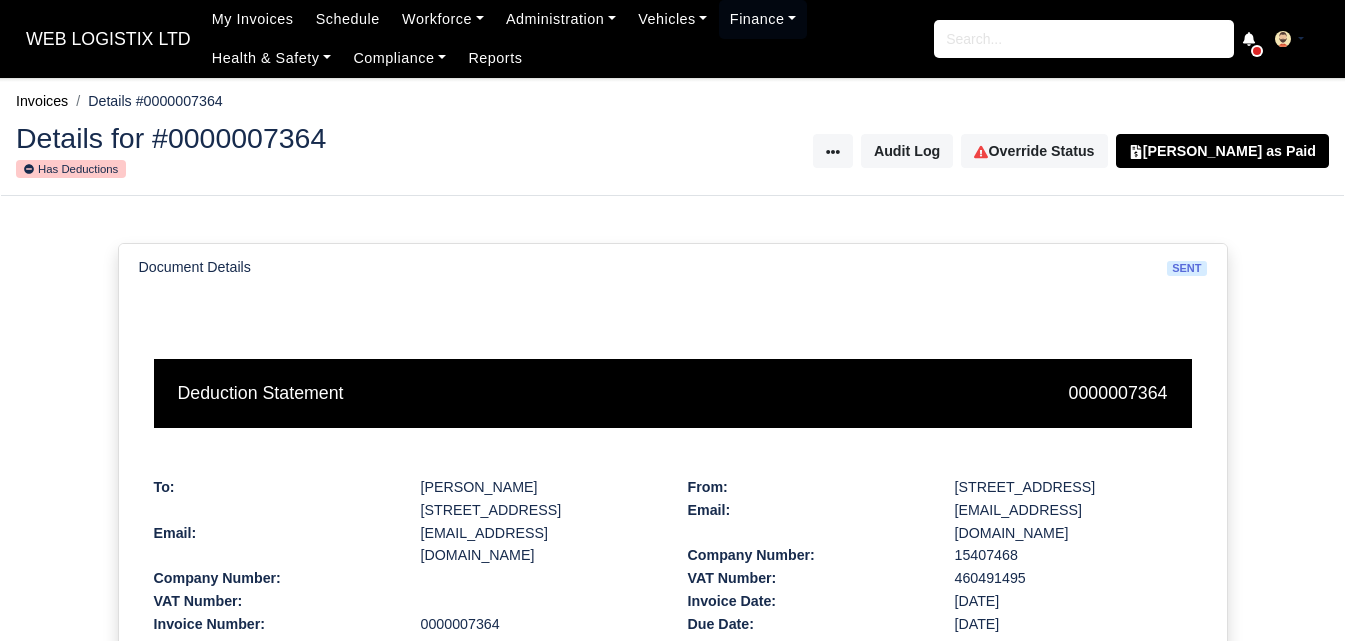 scroll, scrollTop: 0, scrollLeft: 0, axis: both 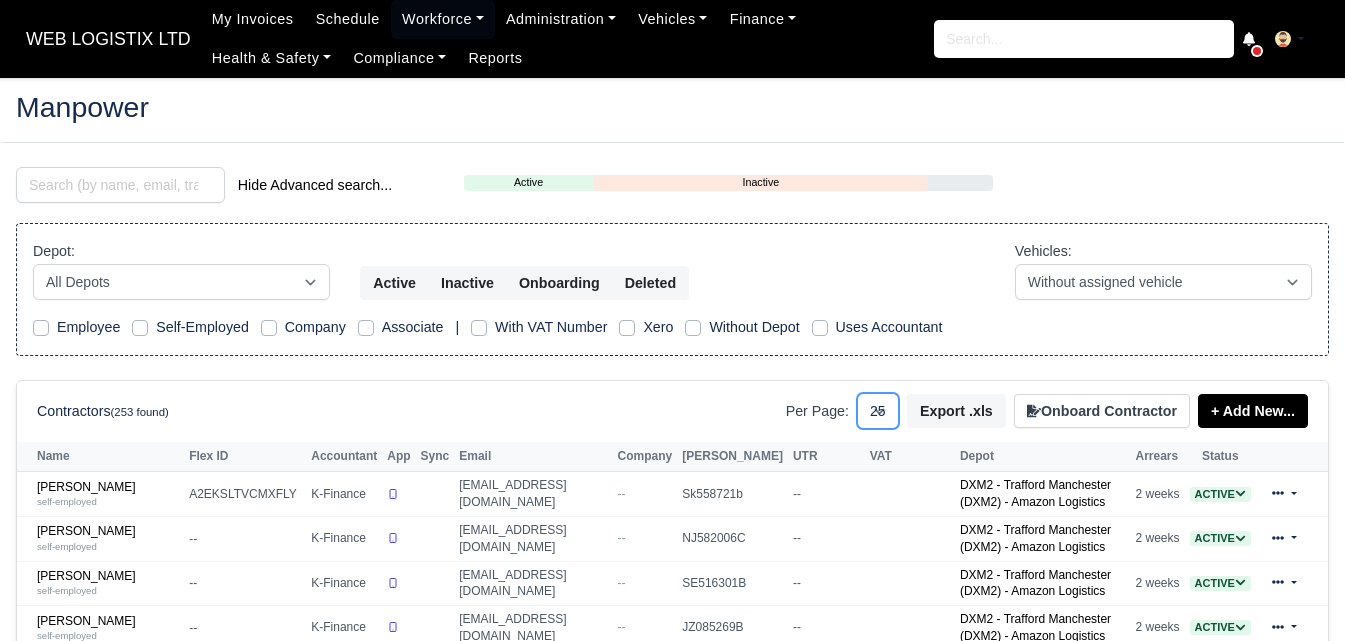 click on "10
25
50" at bounding box center (878, 411) 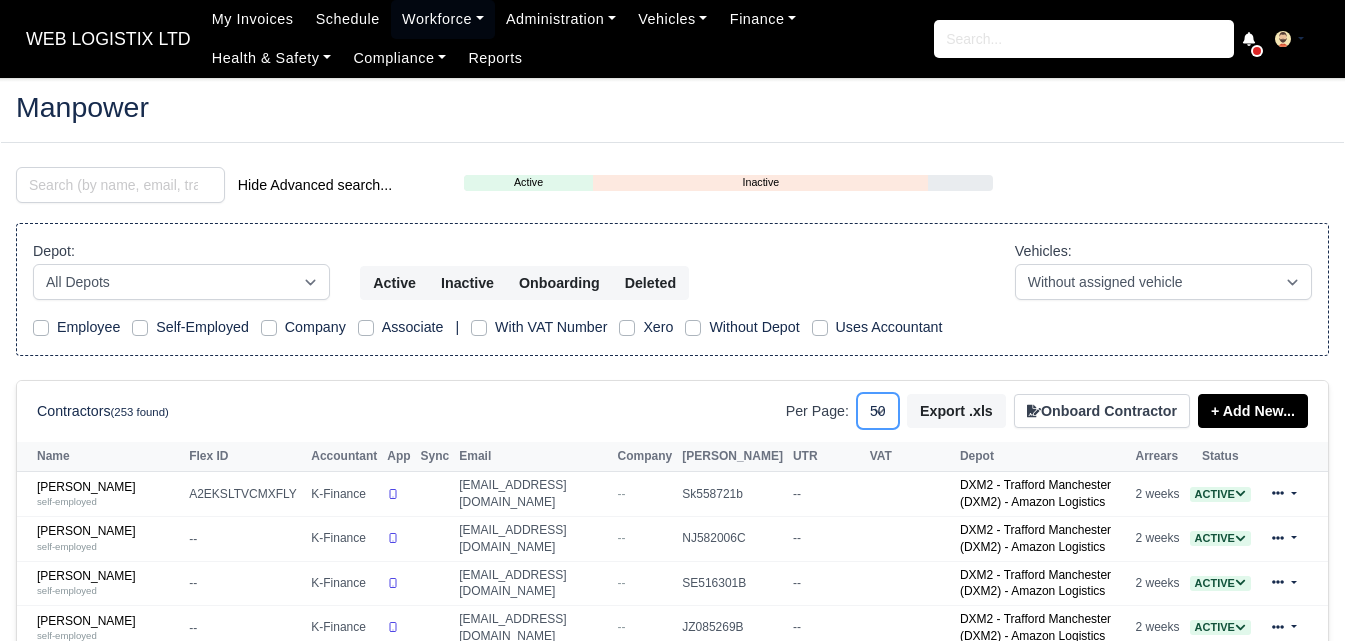 click on "10
25
50" at bounding box center [878, 411] 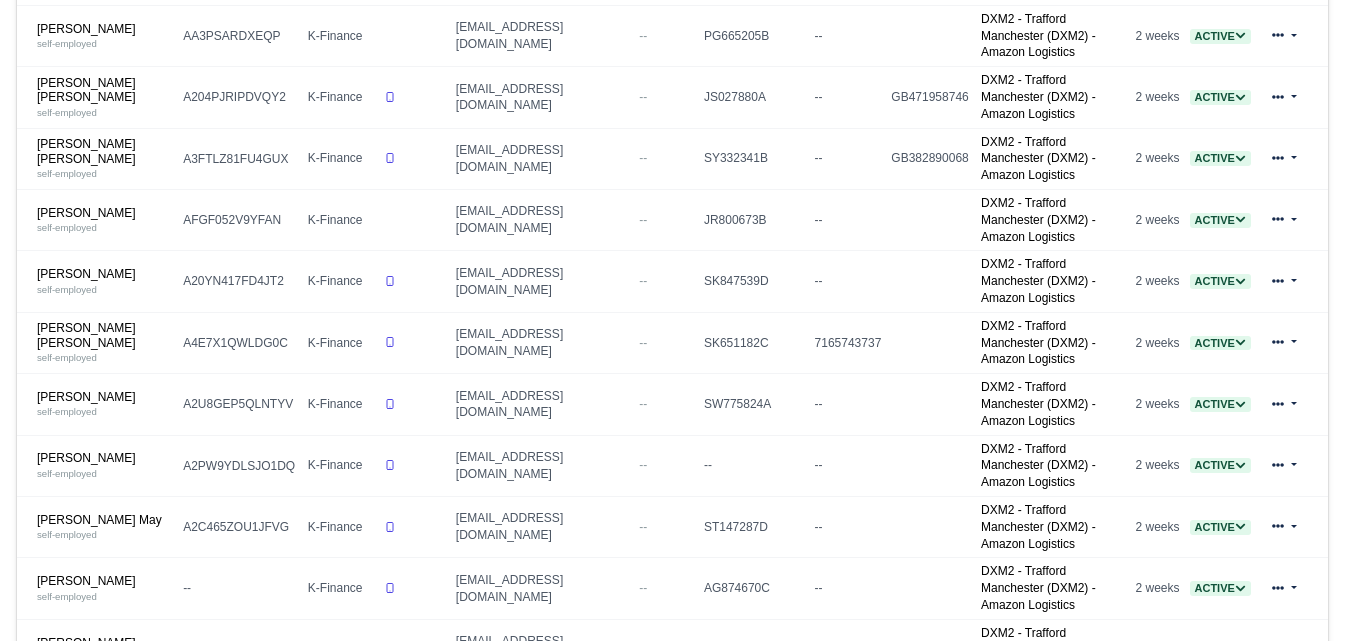 scroll, scrollTop: 1000, scrollLeft: 0, axis: vertical 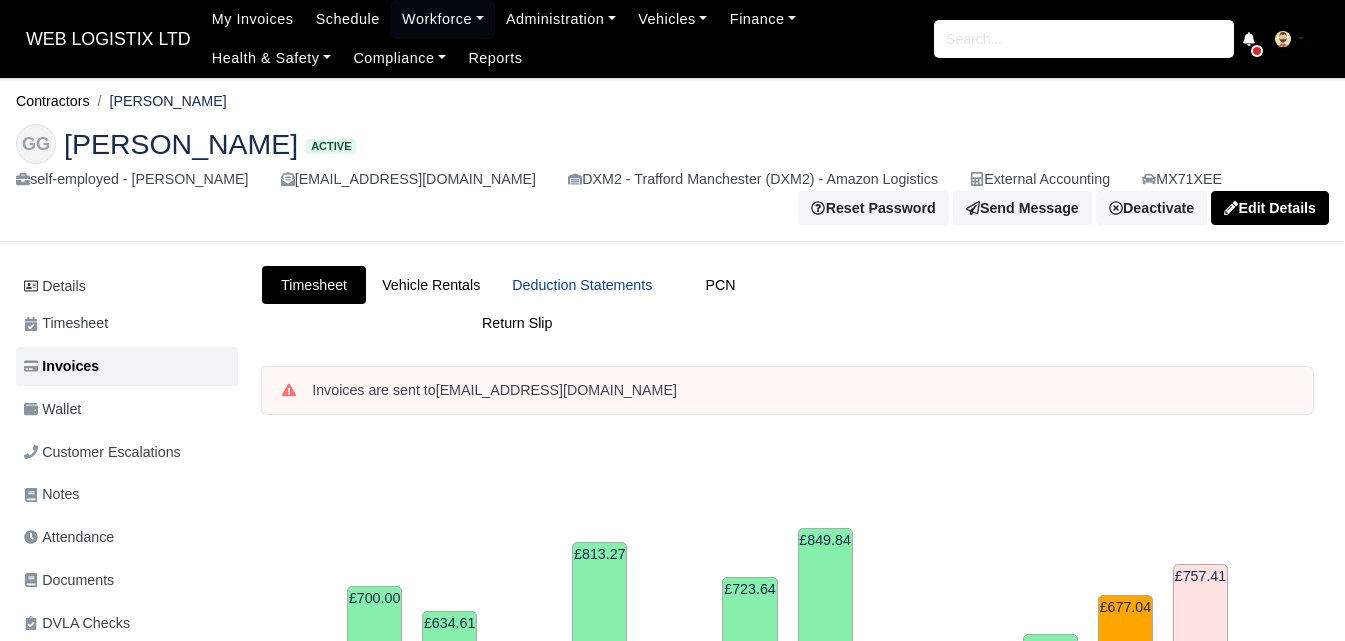 click on "Deduction
Statements" at bounding box center [582, 285] 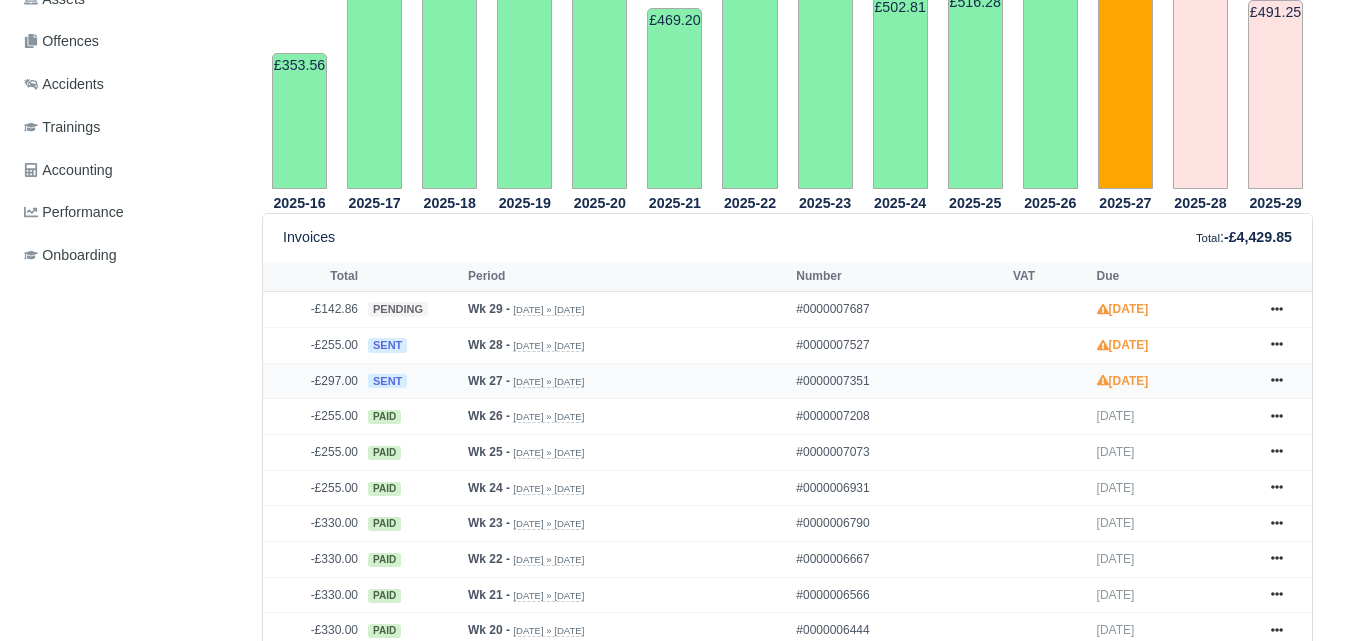 scroll, scrollTop: 667, scrollLeft: 0, axis: vertical 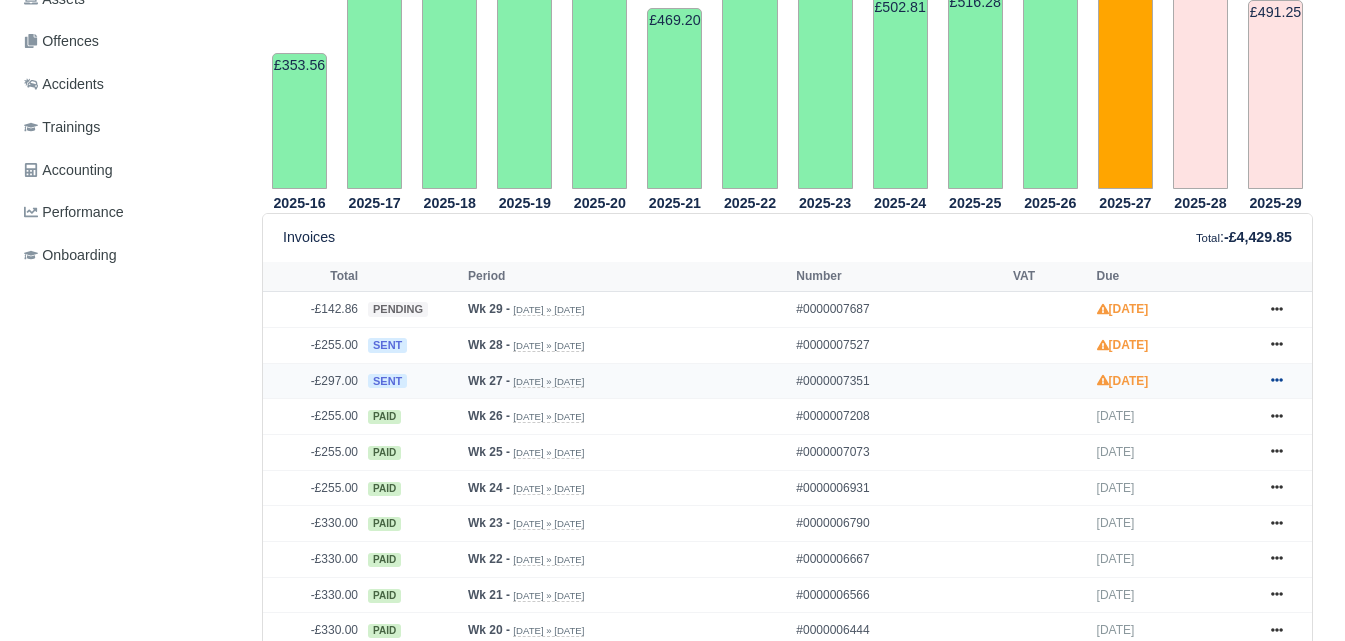click 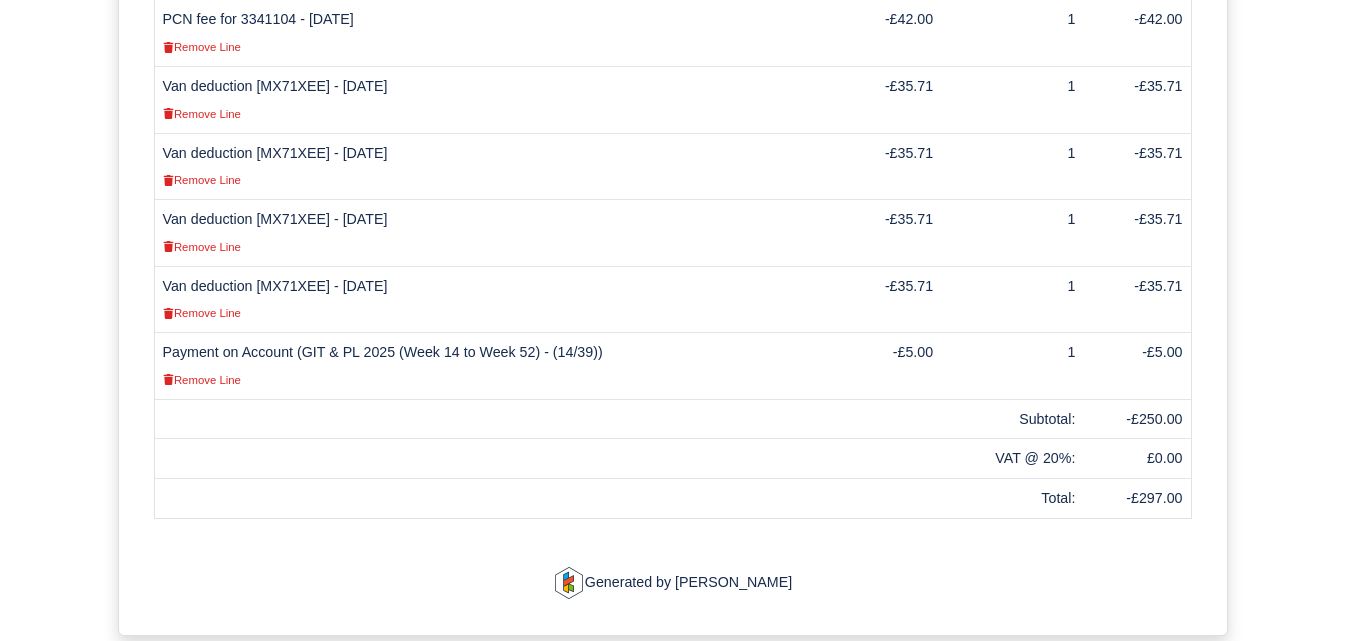 scroll, scrollTop: 931, scrollLeft: 0, axis: vertical 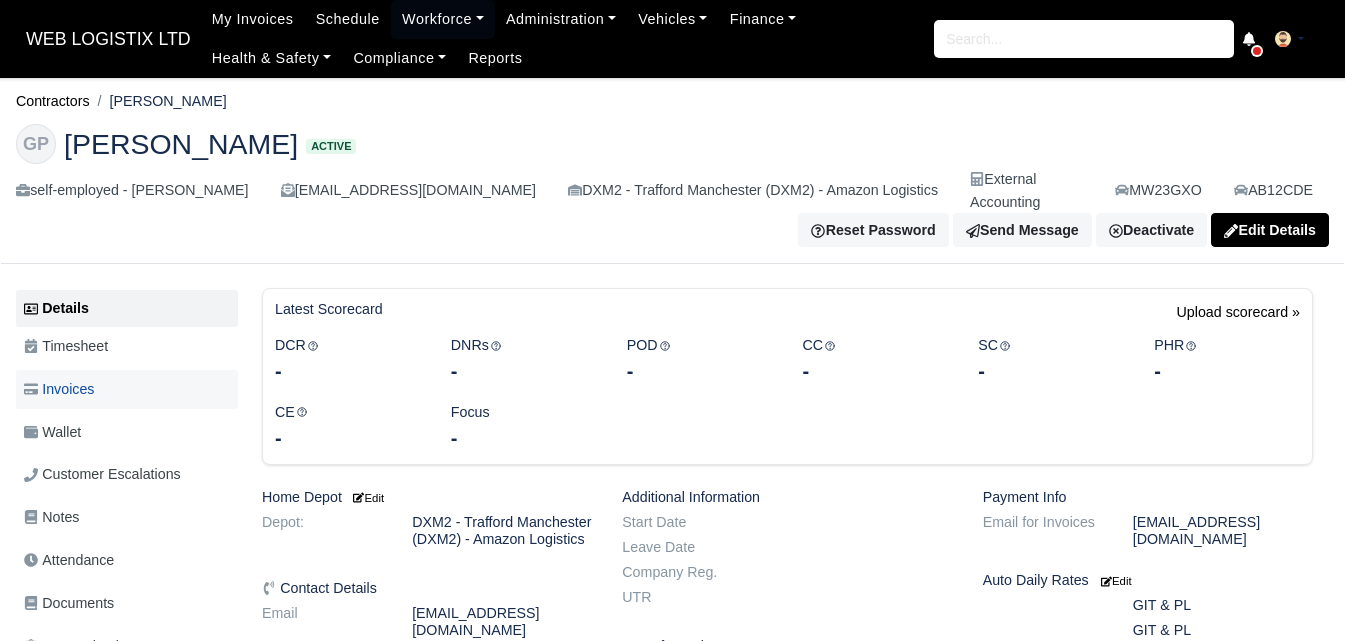 drag, startPoint x: 0, startPoint y: 0, endPoint x: 66, endPoint y: 379, distance: 384.7038 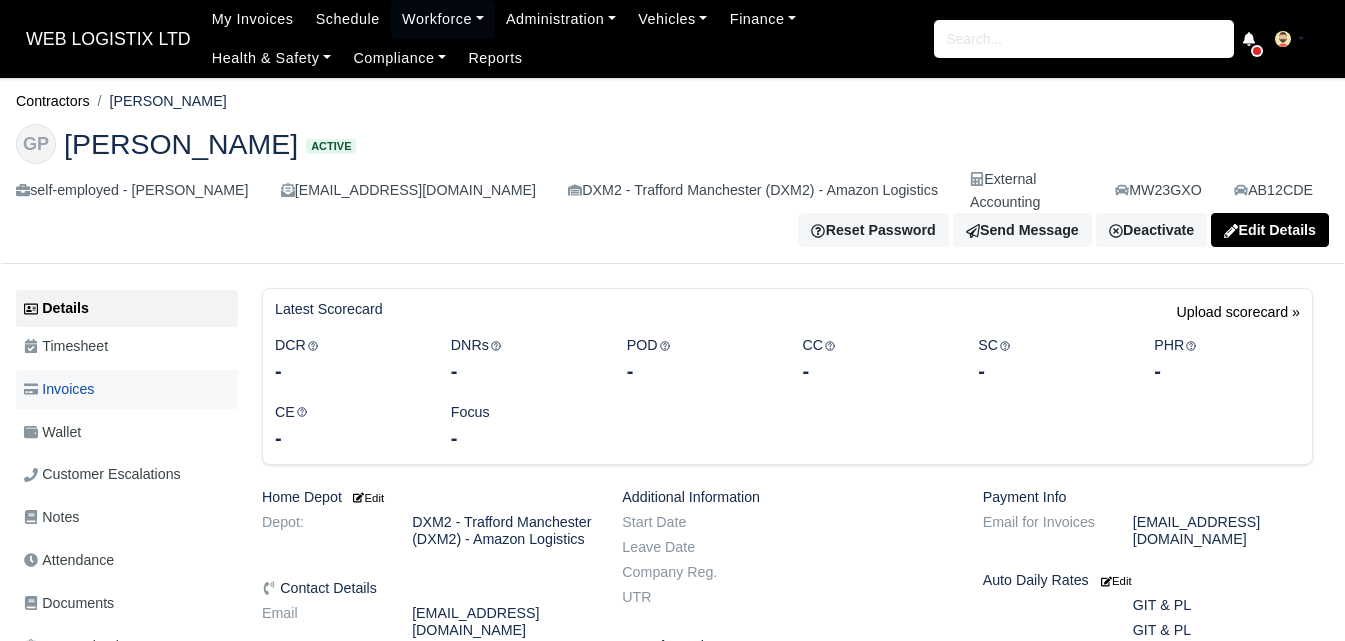 click on "Invoices" at bounding box center (59, 389) 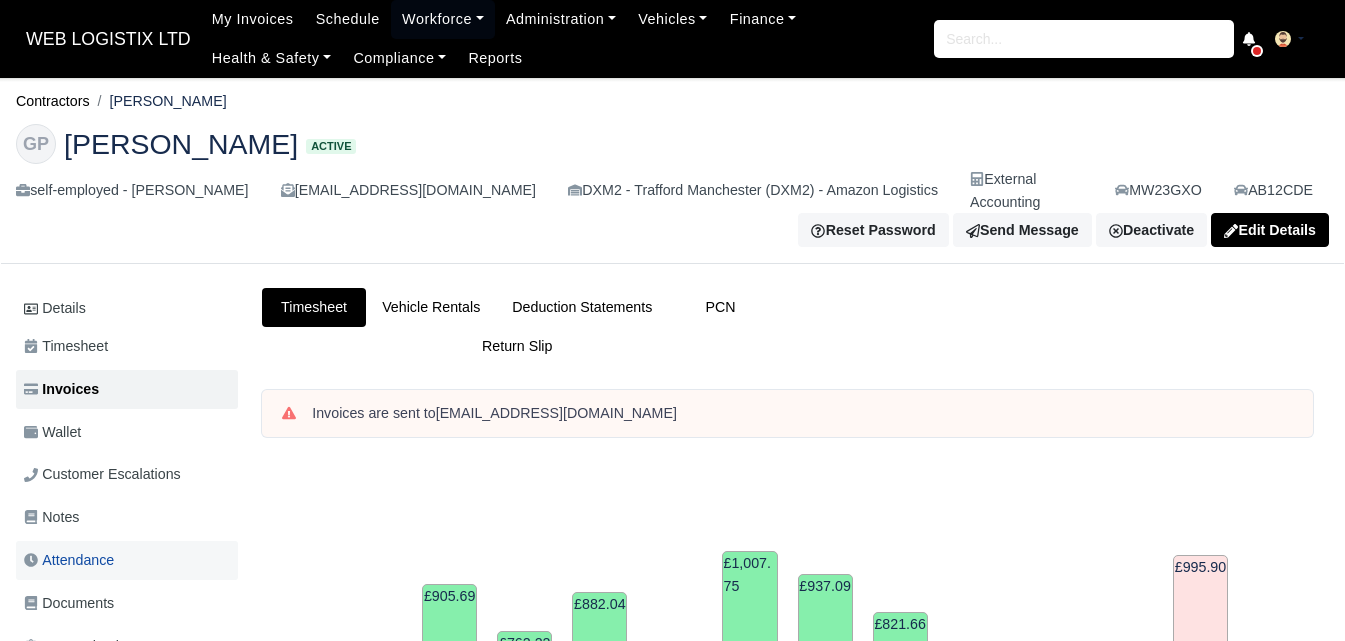scroll, scrollTop: 0, scrollLeft: 0, axis: both 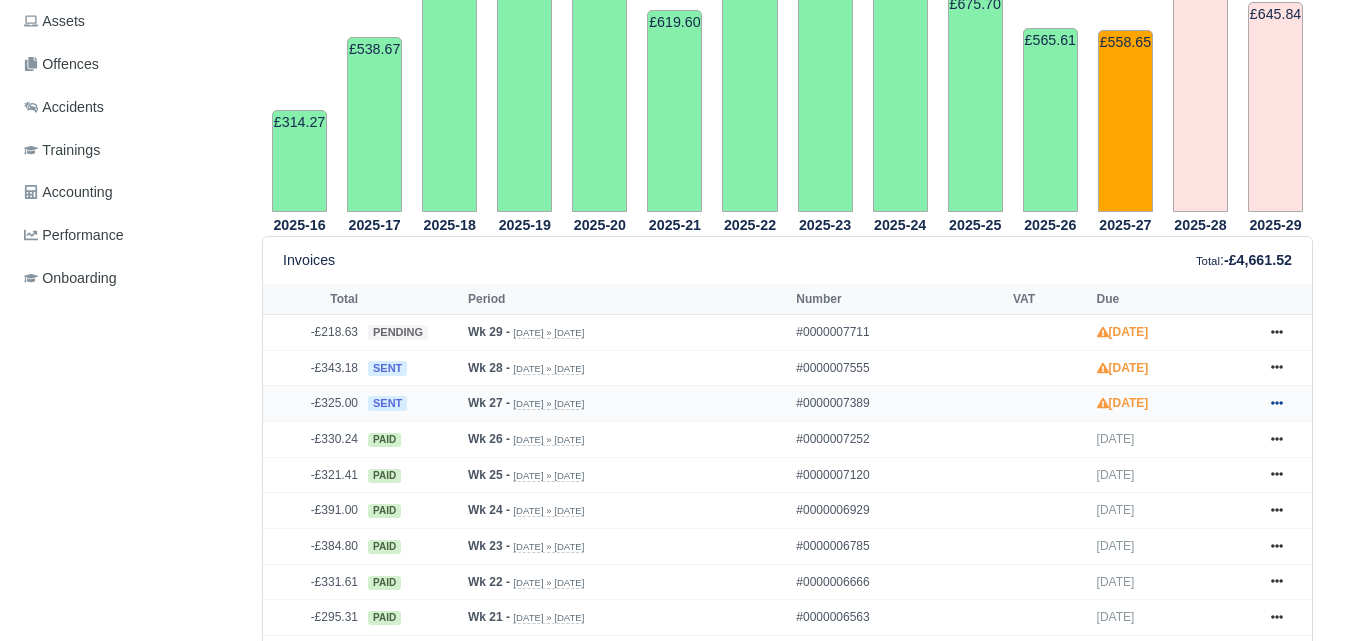 click at bounding box center [1277, 403] 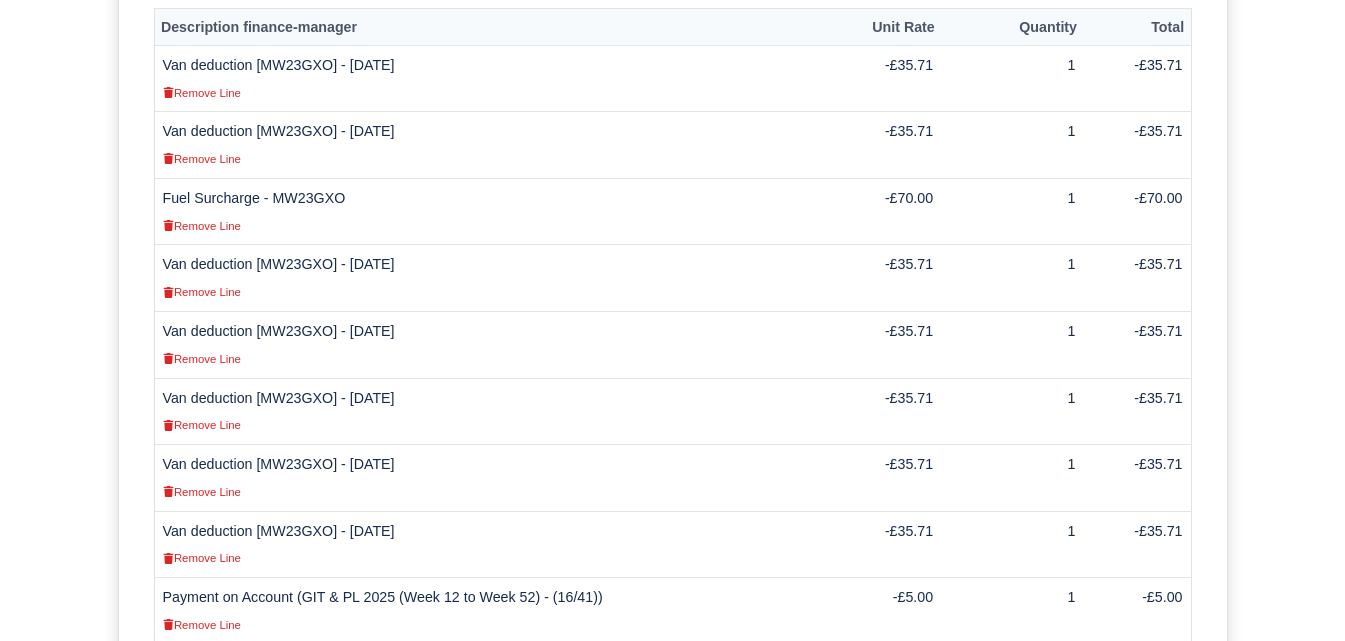 scroll, scrollTop: 575, scrollLeft: 0, axis: vertical 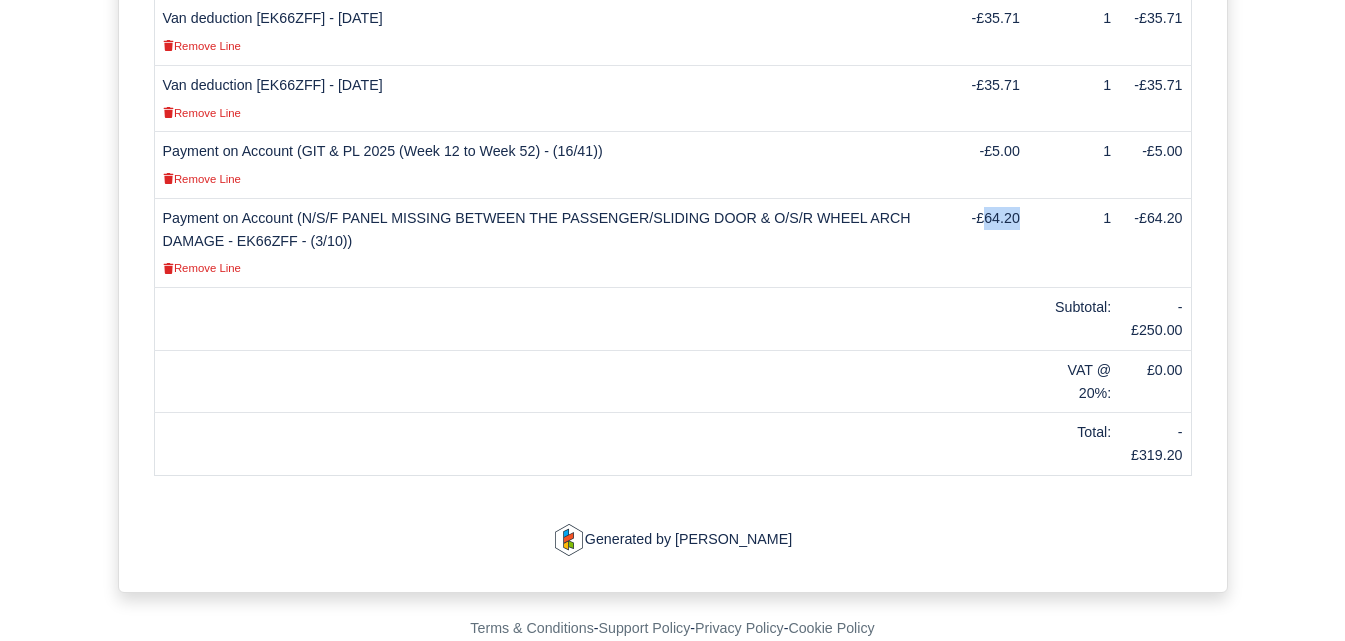 drag, startPoint x: 990, startPoint y: 216, endPoint x: 1021, endPoint y: 216, distance: 31 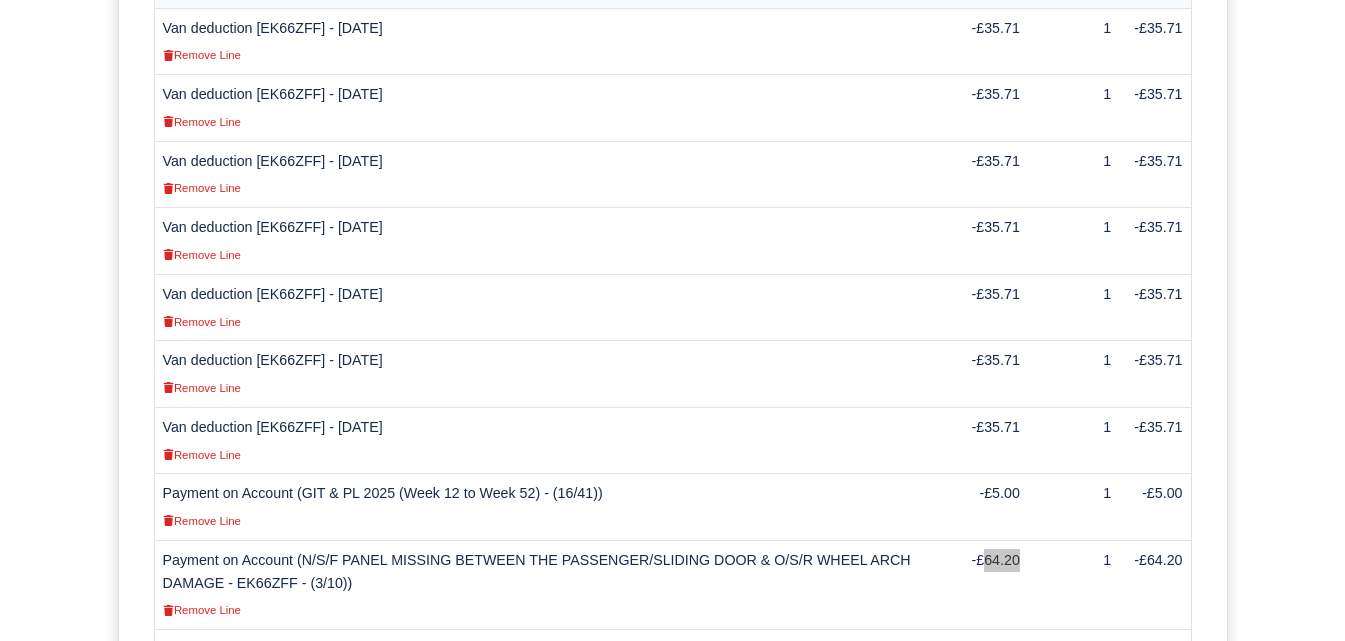 scroll, scrollTop: 712, scrollLeft: 0, axis: vertical 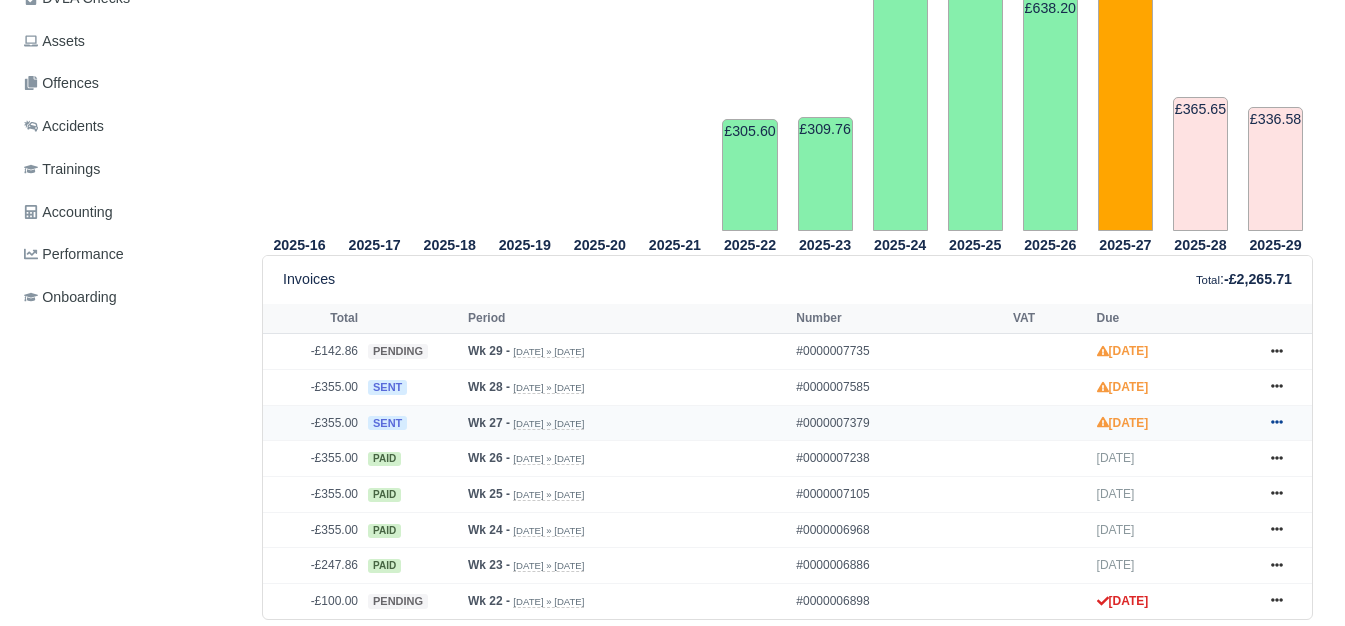 click 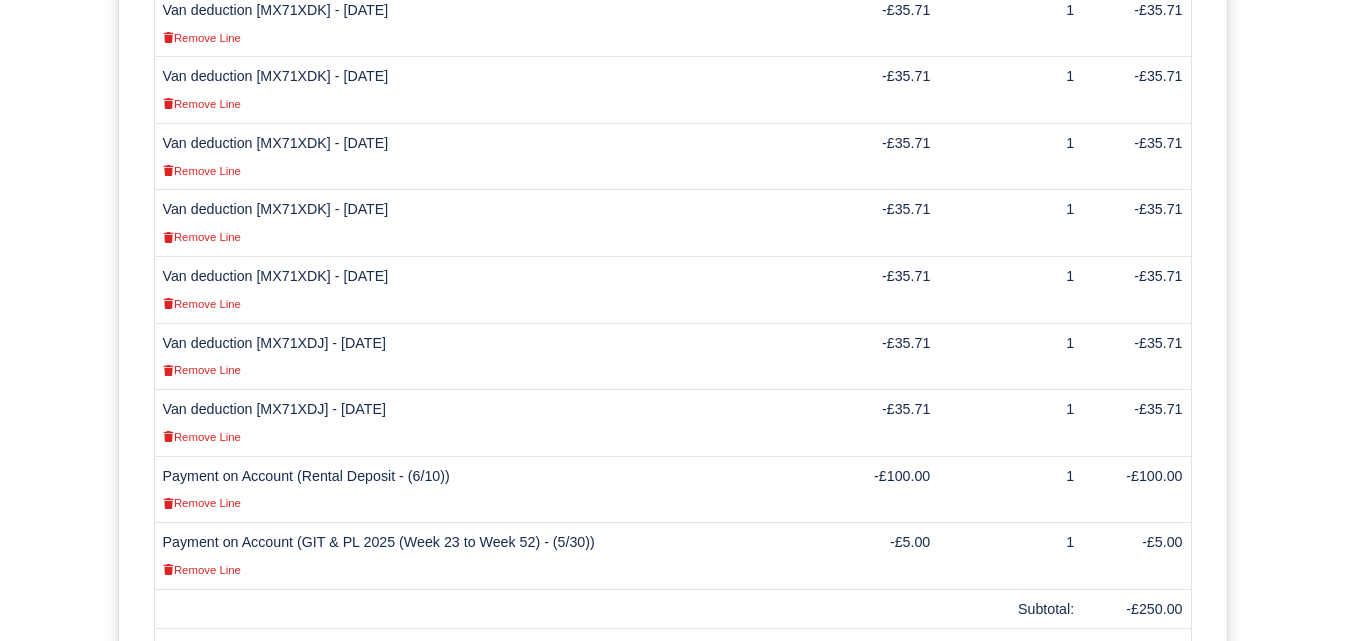 scroll, scrollTop: 764, scrollLeft: 0, axis: vertical 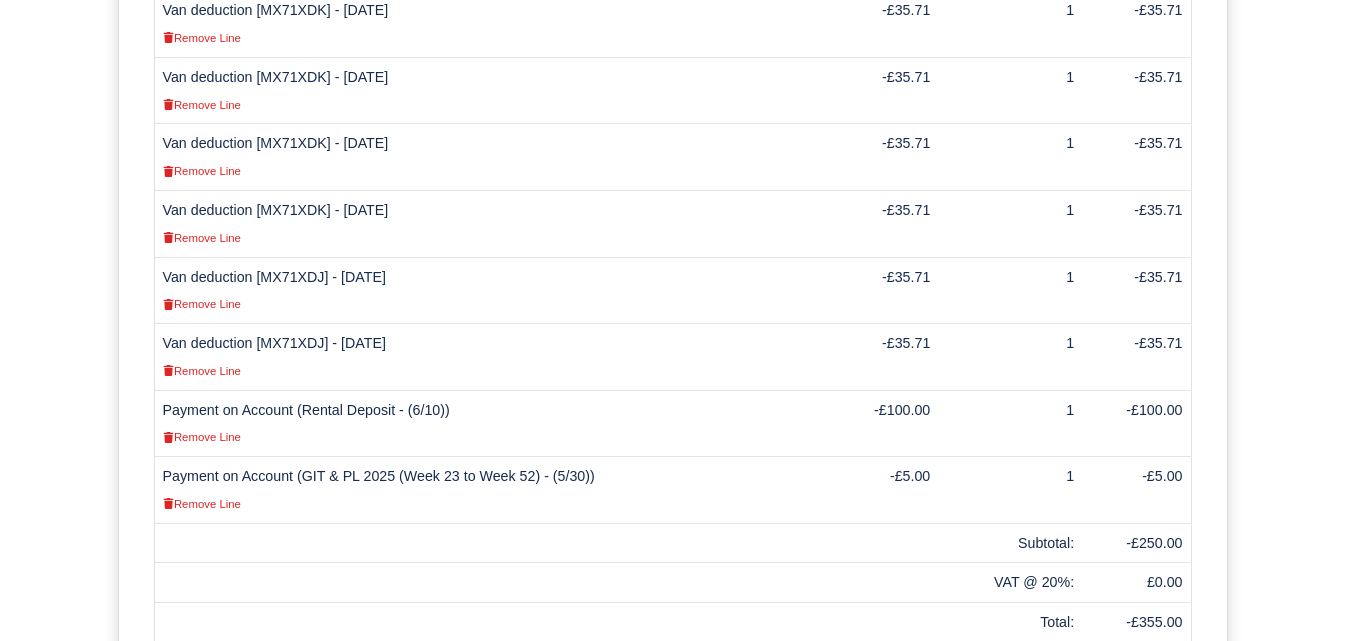 click on "Van deduction [MX71XDJ] - [DATE]
Remove Line" at bounding box center [490, 290] 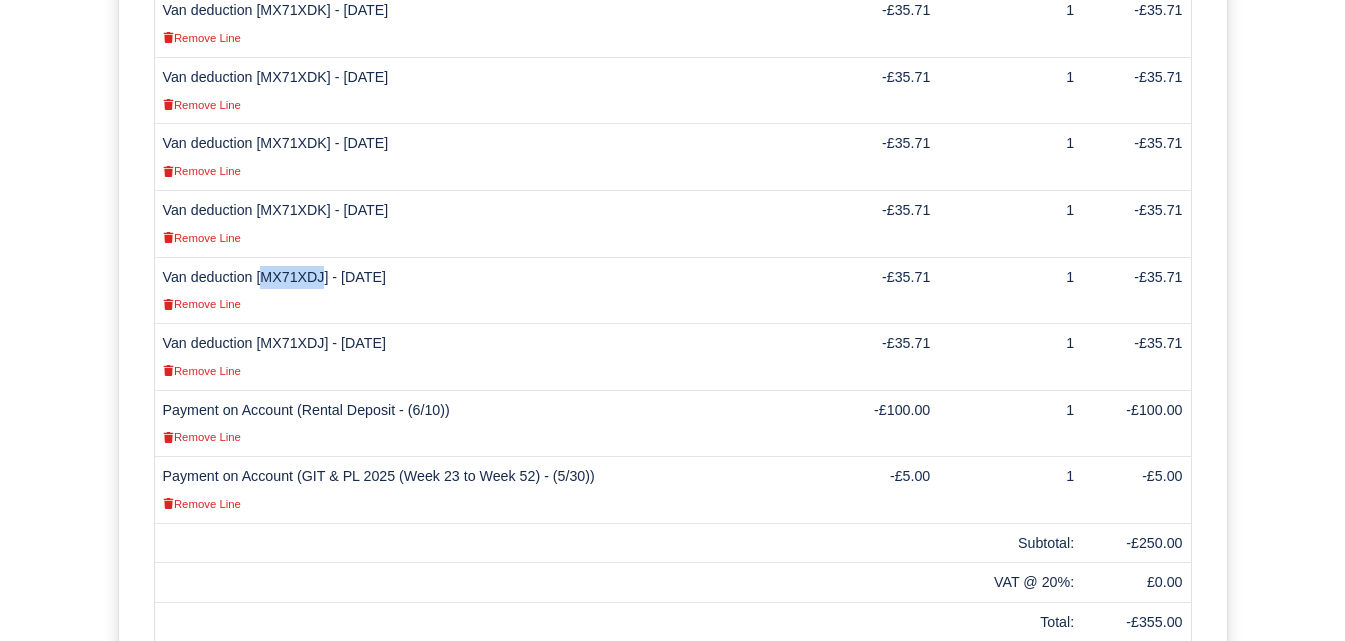 click on "Van deduction [MX71XDJ] - 04/07/2025
Remove Line" at bounding box center (490, 290) 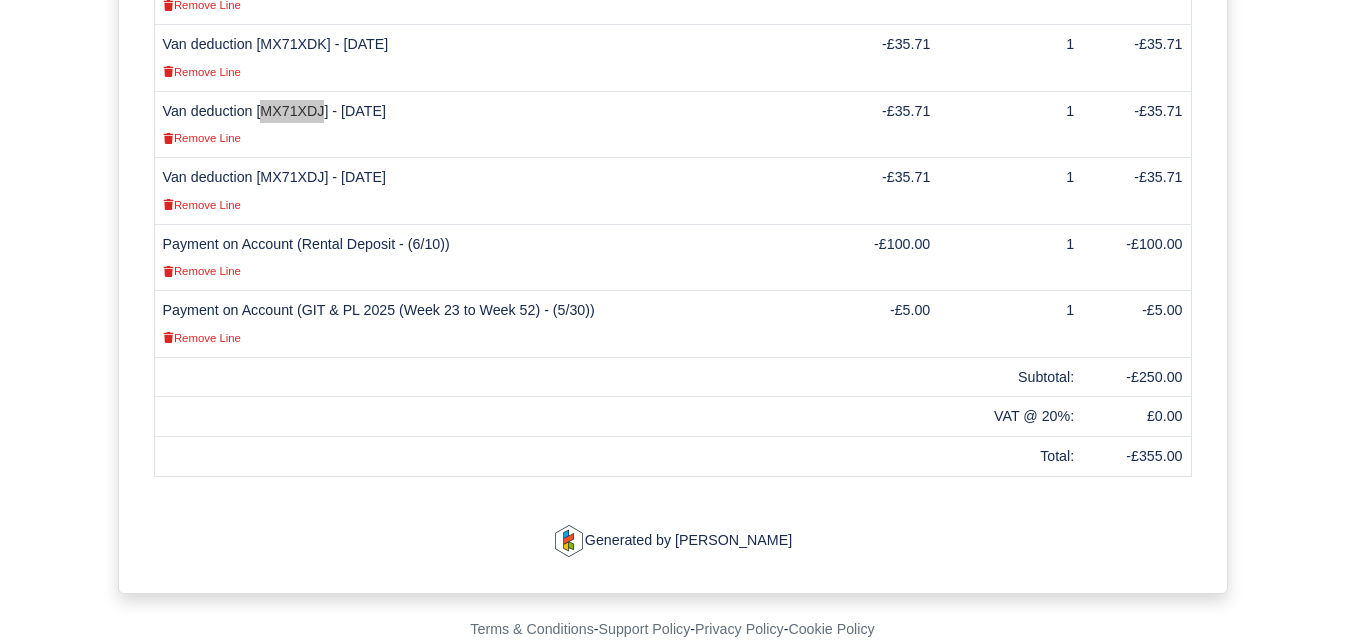 scroll, scrollTop: 931, scrollLeft: 0, axis: vertical 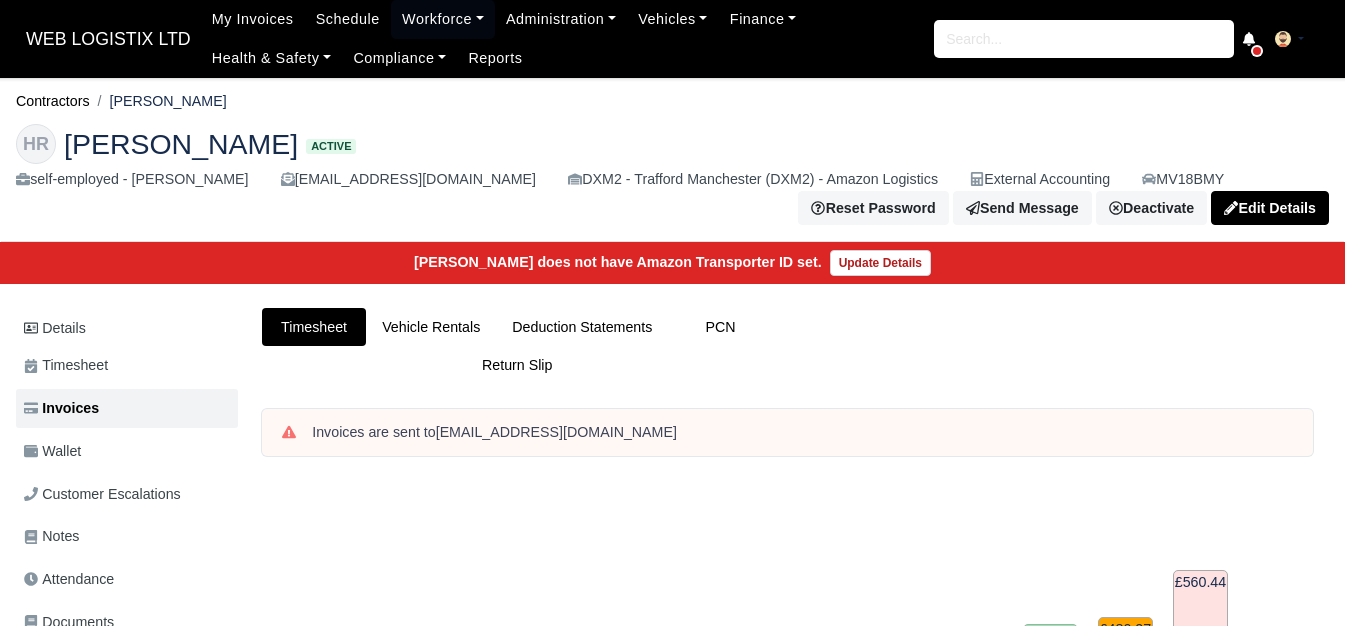 click on "Deduction
Statements" at bounding box center [582, 327] 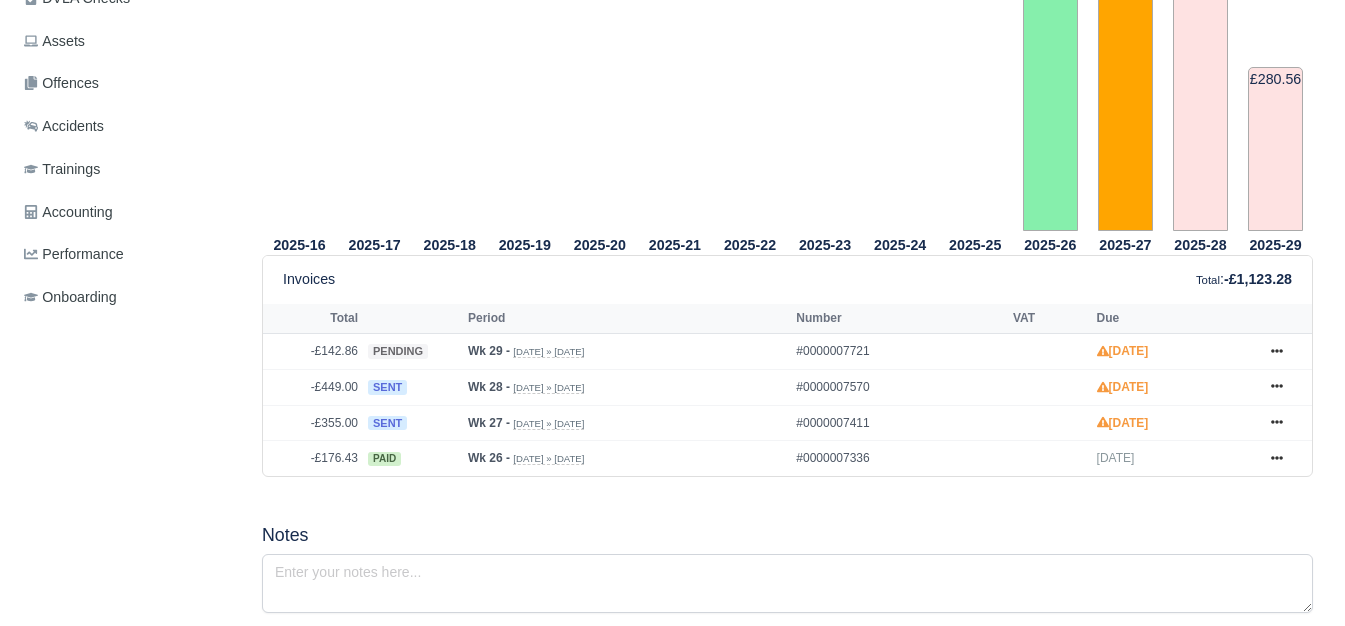 scroll, scrollTop: 667, scrollLeft: 0, axis: vertical 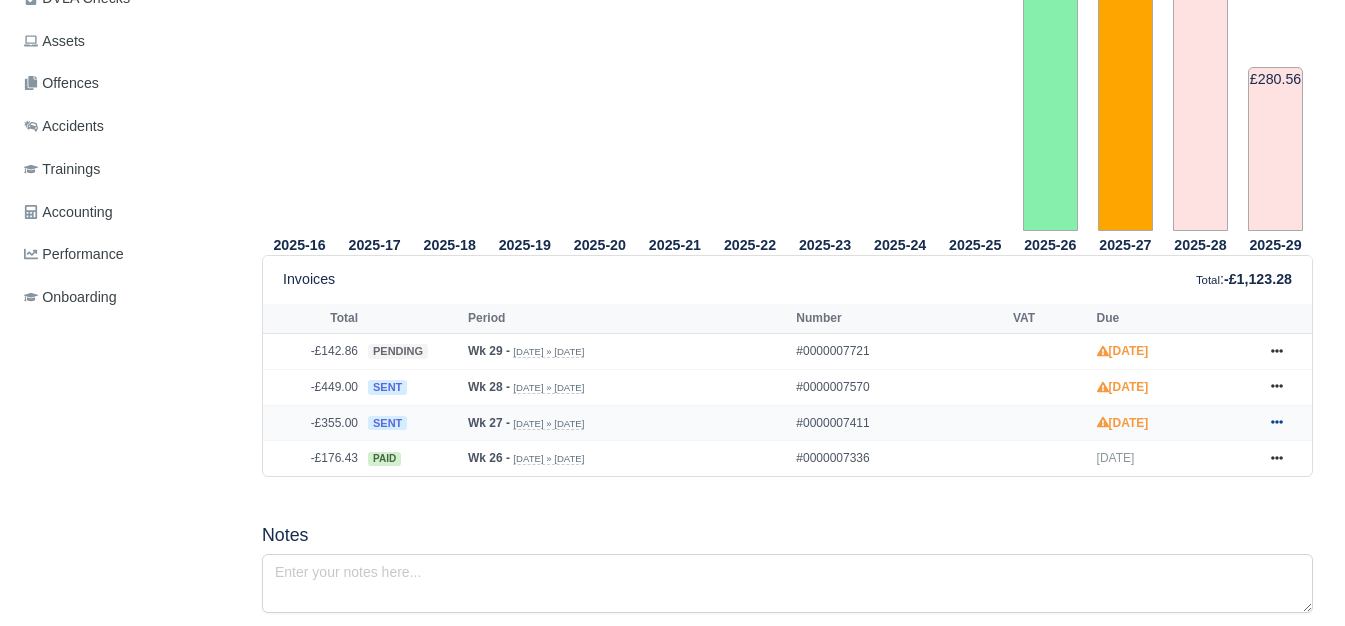 click at bounding box center [1277, 423] 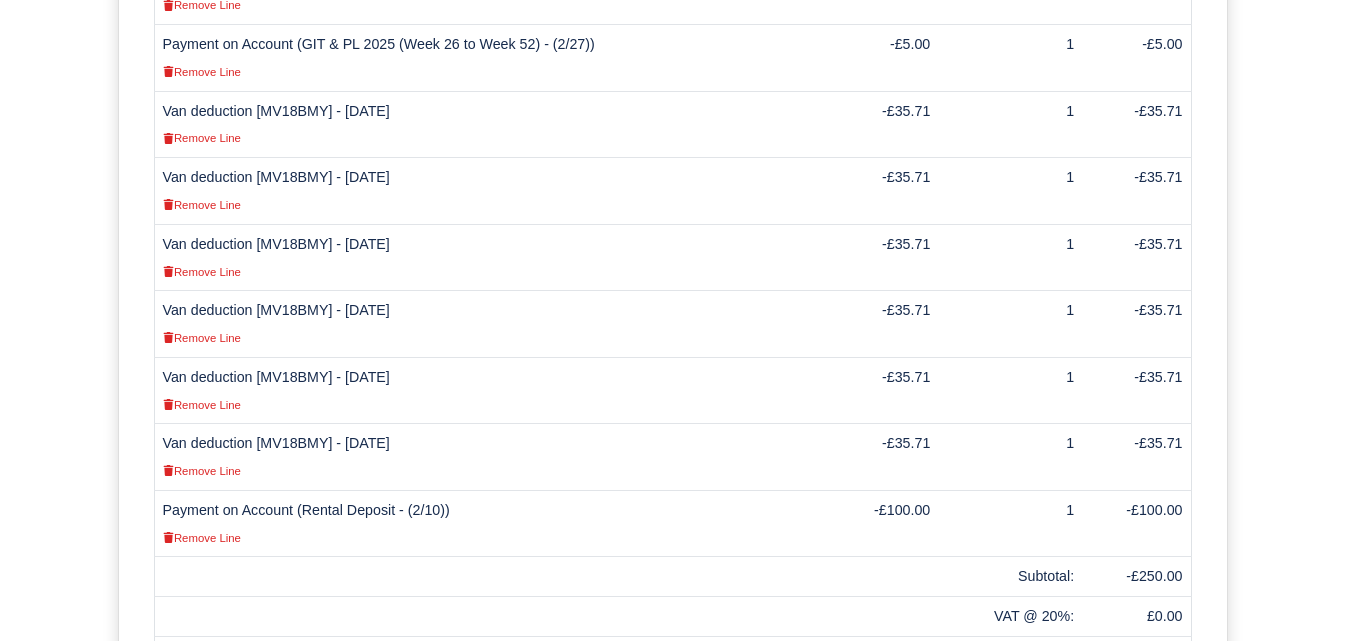 scroll, scrollTop: 908, scrollLeft: 0, axis: vertical 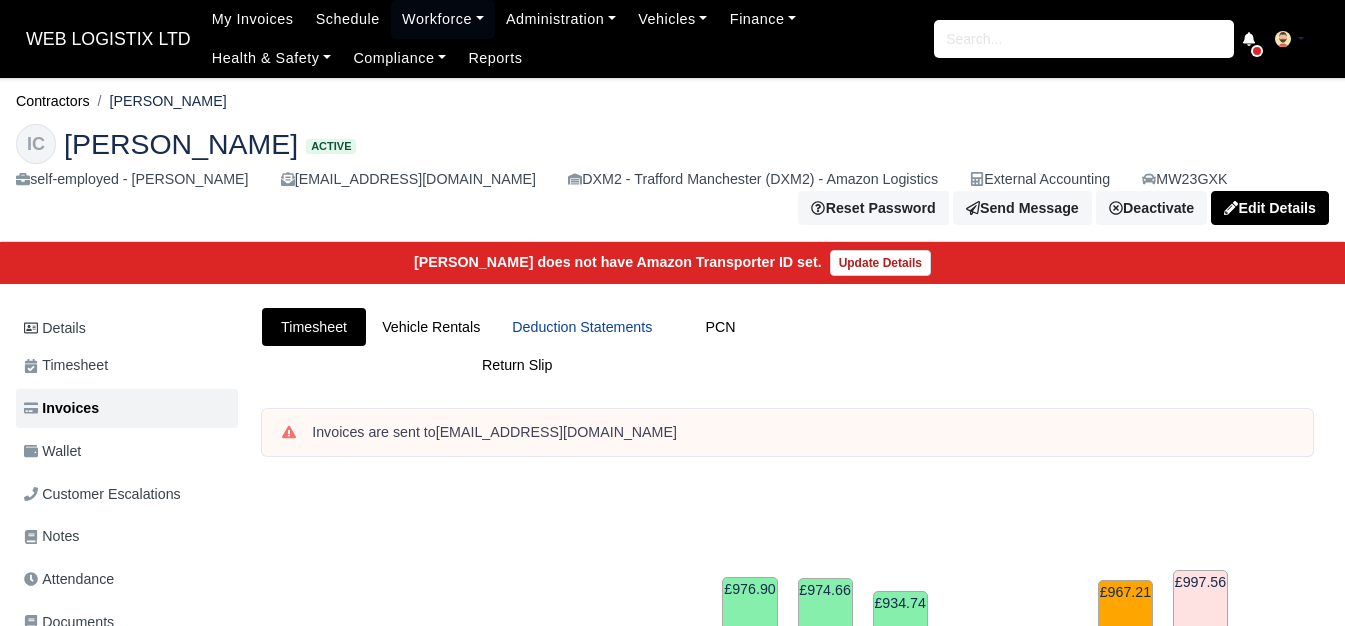 click on "Deduction
Statements" at bounding box center [582, 327] 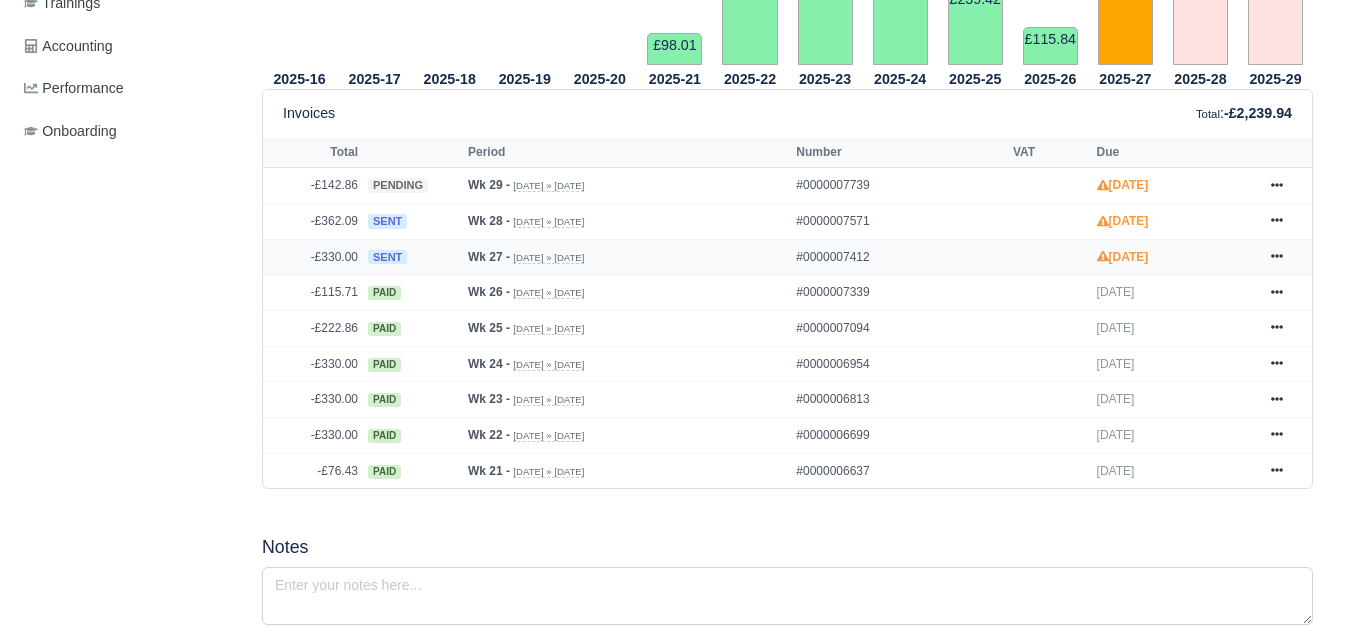 scroll, scrollTop: 833, scrollLeft: 0, axis: vertical 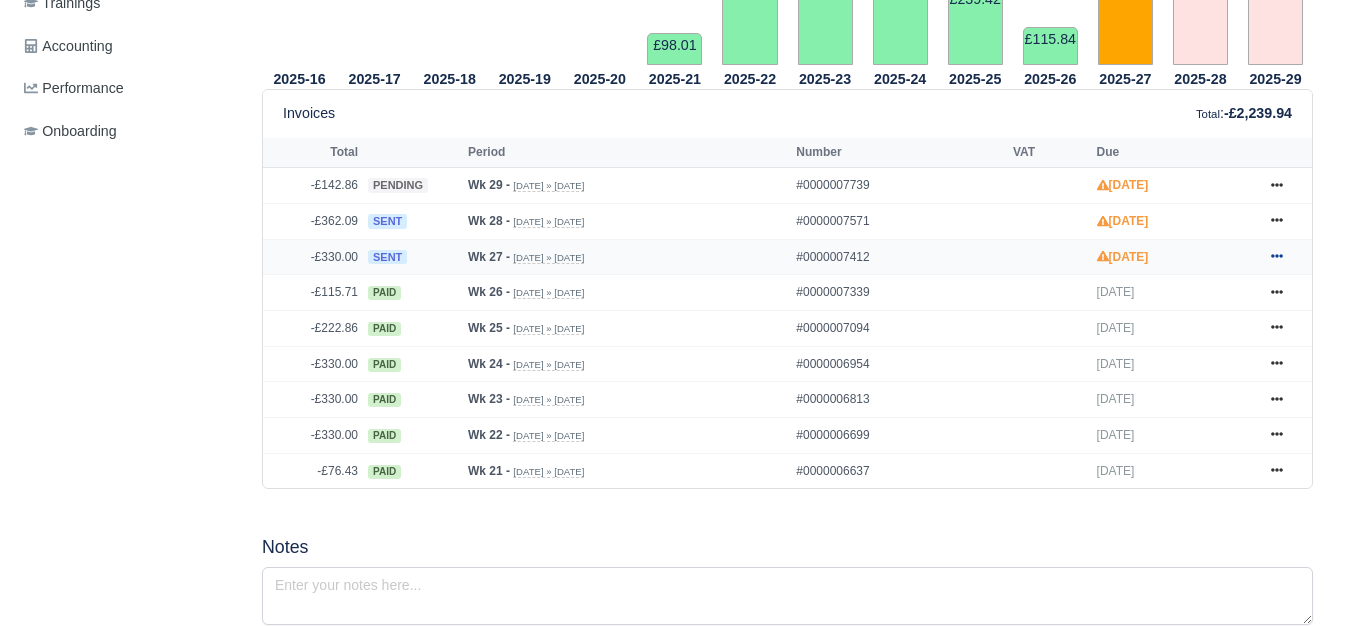 click 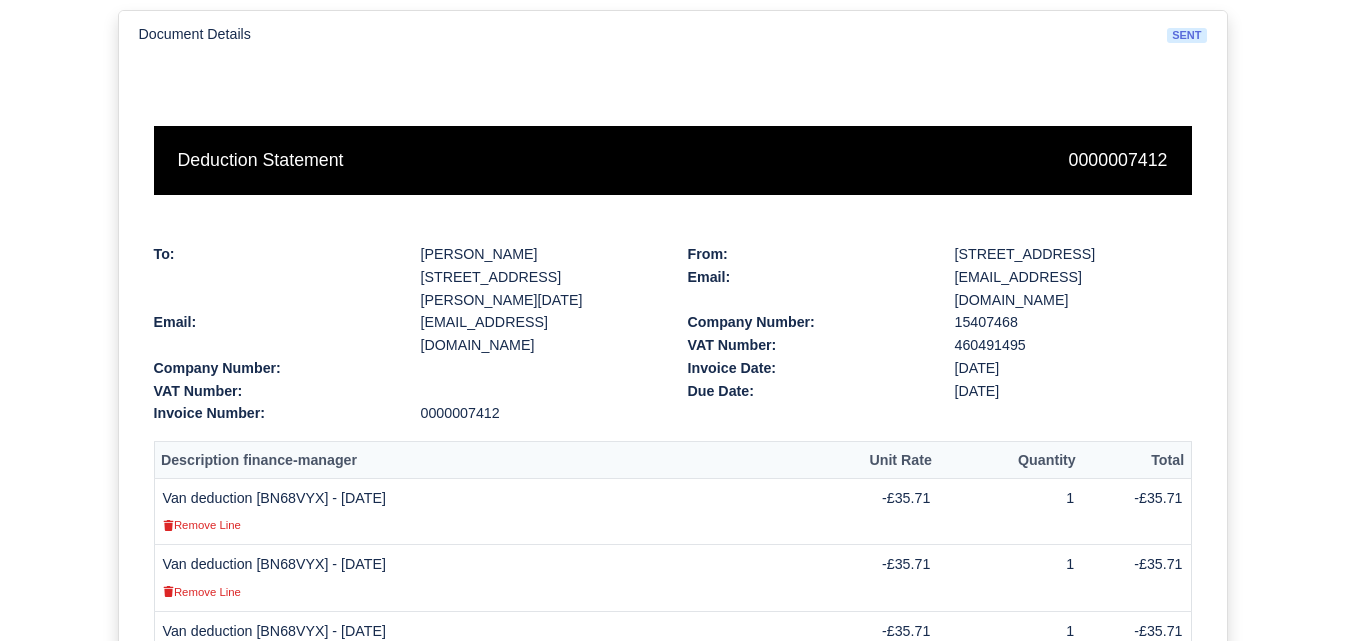 scroll, scrollTop: 167, scrollLeft: 0, axis: vertical 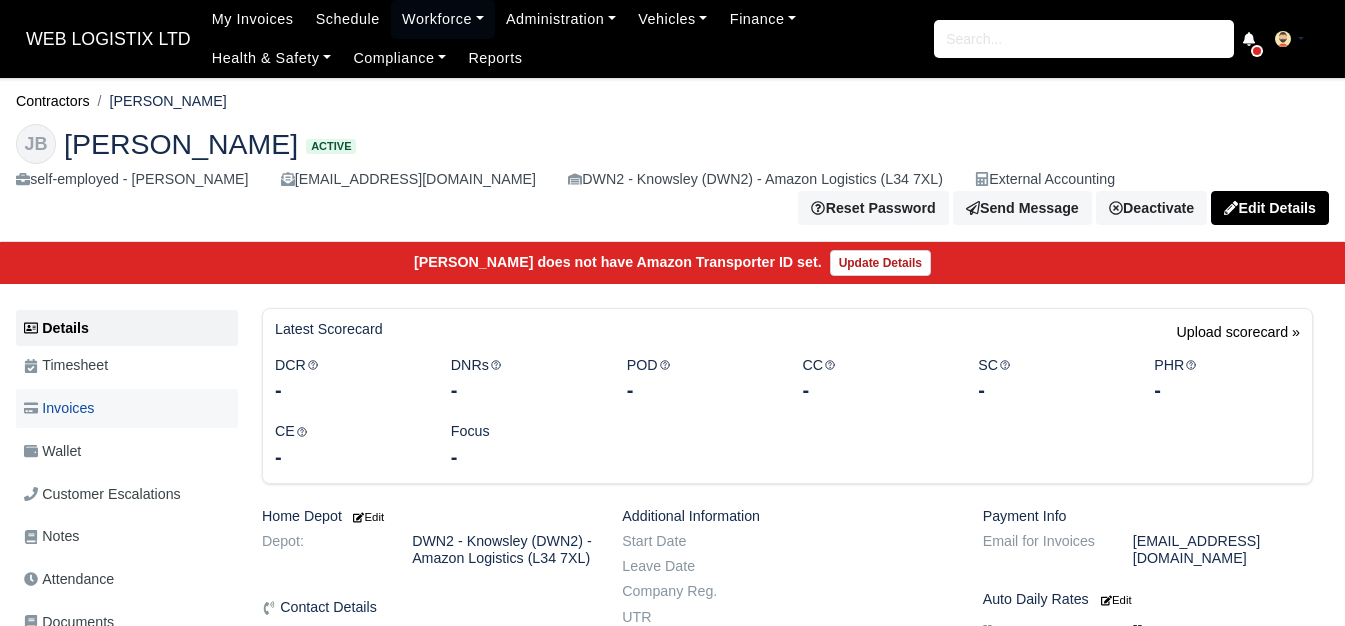 click on "Invoices" at bounding box center [127, 408] 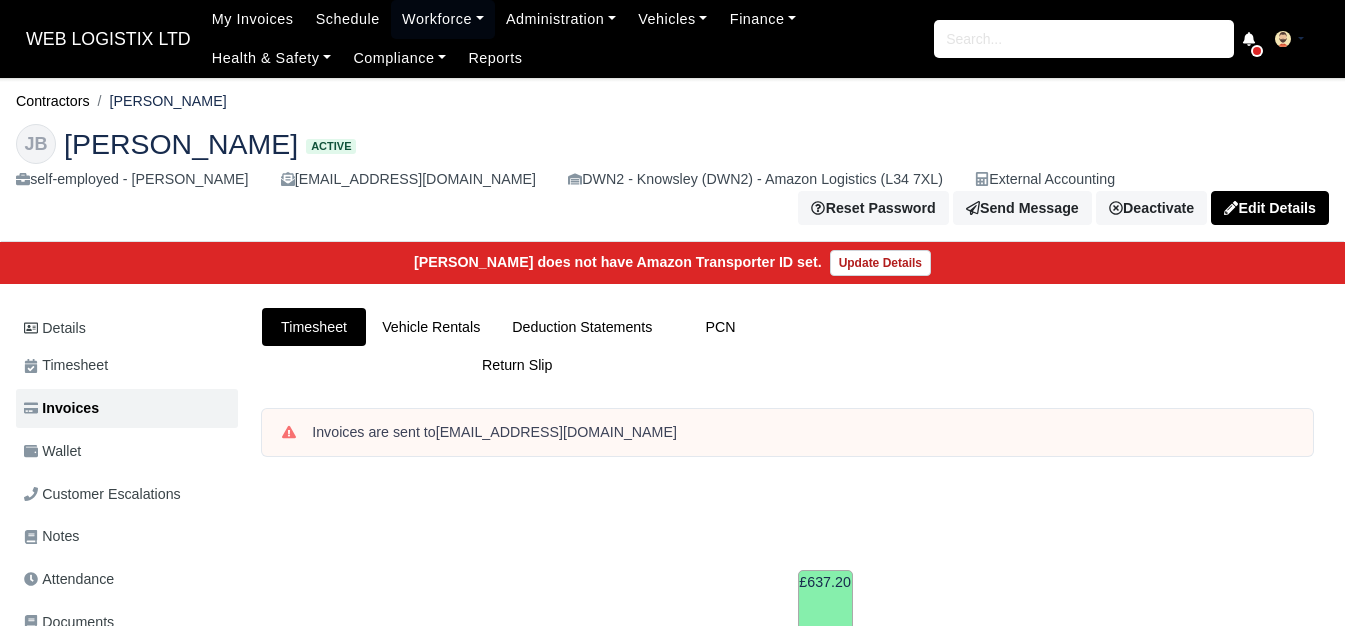 scroll, scrollTop: 0, scrollLeft: 0, axis: both 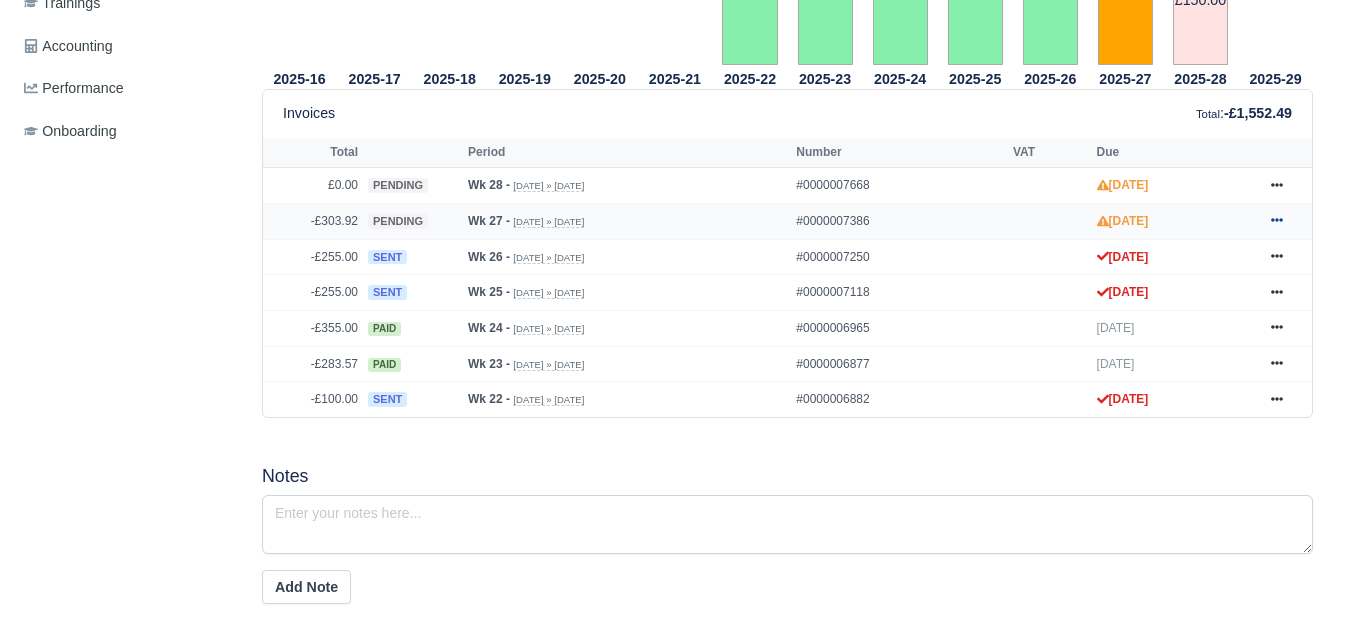 click 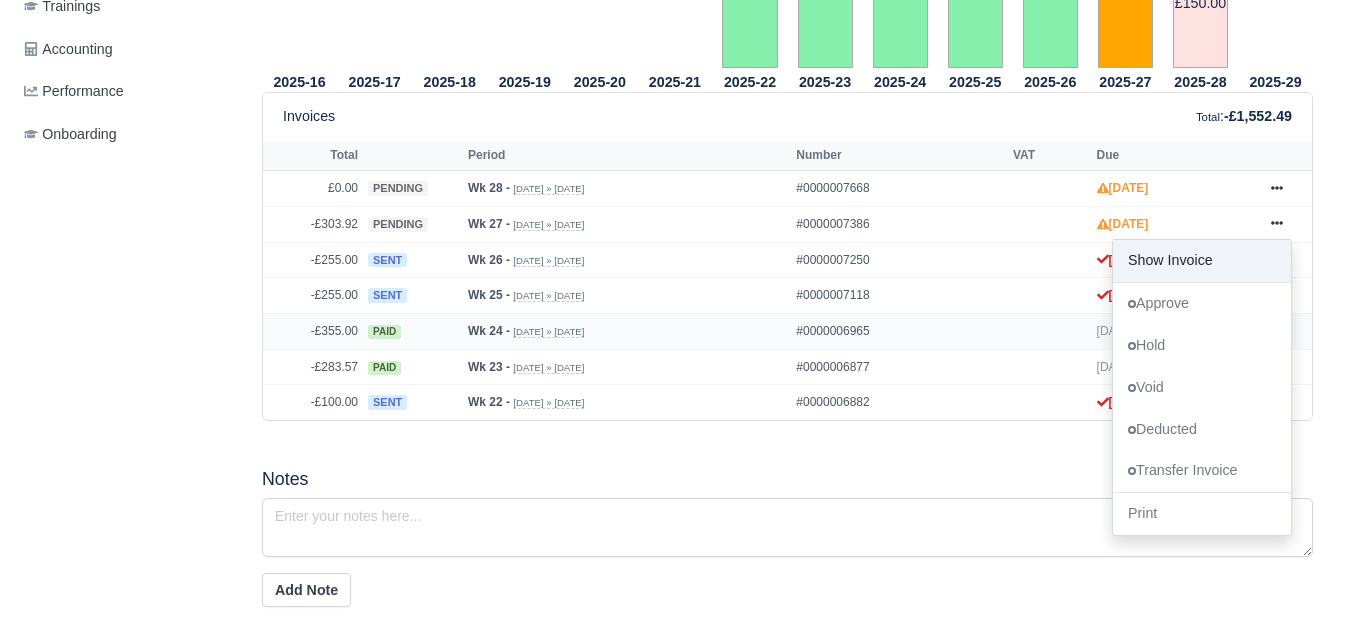 scroll, scrollTop: 0, scrollLeft: 0, axis: both 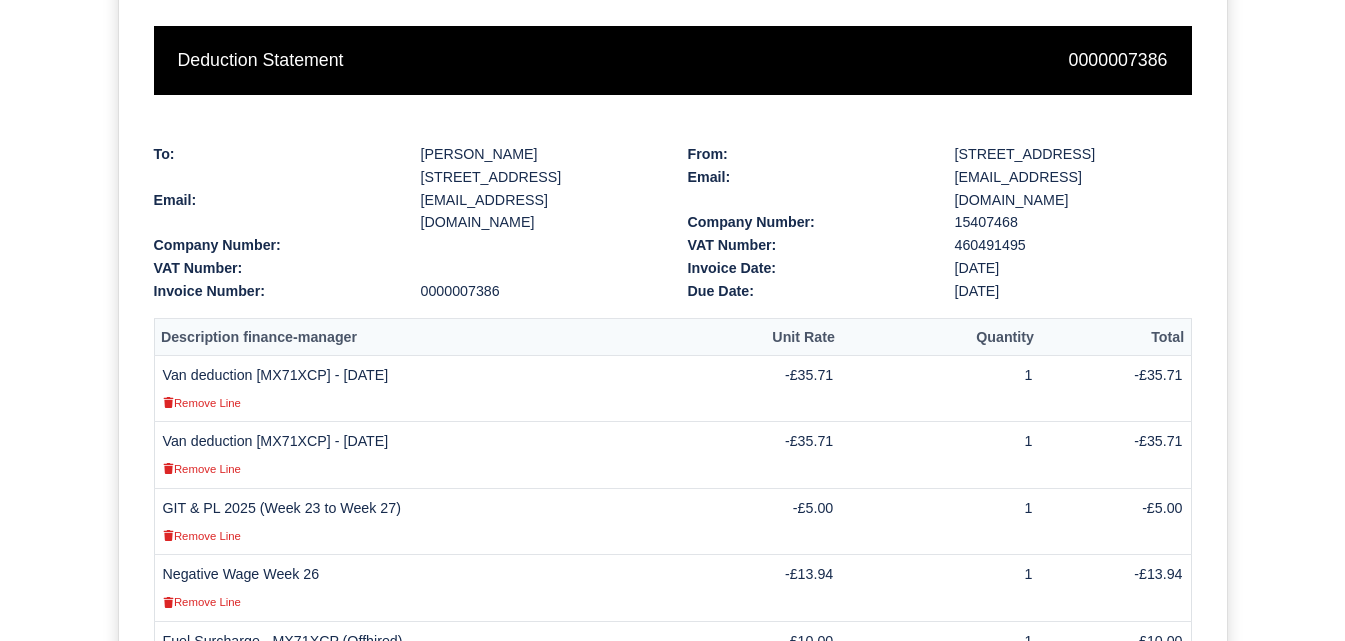 click on "Van deduction [MX71XCP] - 29/06/2025
Remove Line" at bounding box center [419, 388] 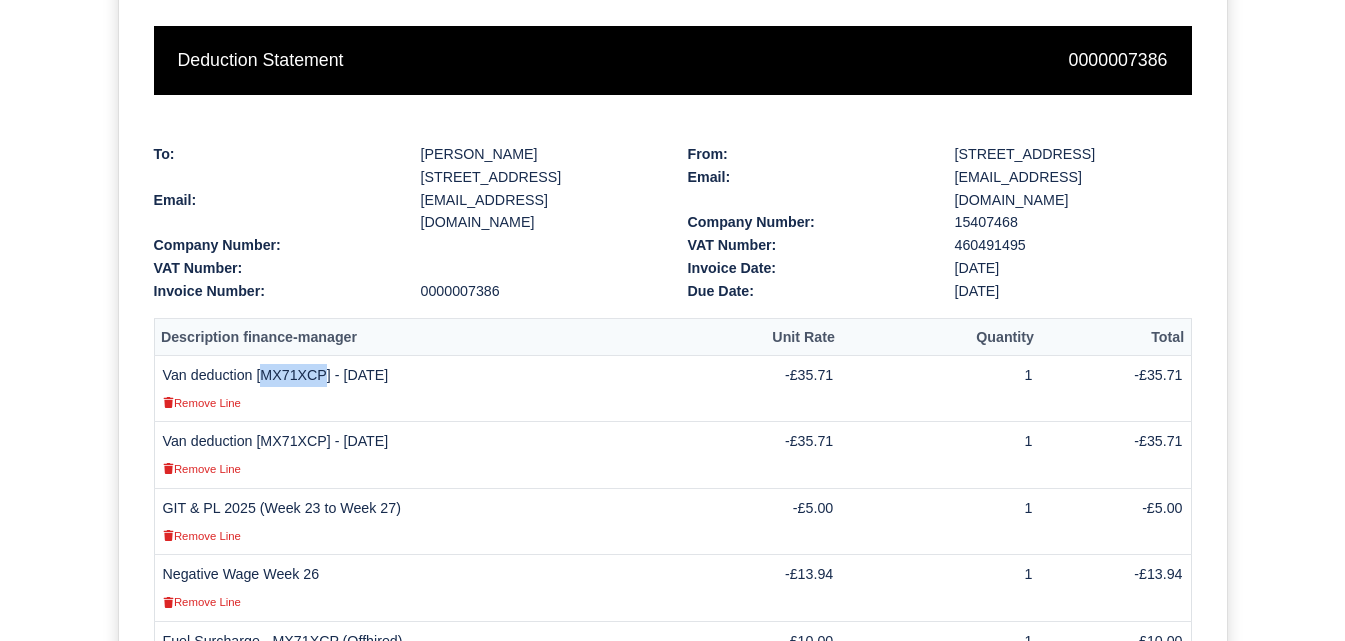 click on "Van deduction [MX71XCP] - 29/06/2025
Remove Line" at bounding box center (419, 388) 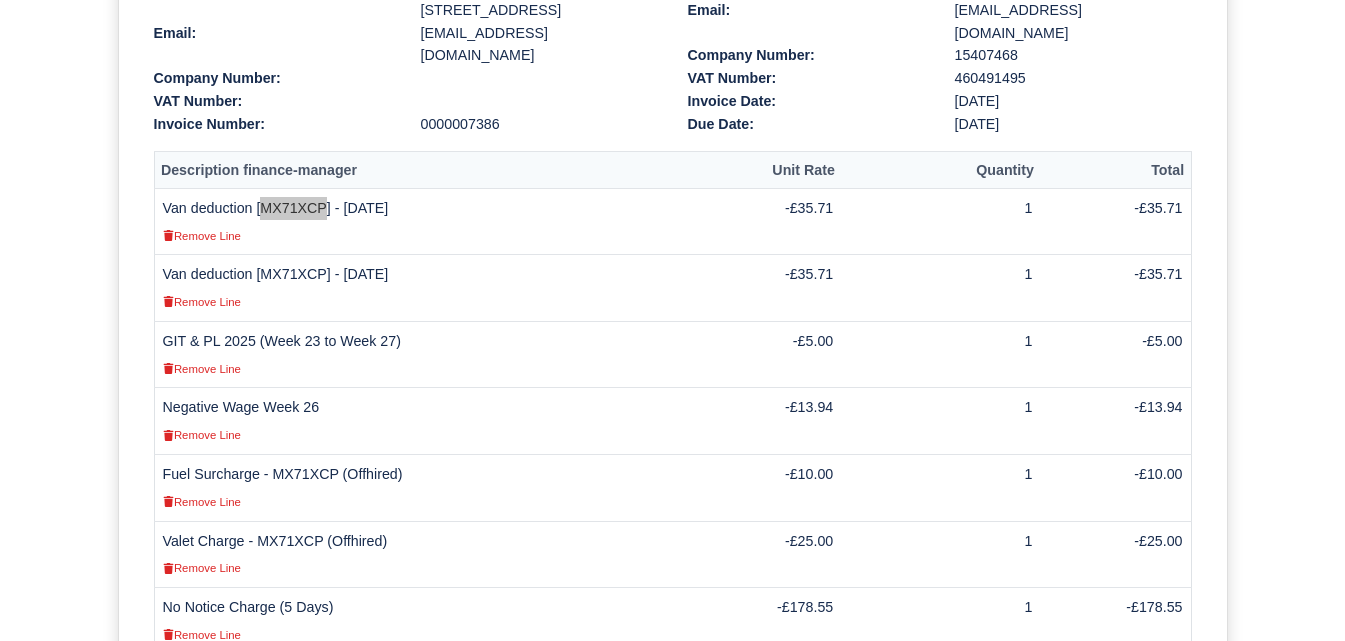 scroll, scrollTop: 667, scrollLeft: 0, axis: vertical 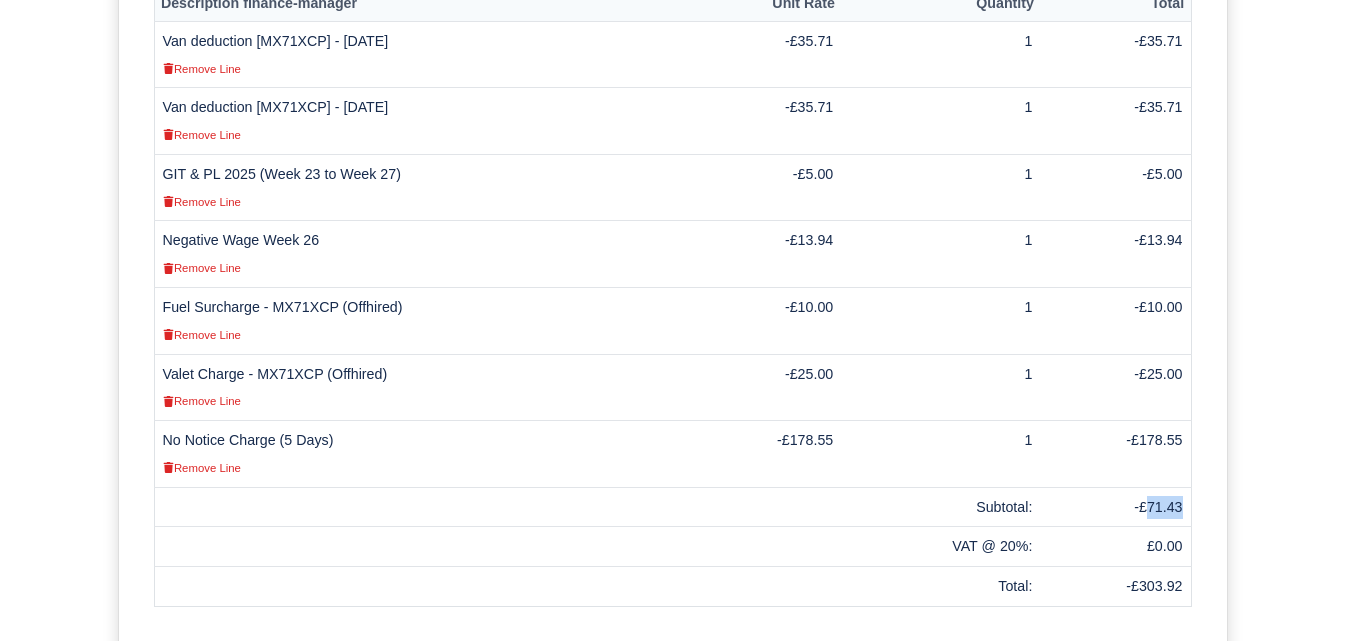click on "-£71.43" at bounding box center (1115, 507) 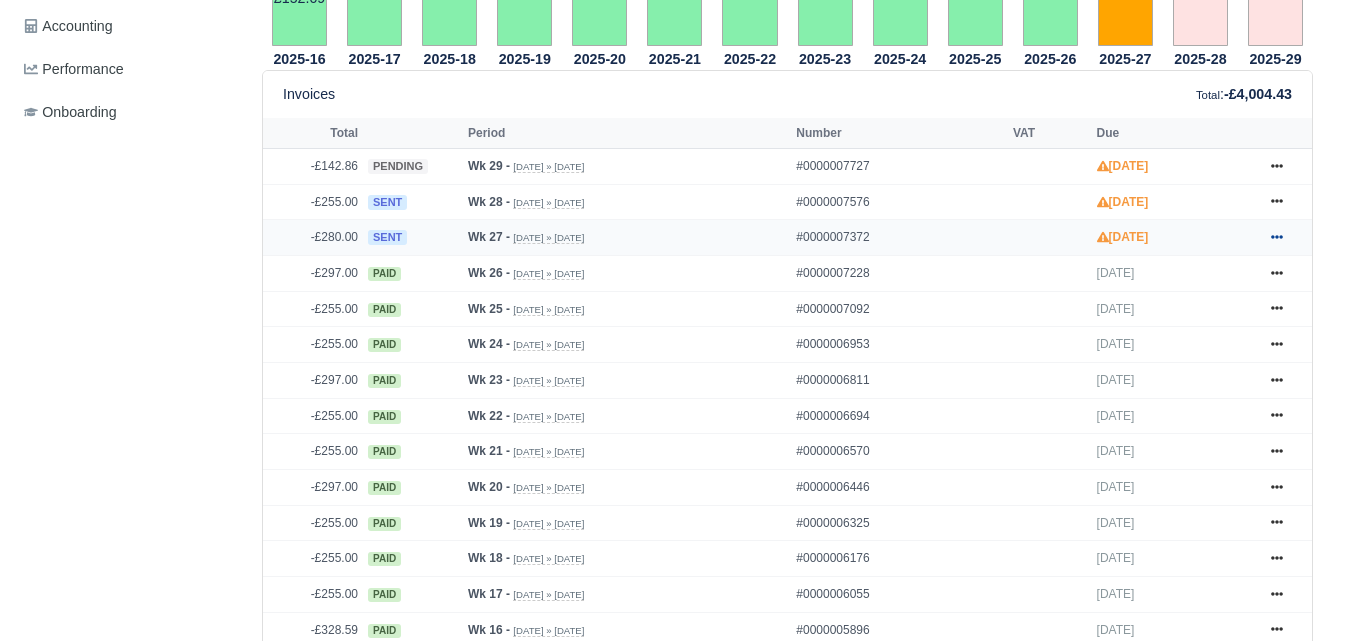 click 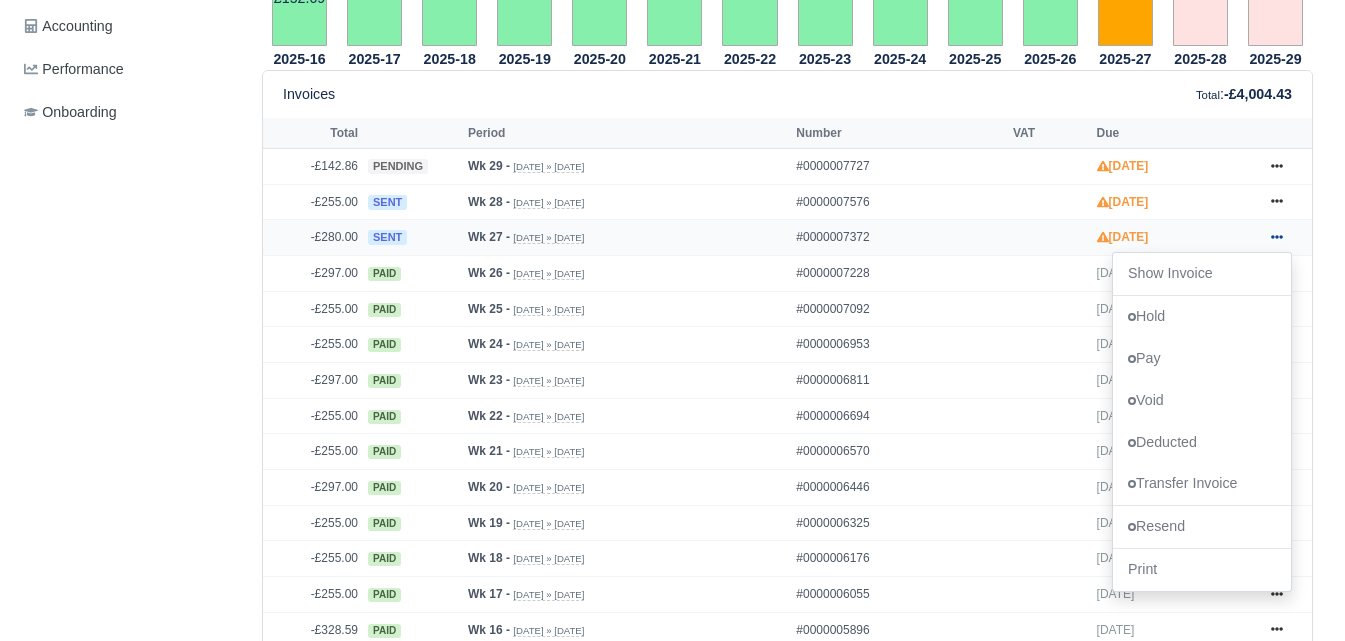 scroll, scrollTop: 833, scrollLeft: 0, axis: vertical 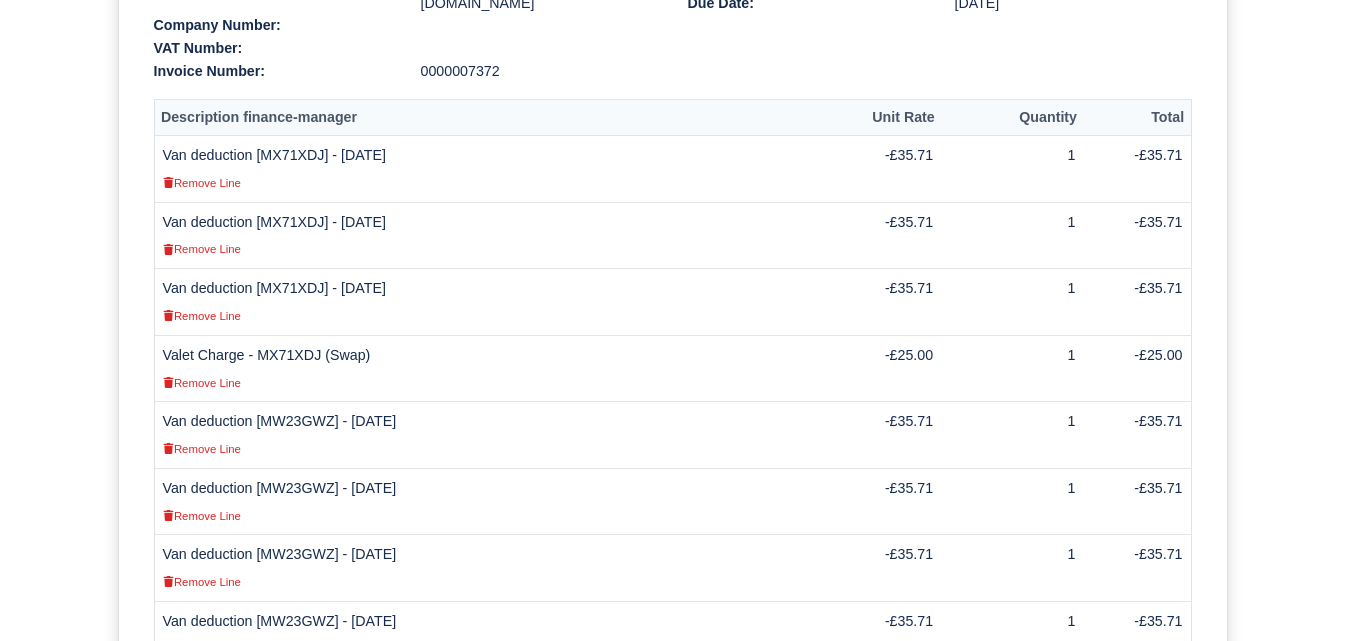 click on "Van deduction [MW23GWZ] - 02/07/2025
Remove Line" at bounding box center [492, 435] 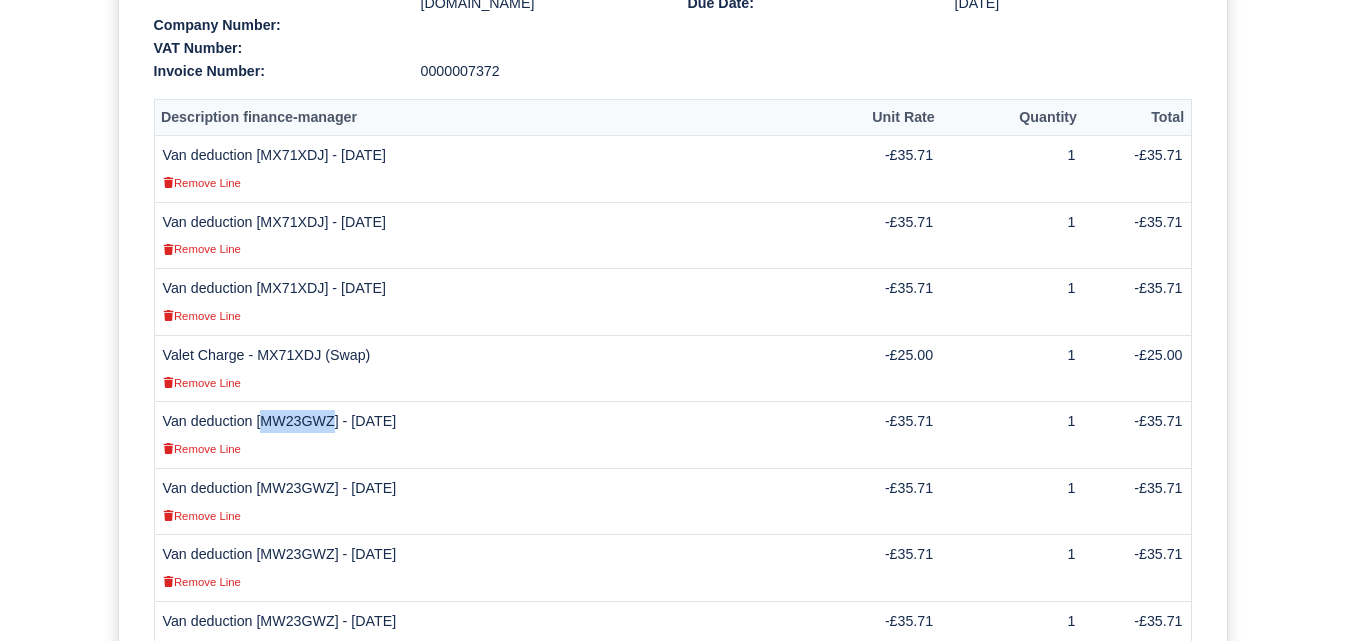 click on "Van deduction [MW23GWZ] - 02/07/2025
Remove Line" at bounding box center (492, 435) 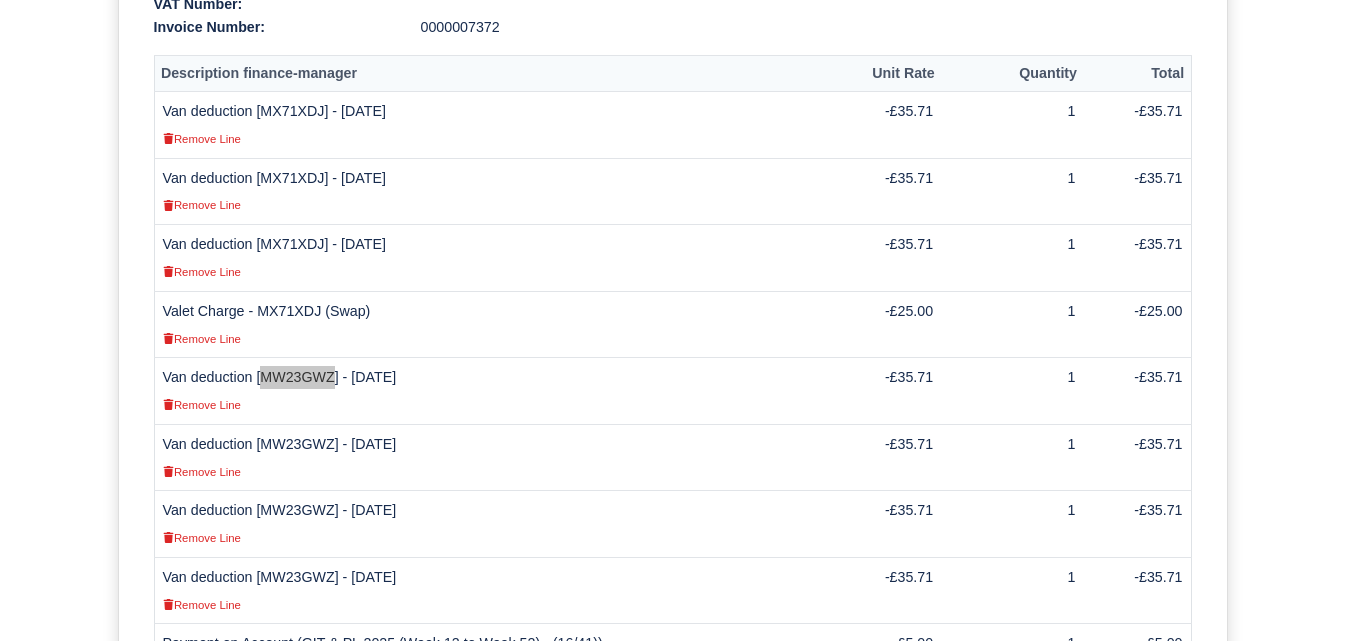 scroll, scrollTop: 621, scrollLeft: 0, axis: vertical 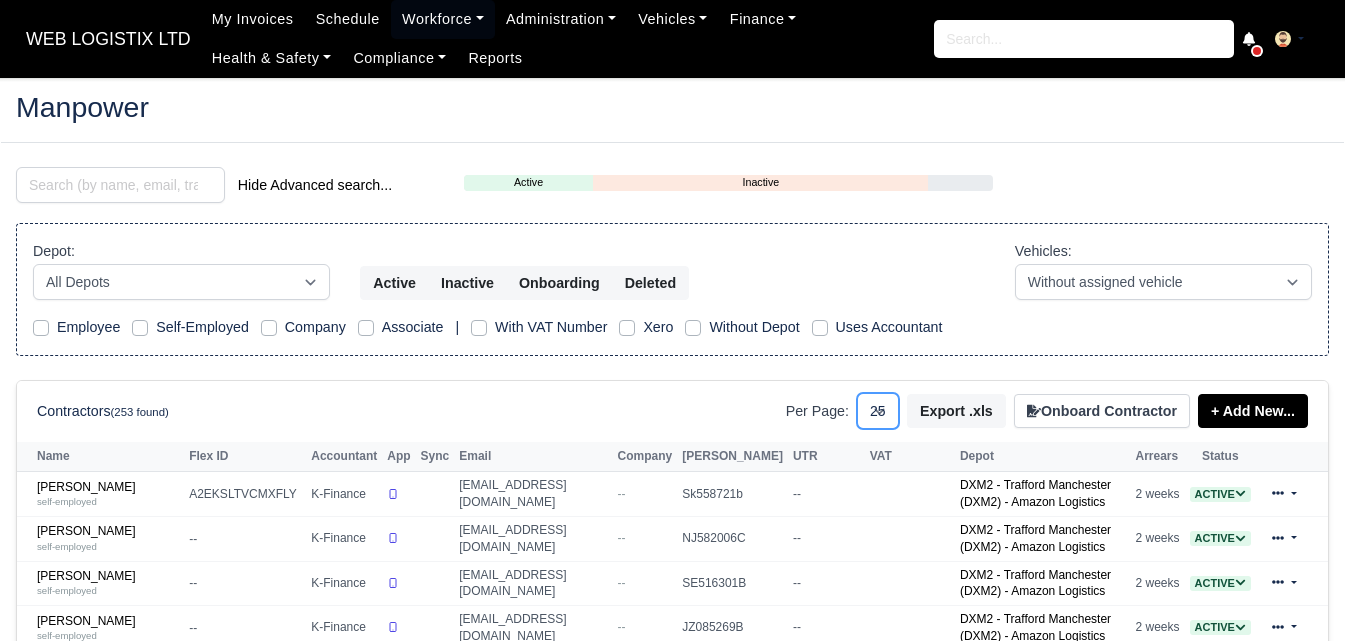 click on "10
25
50" at bounding box center (878, 411) 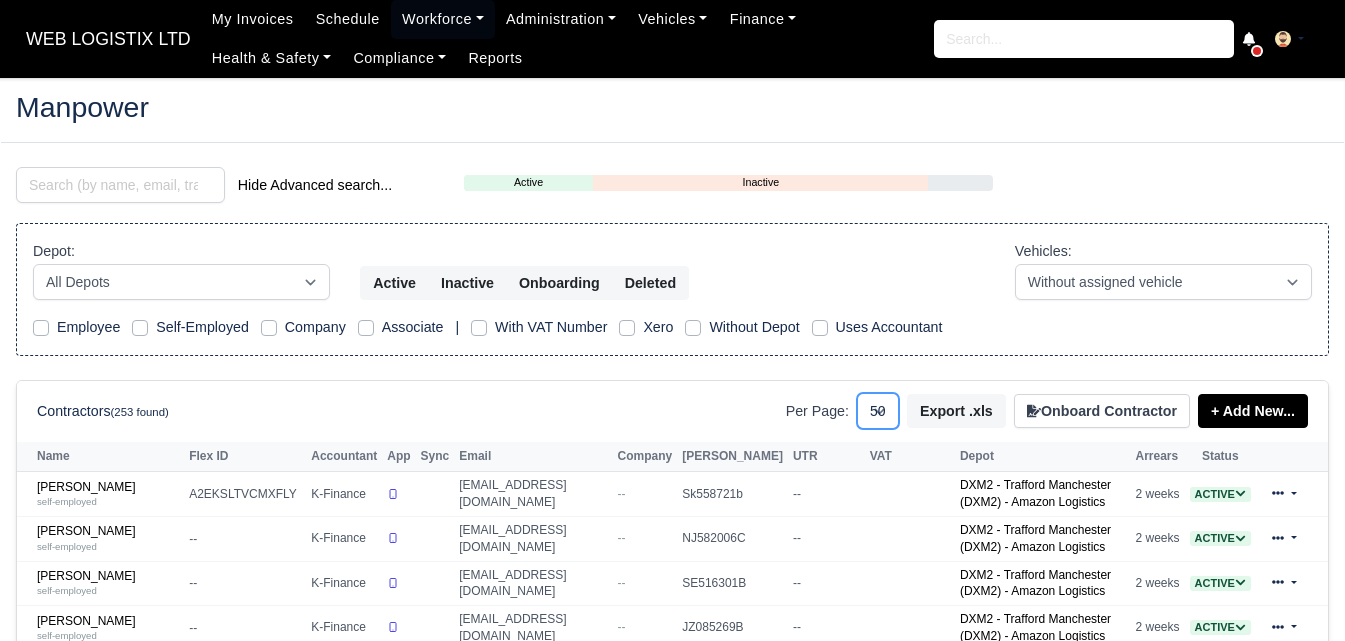 click on "10
25
50" at bounding box center [878, 411] 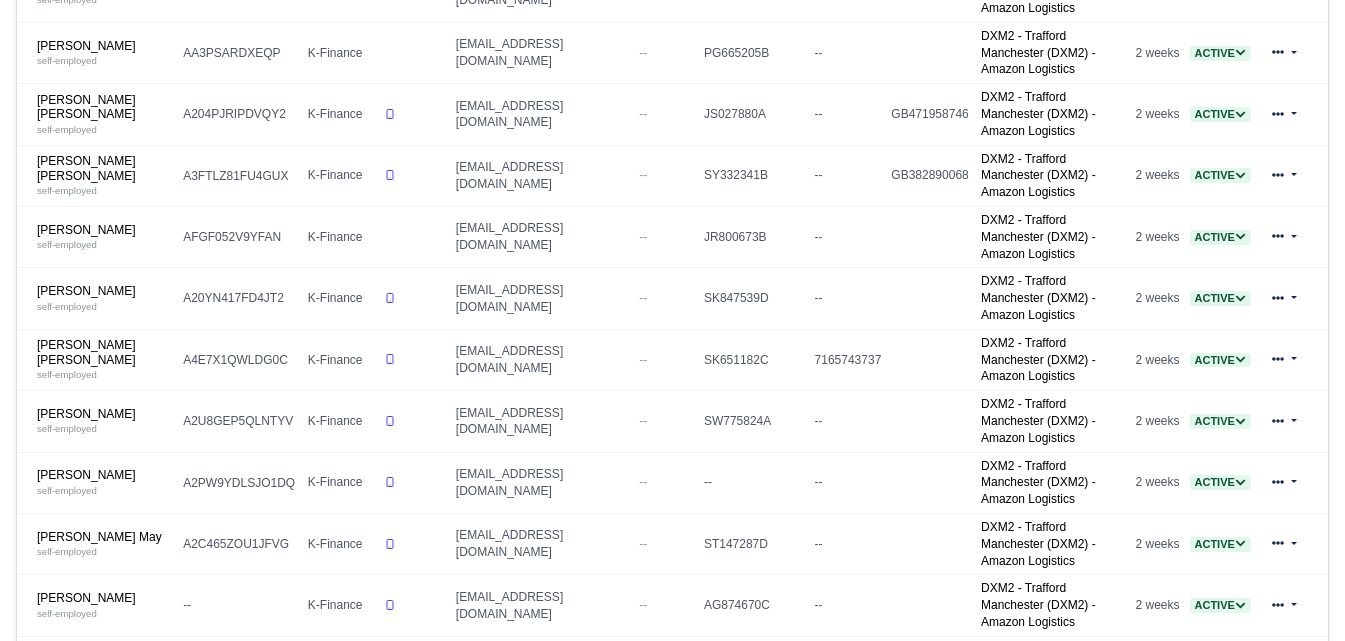 scroll, scrollTop: 1333, scrollLeft: 0, axis: vertical 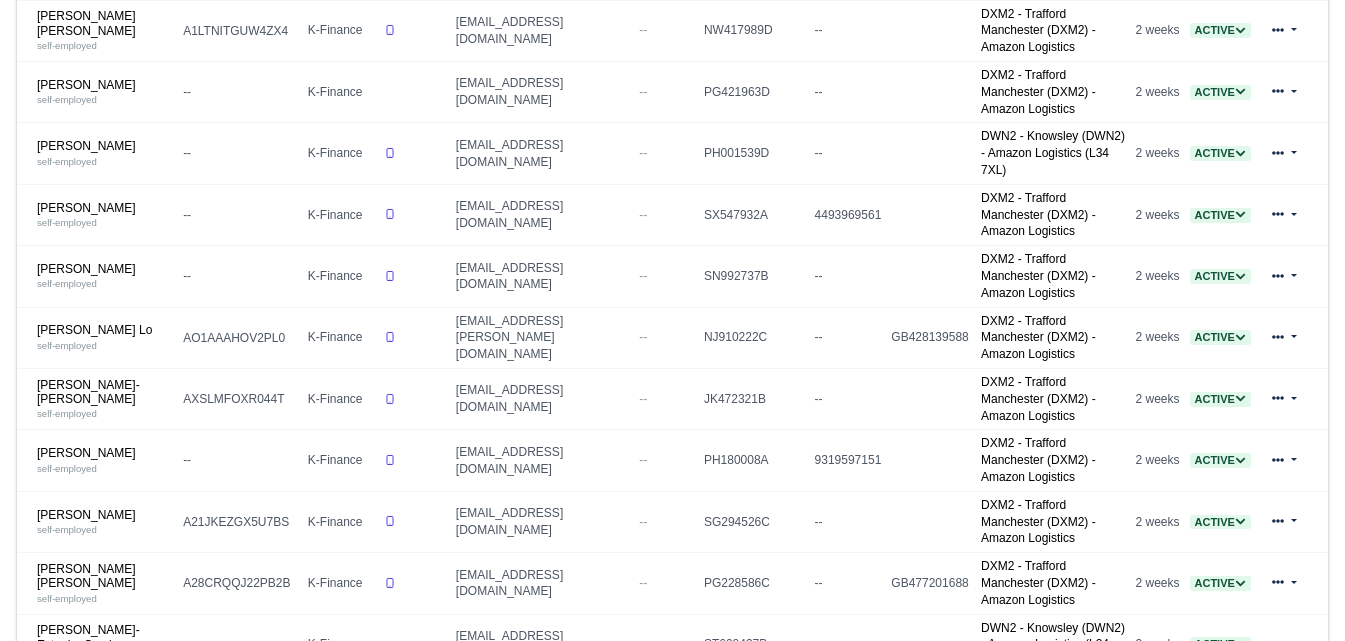 drag, startPoint x: 72, startPoint y: 375, endPoint x: 68, endPoint y: 391, distance: 16.492422 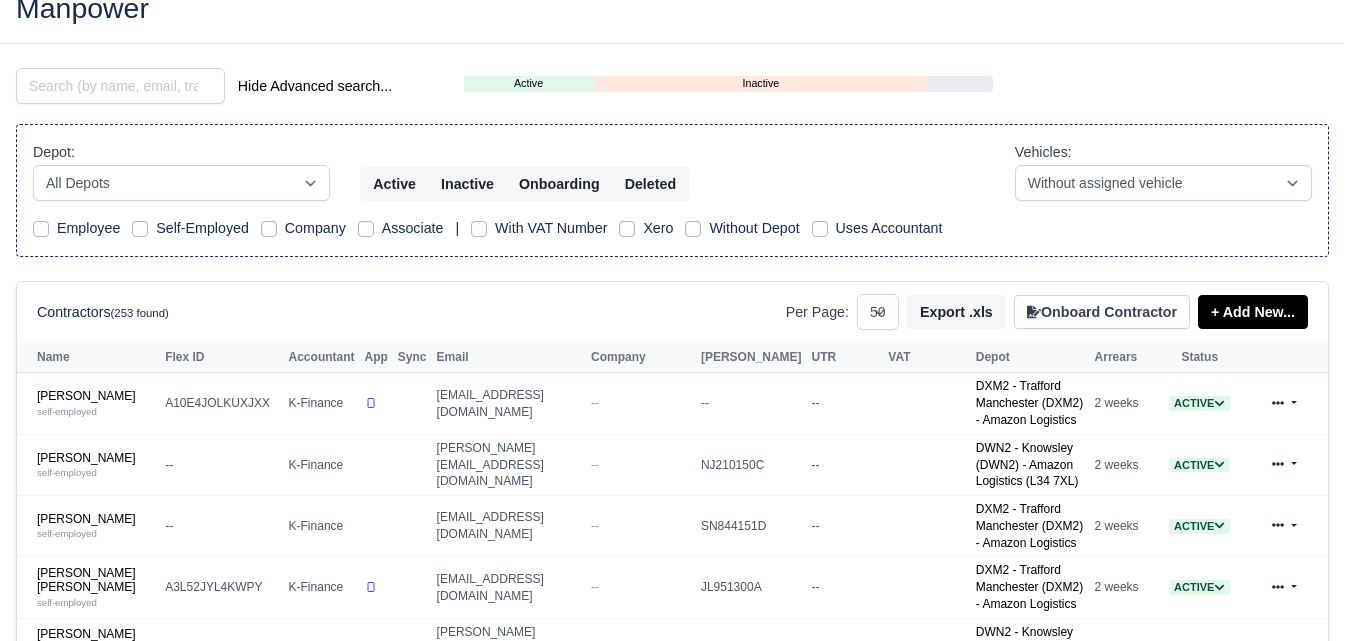 scroll, scrollTop: 167, scrollLeft: 0, axis: vertical 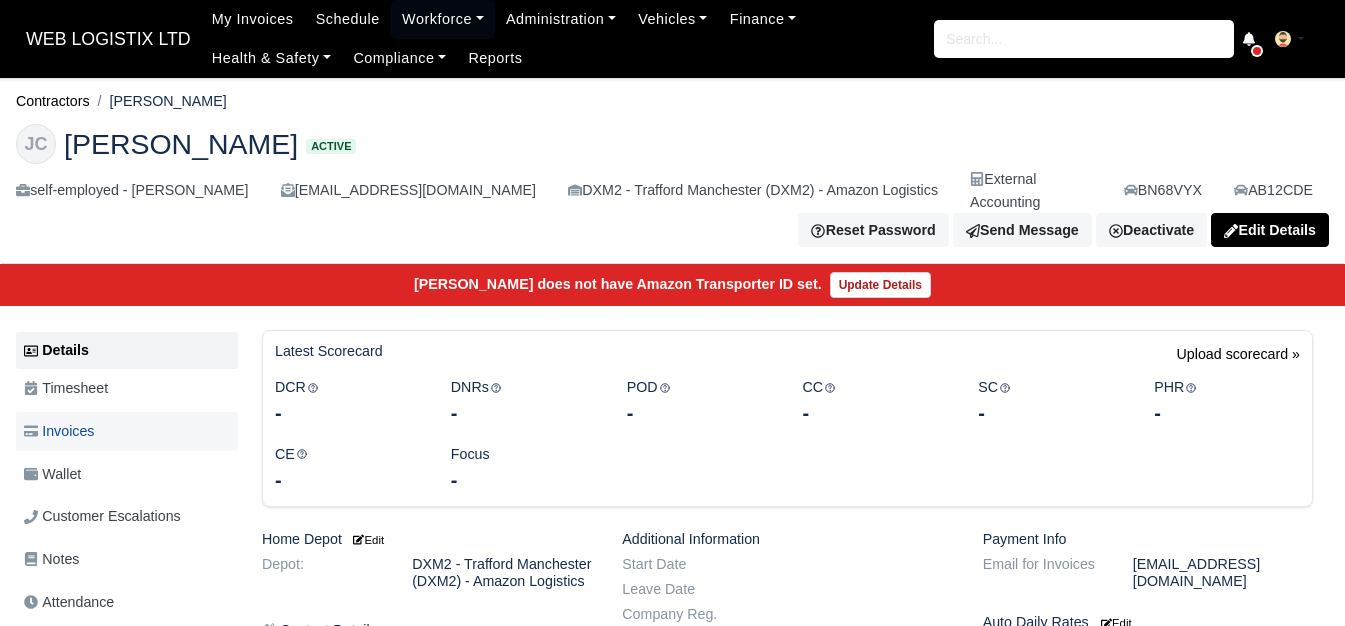 click on "Invoices" at bounding box center [59, 431] 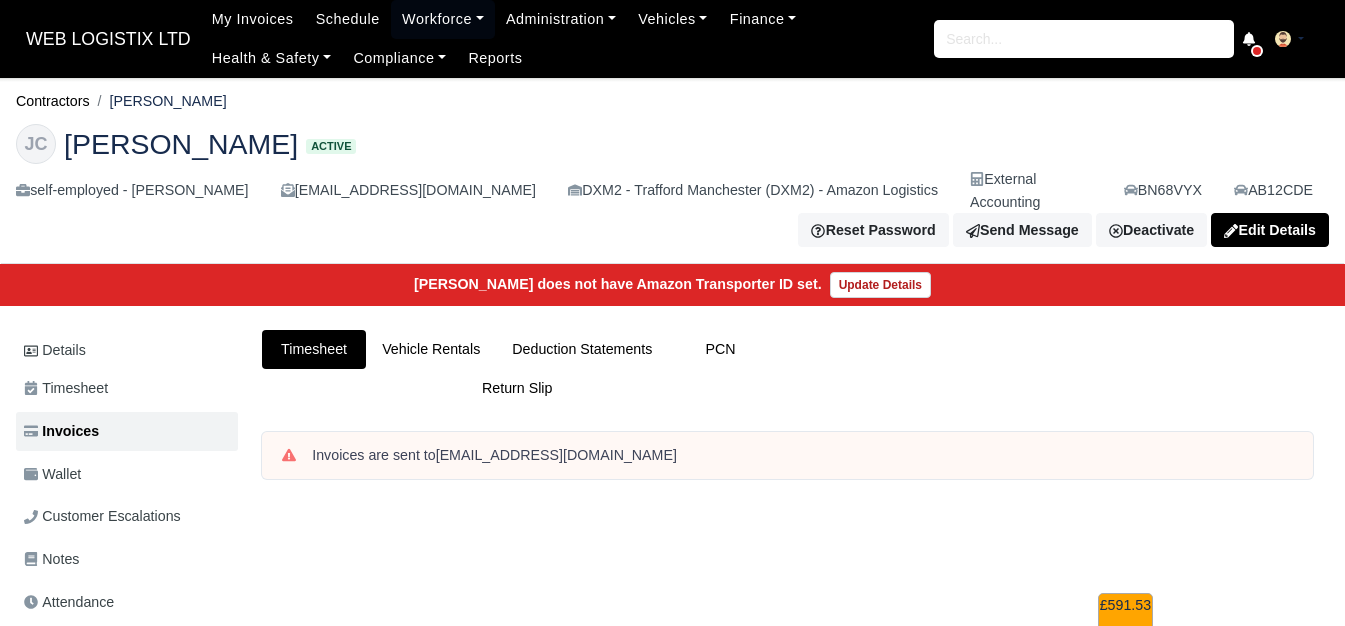 scroll, scrollTop: 0, scrollLeft: 0, axis: both 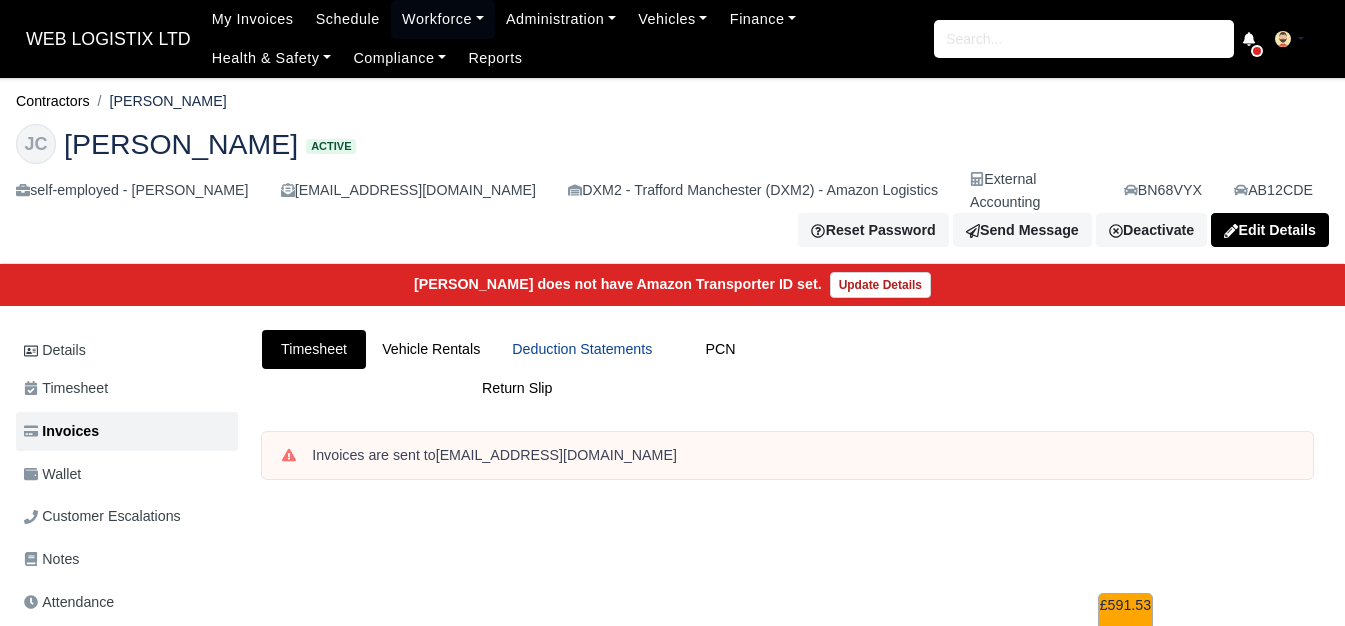 click on "Deduction
Statements" at bounding box center (582, 349) 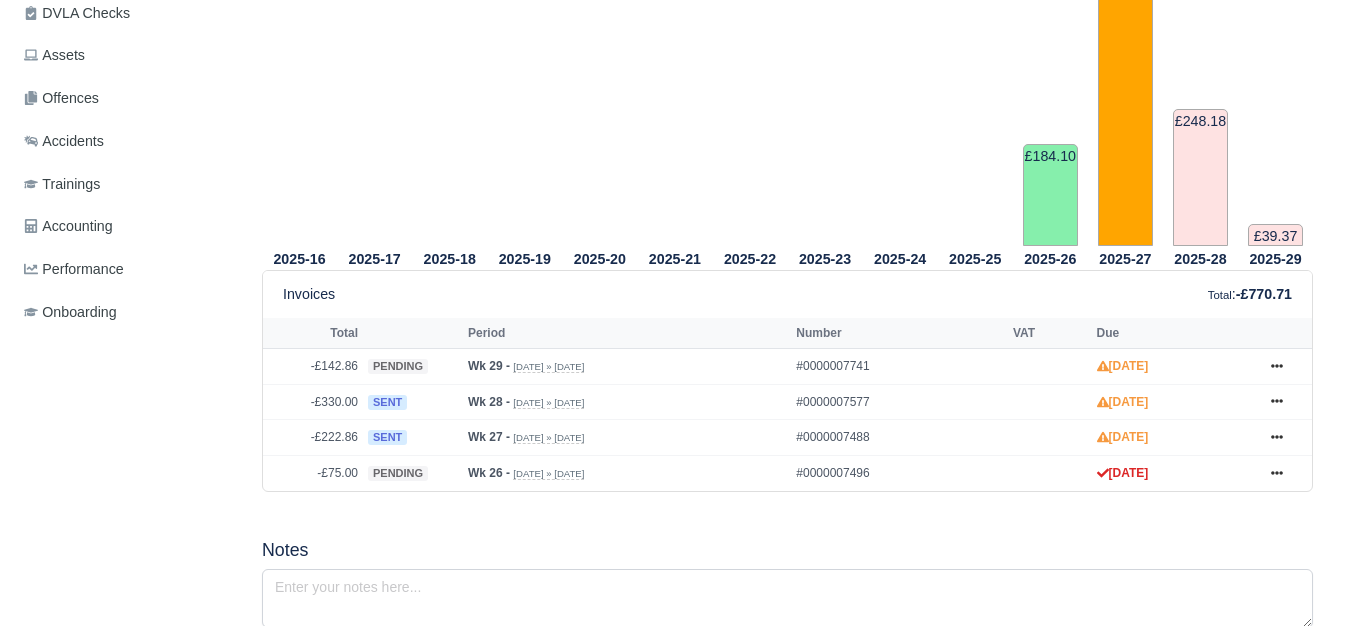 scroll, scrollTop: 833, scrollLeft: 0, axis: vertical 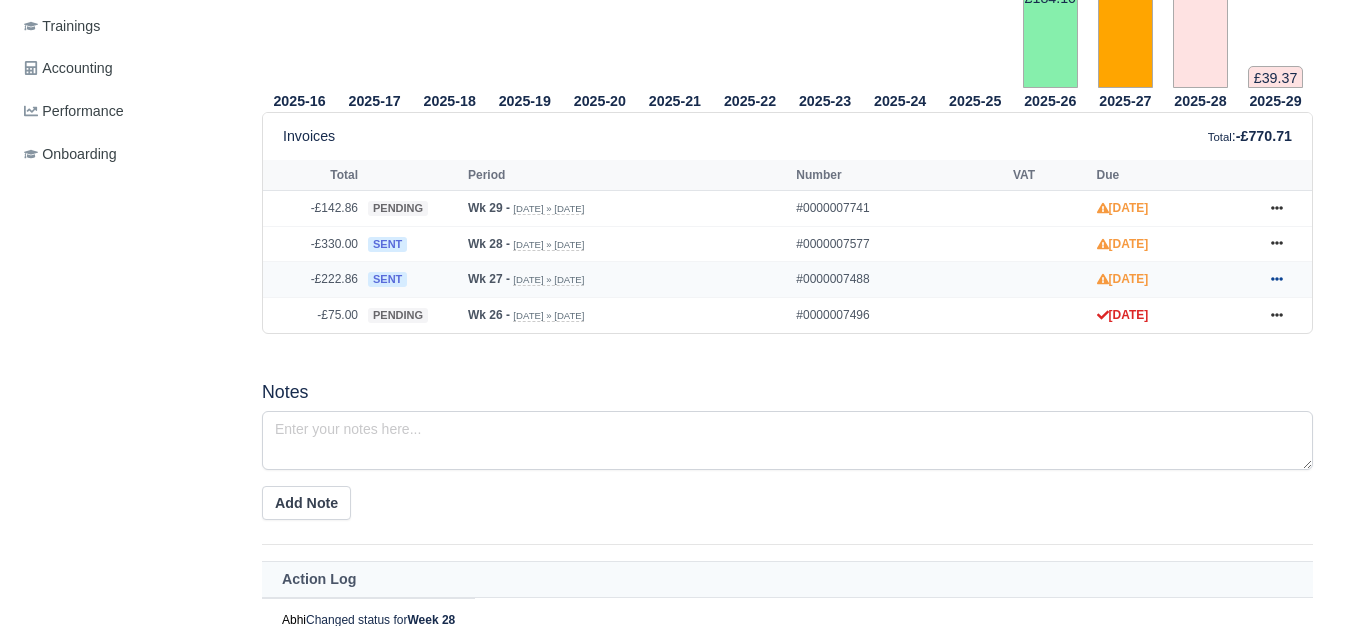 click 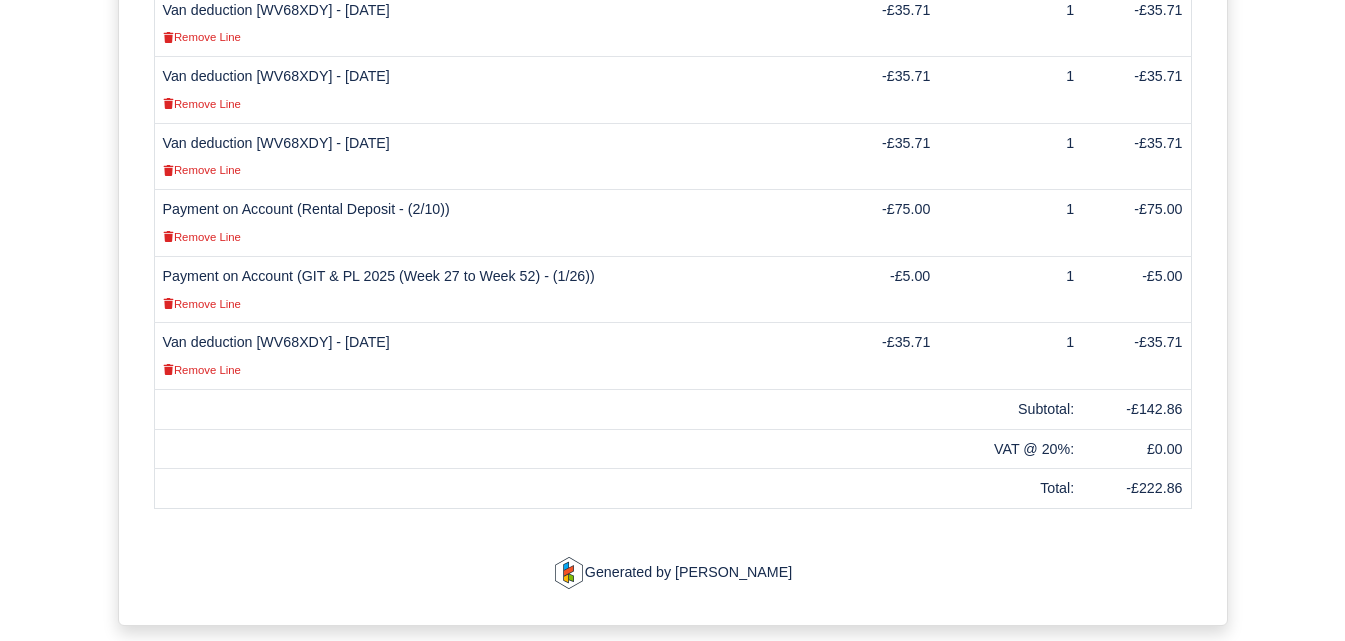 scroll, scrollTop: 731, scrollLeft: 0, axis: vertical 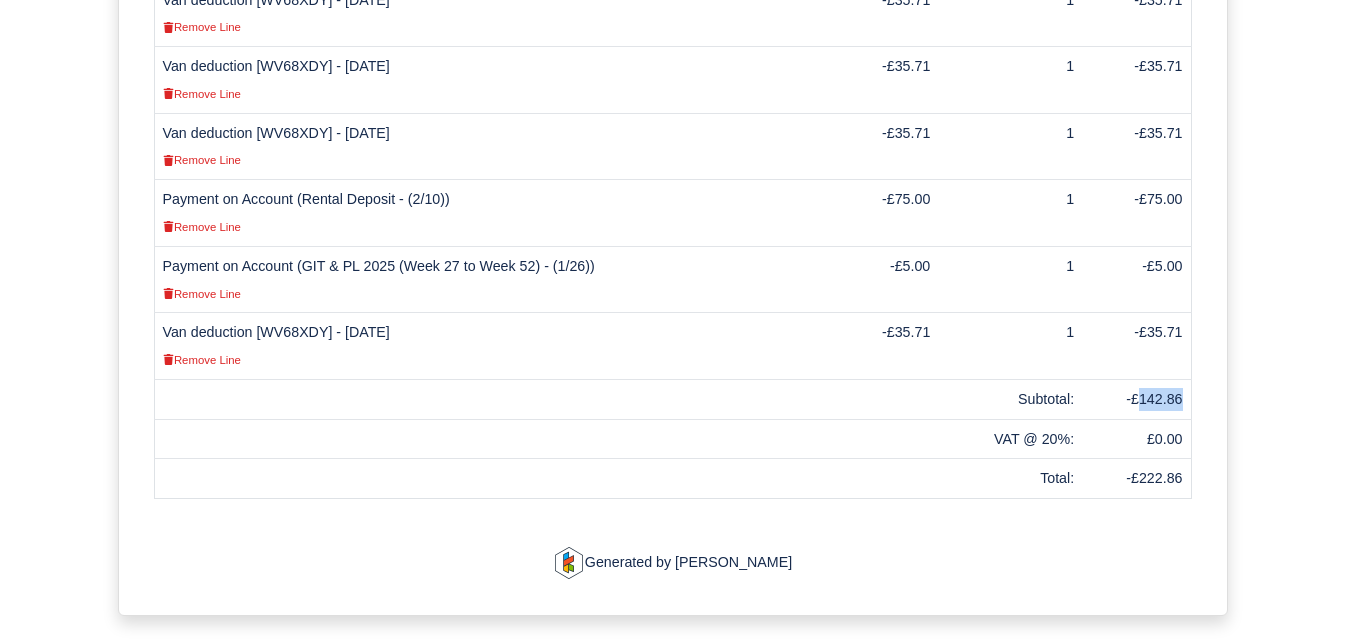 drag, startPoint x: 1144, startPoint y: 376, endPoint x: 1185, endPoint y: 377, distance: 41.01219 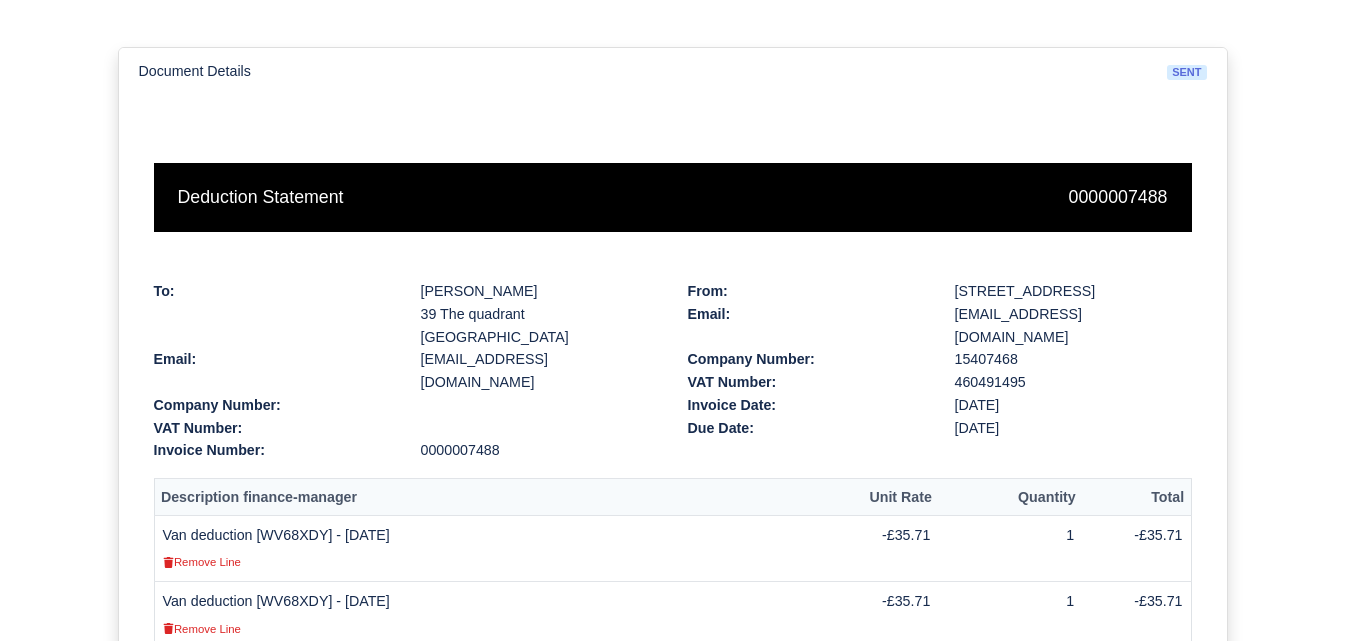 scroll, scrollTop: 0, scrollLeft: 0, axis: both 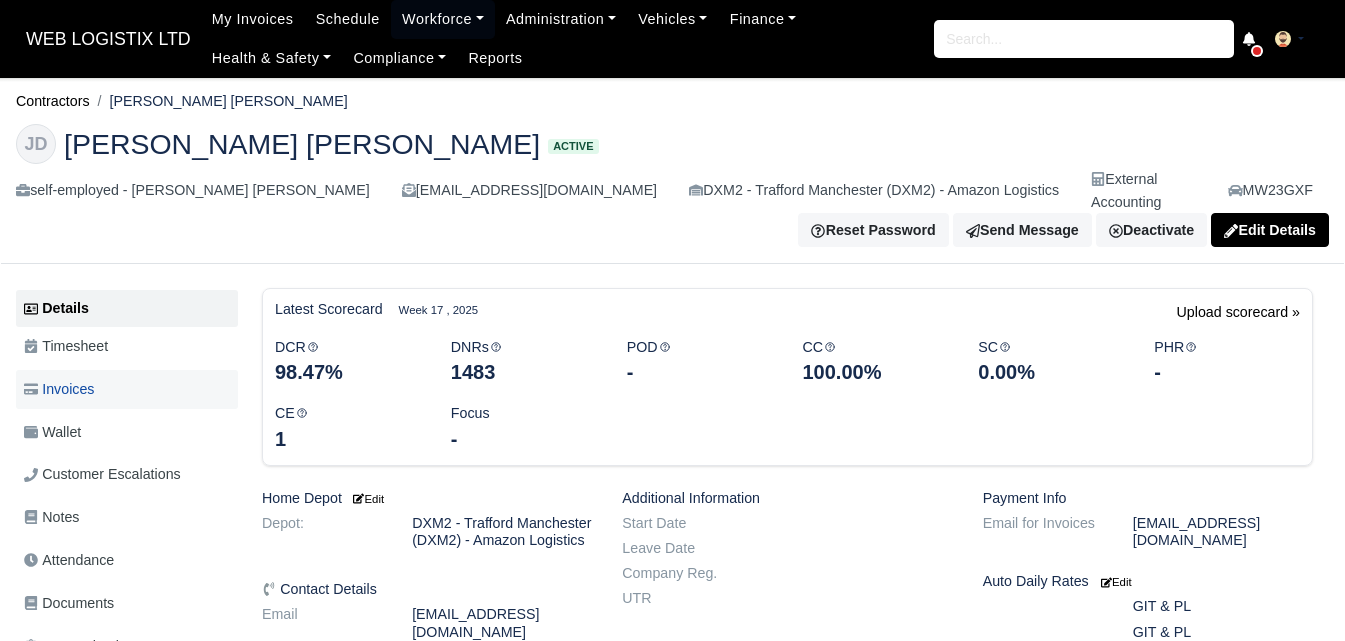 click on "Invoices" at bounding box center (127, 389) 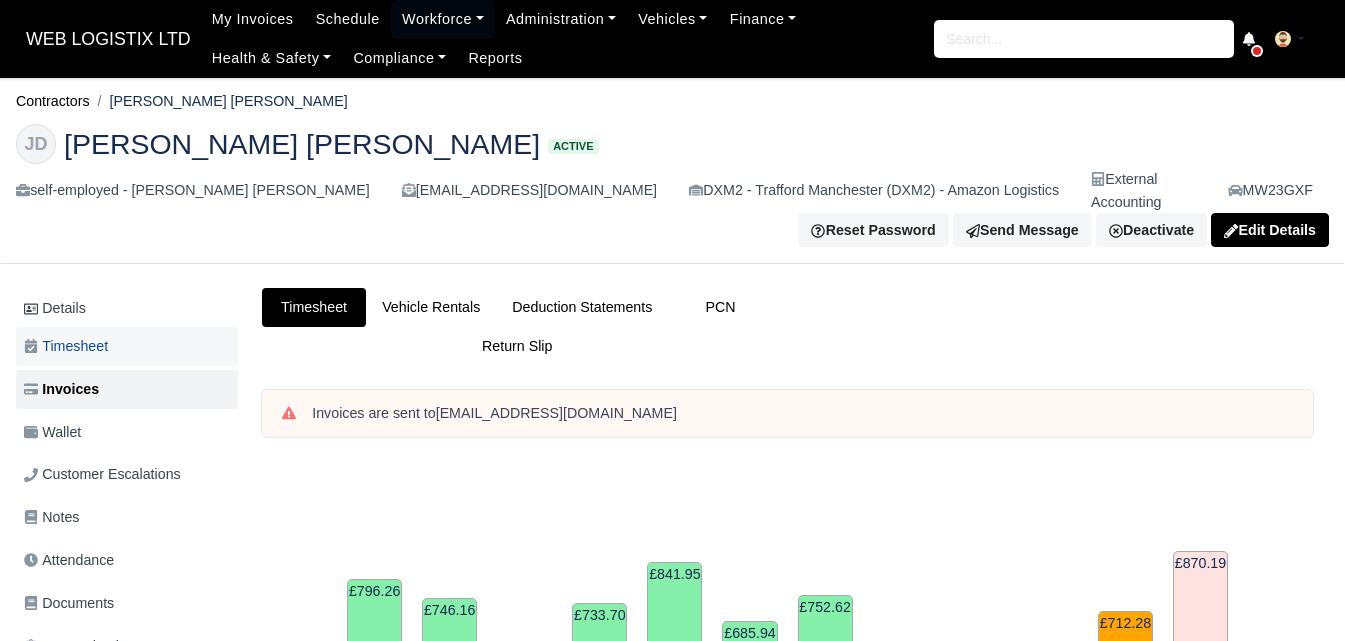 scroll, scrollTop: 0, scrollLeft: 0, axis: both 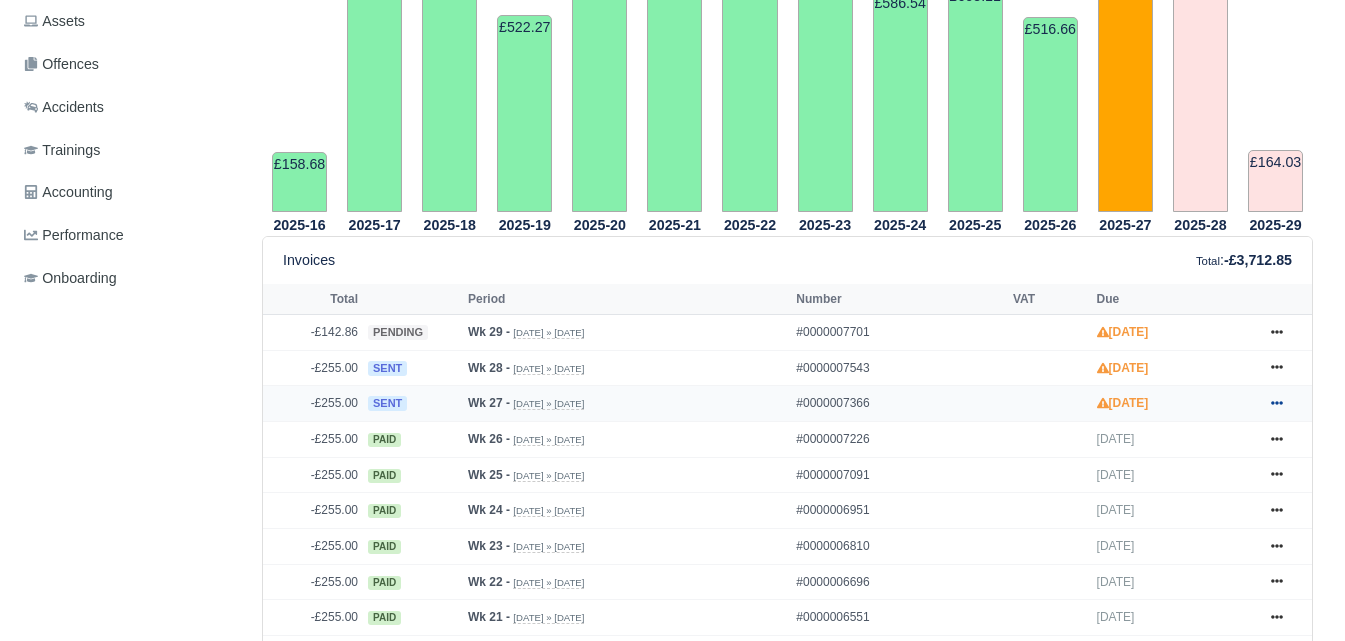 click at bounding box center (1277, 403) 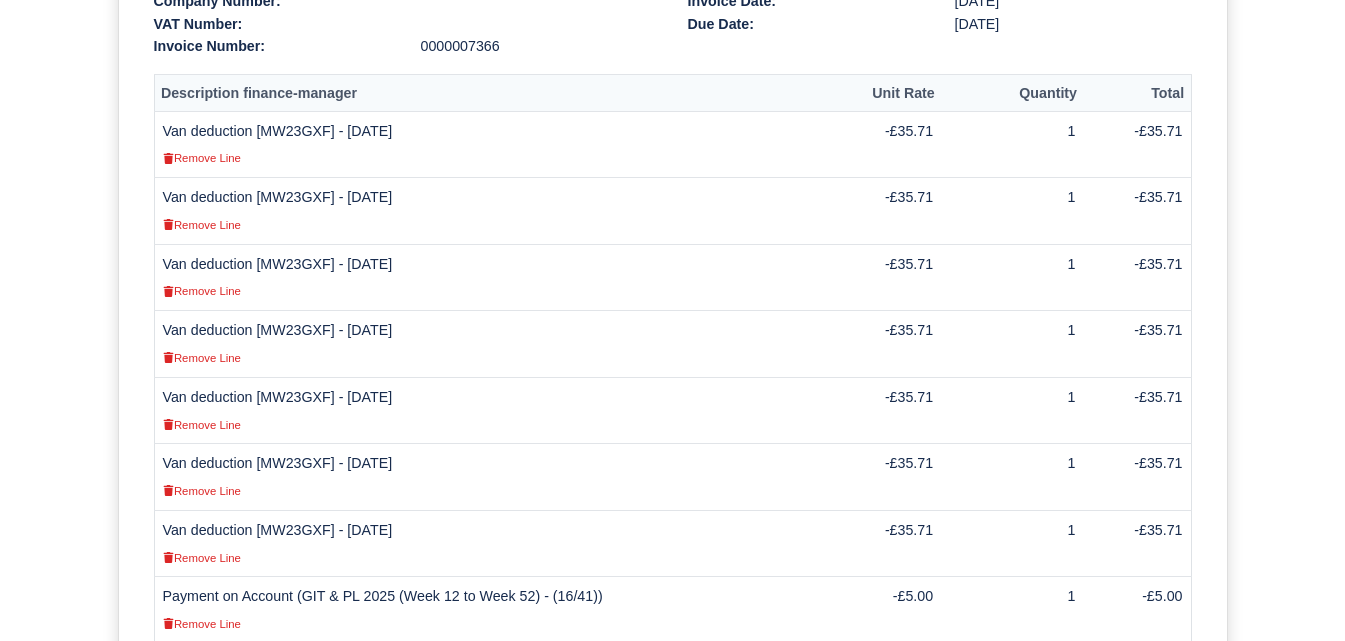 scroll, scrollTop: 531, scrollLeft: 0, axis: vertical 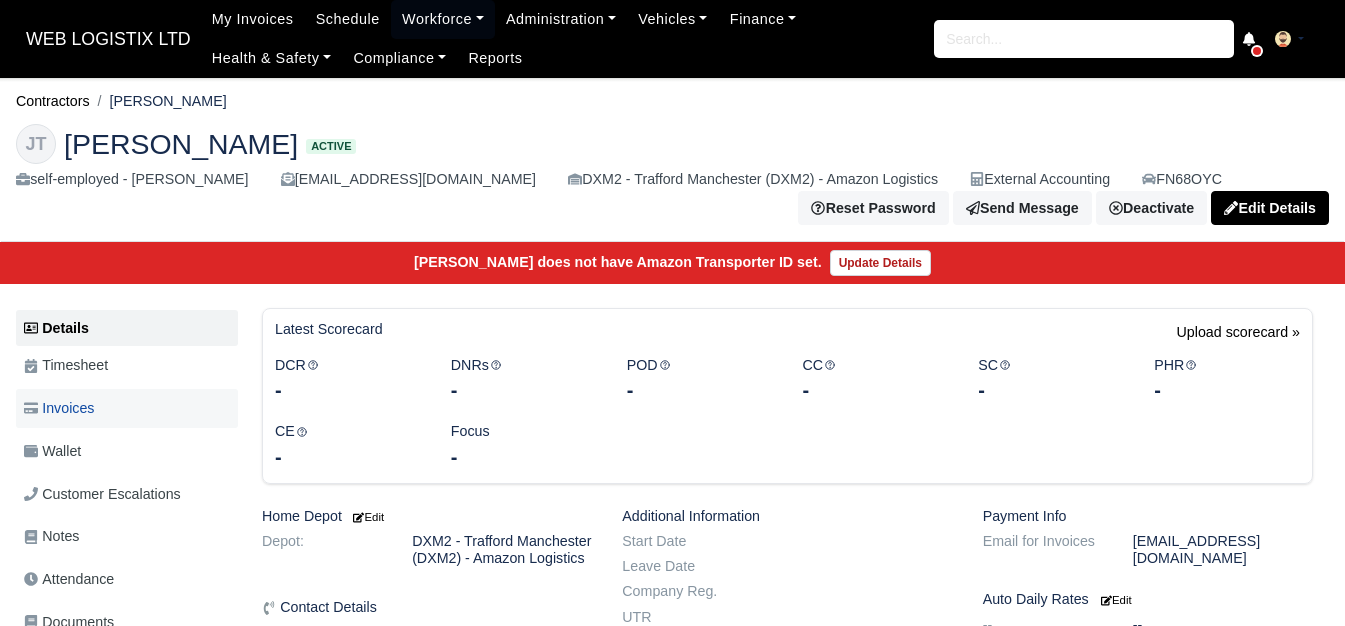 click on "Invoices" at bounding box center (59, 408) 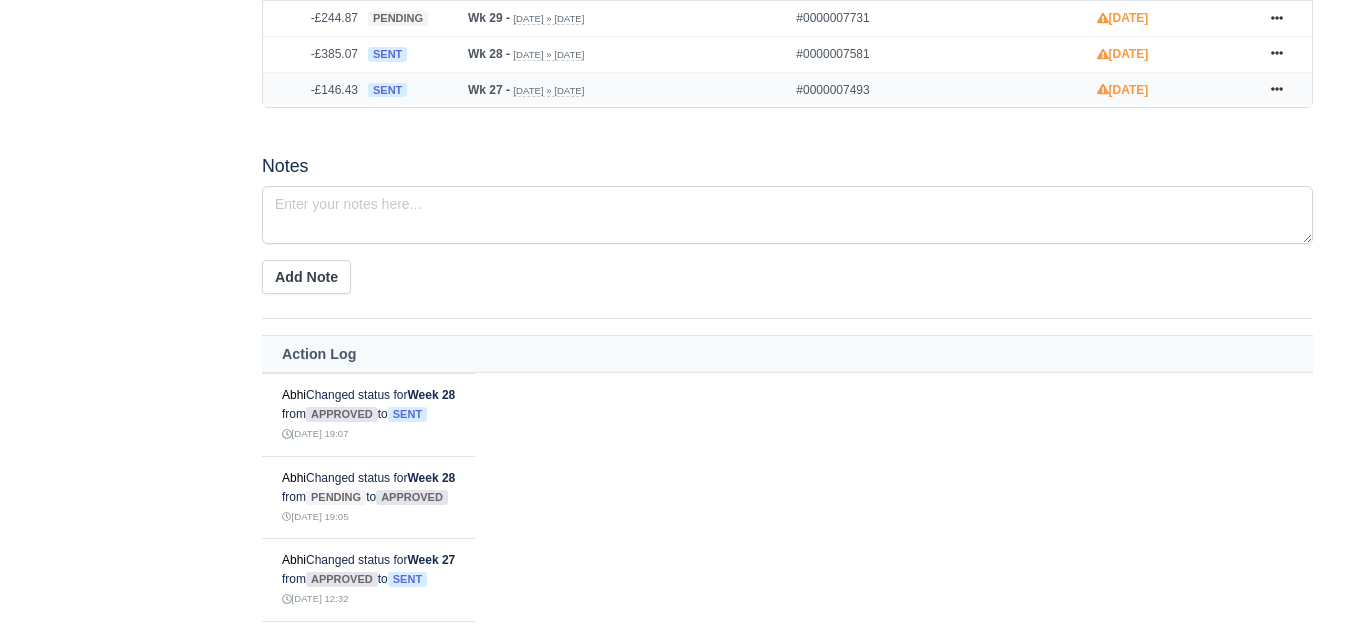 scroll, scrollTop: 1000, scrollLeft: 0, axis: vertical 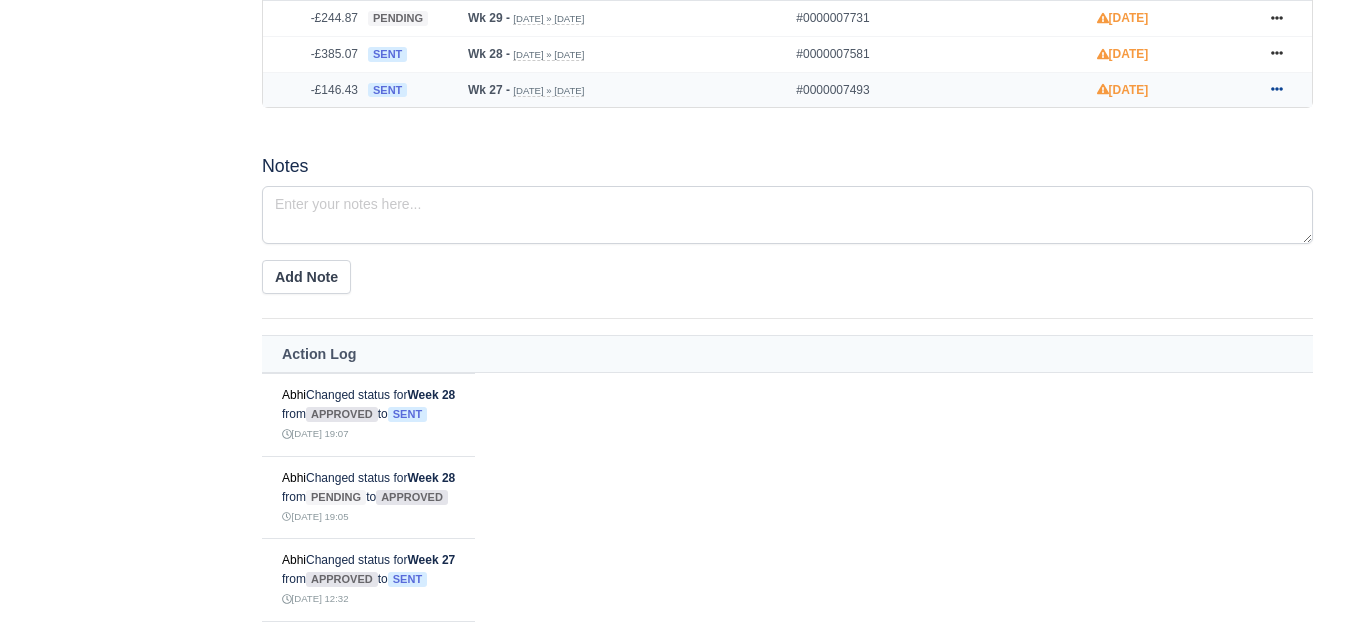 click 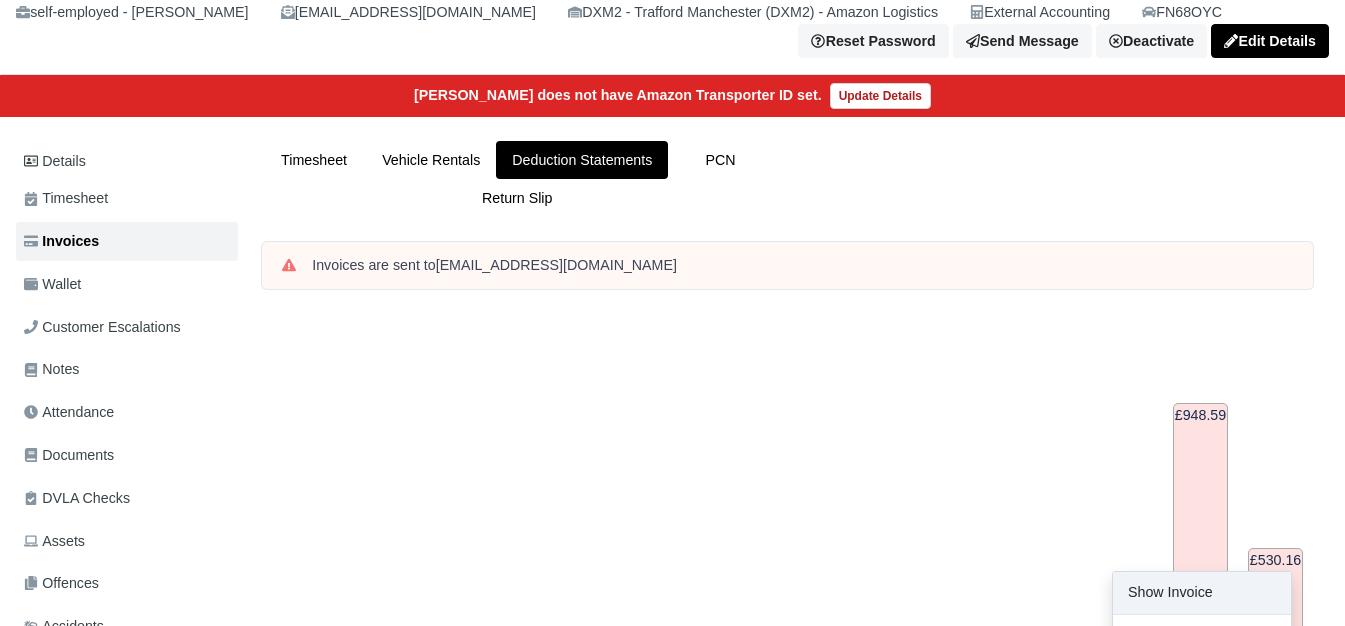 scroll, scrollTop: 333, scrollLeft: 0, axis: vertical 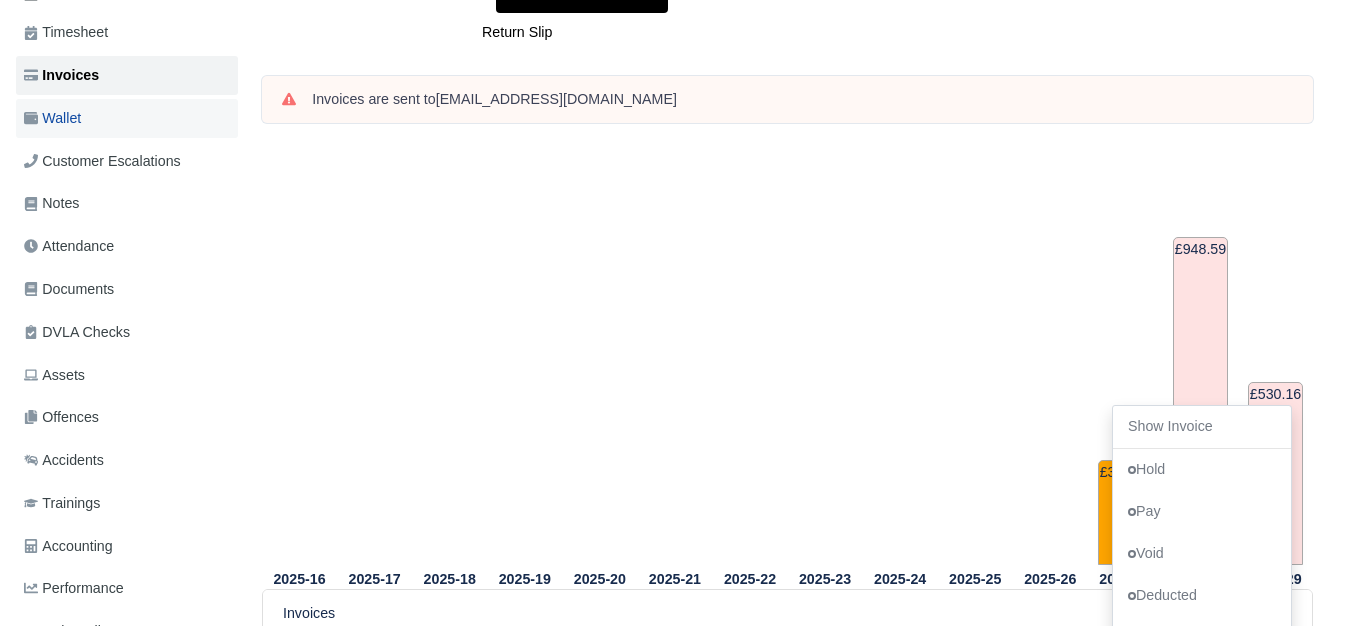 click on "Wallet" at bounding box center [127, 118] 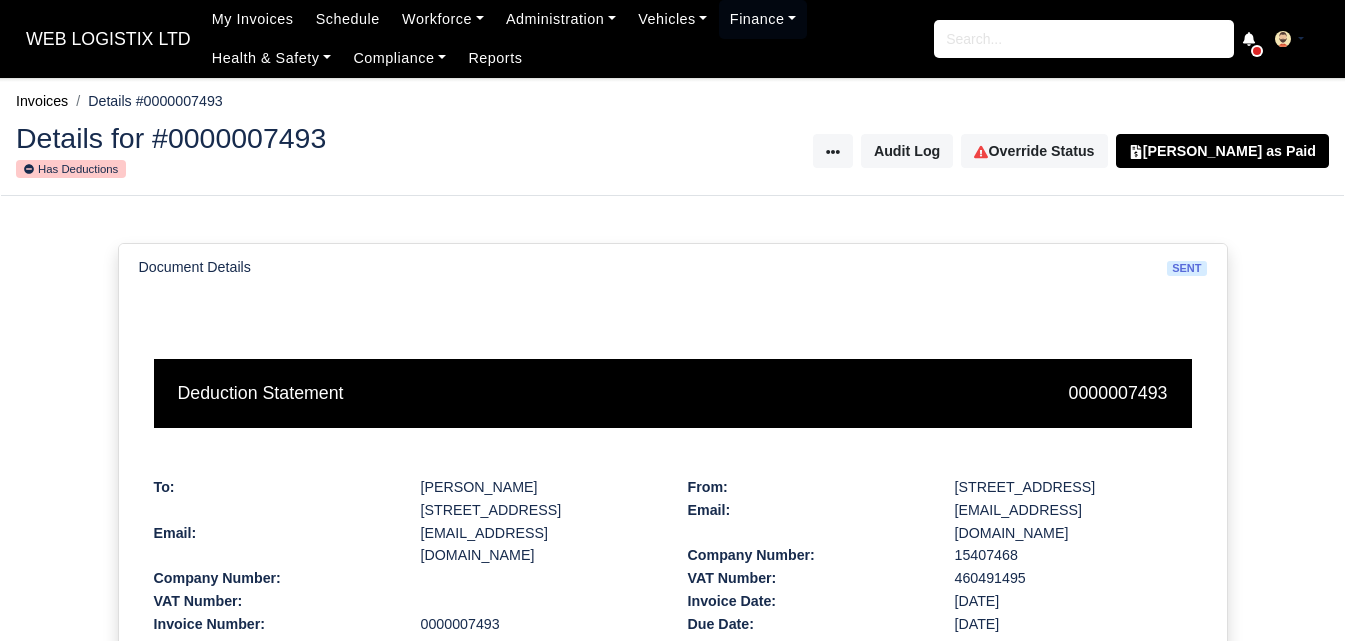 scroll, scrollTop: 333, scrollLeft: 0, axis: vertical 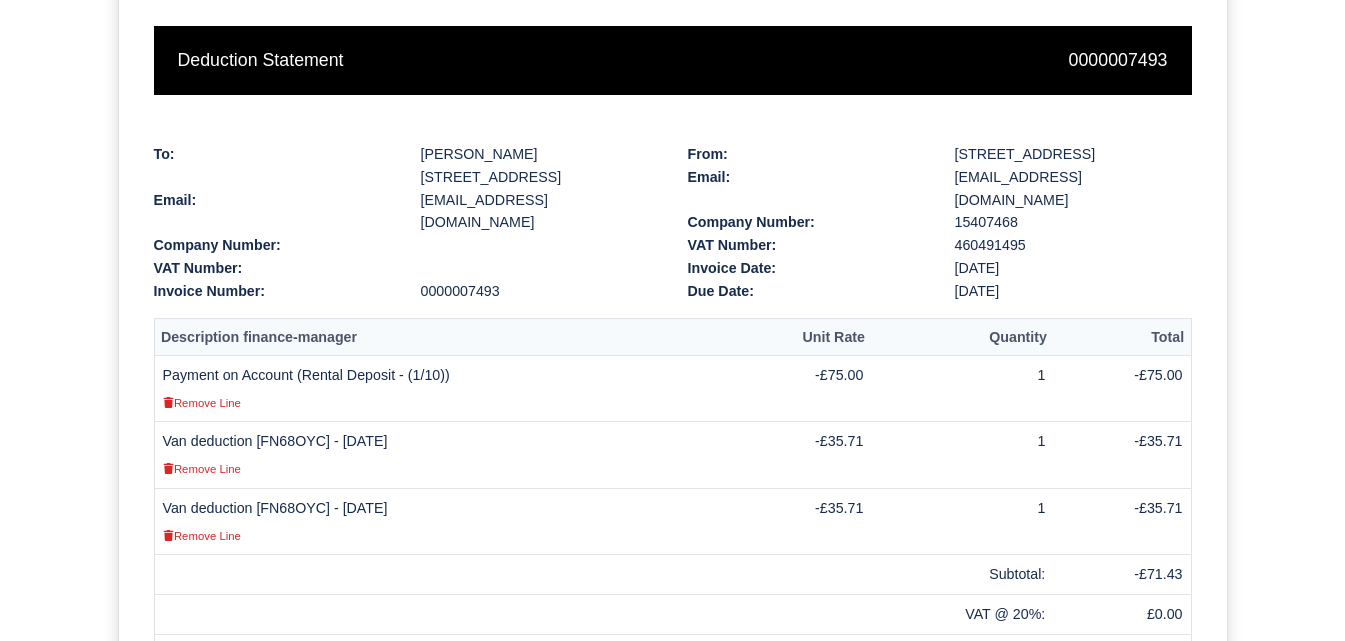 click on "Van deduction [FN68OYC] - [DATE]
Remove Line" at bounding box center [441, 455] 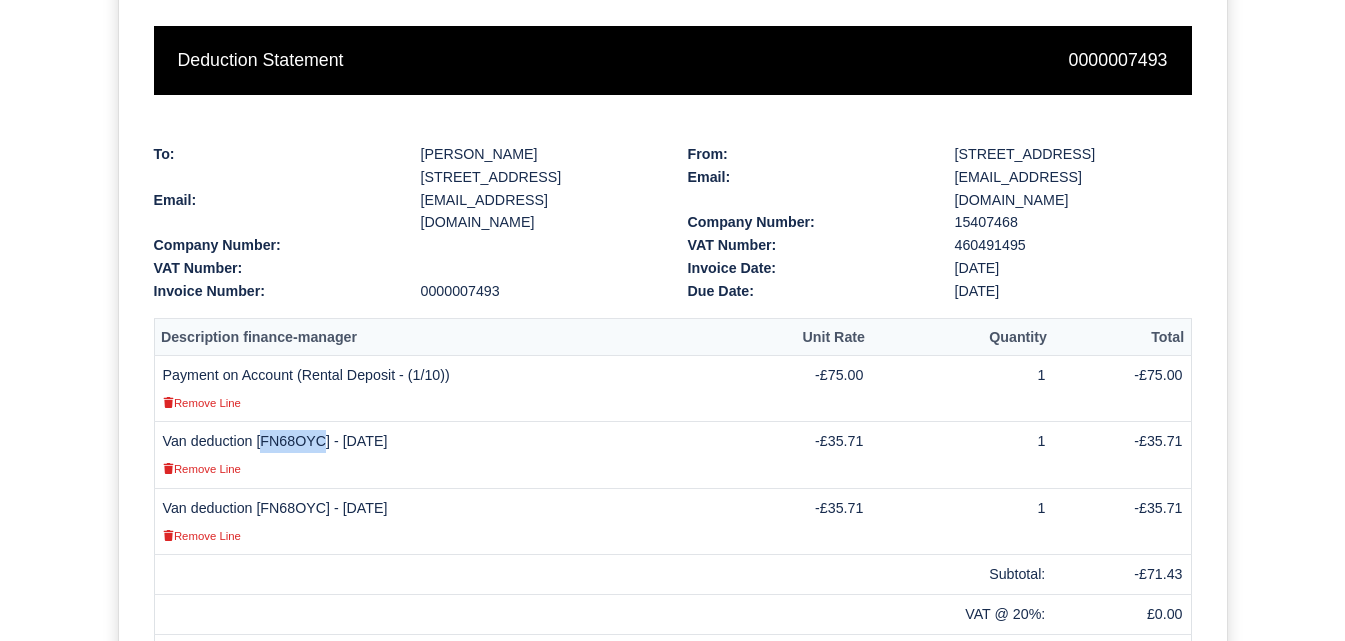 click on "Van deduction [FN68OYC] - [DATE]
Remove Line" at bounding box center [441, 455] 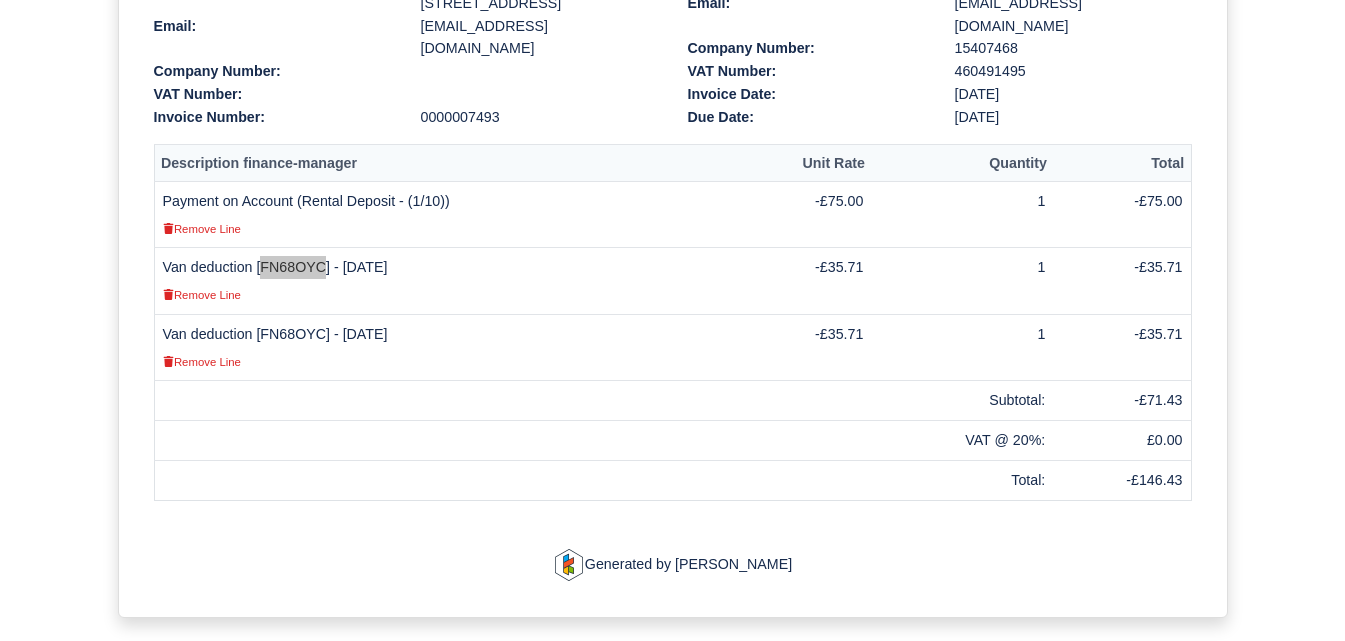 scroll, scrollTop: 509, scrollLeft: 0, axis: vertical 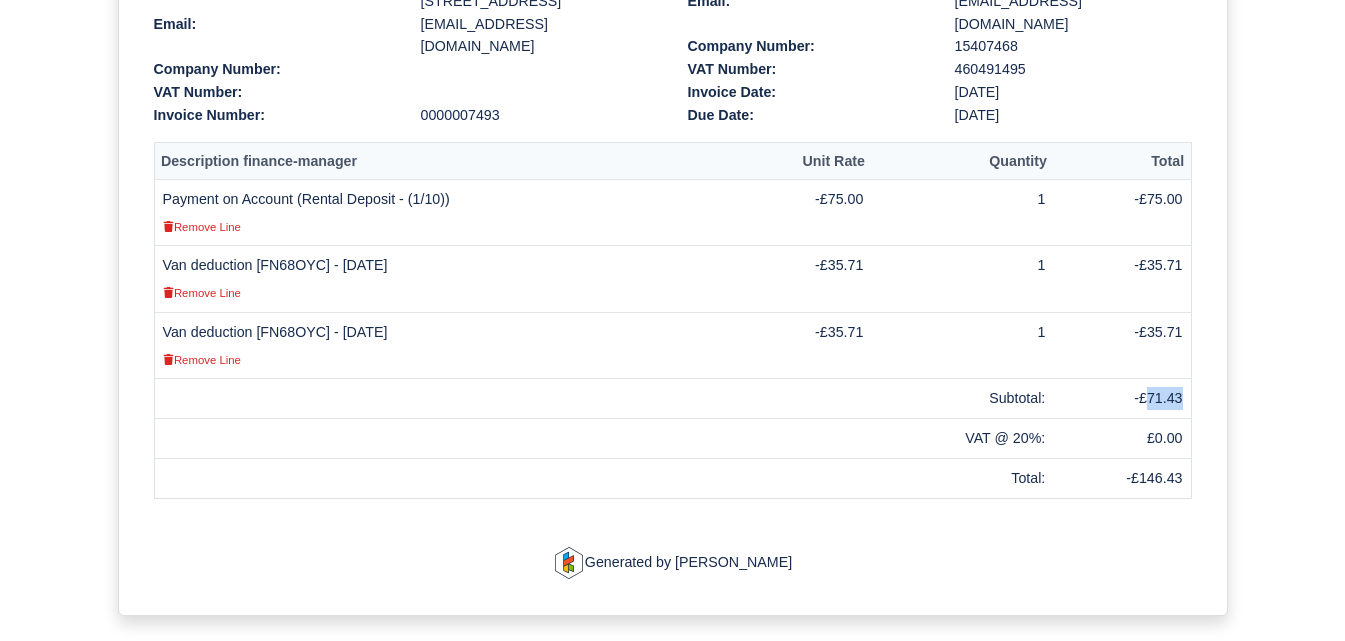 drag, startPoint x: 1147, startPoint y: 376, endPoint x: 1183, endPoint y: 377, distance: 36.013885 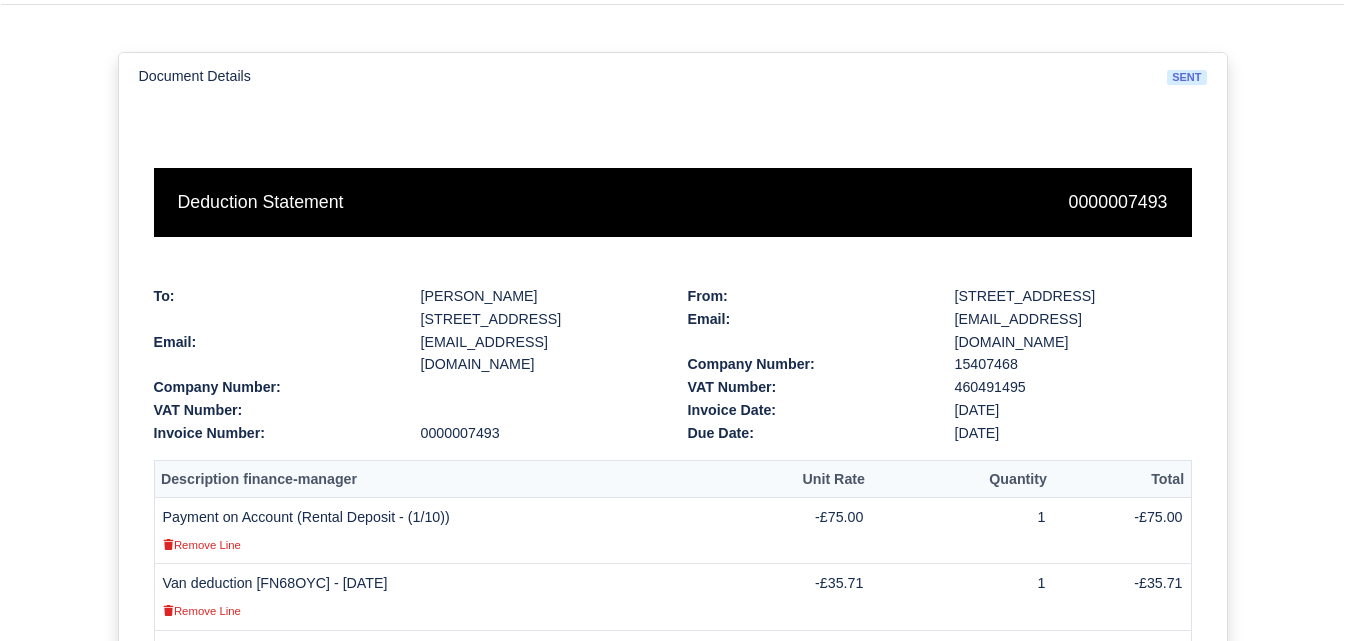 scroll, scrollTop: 0, scrollLeft: 0, axis: both 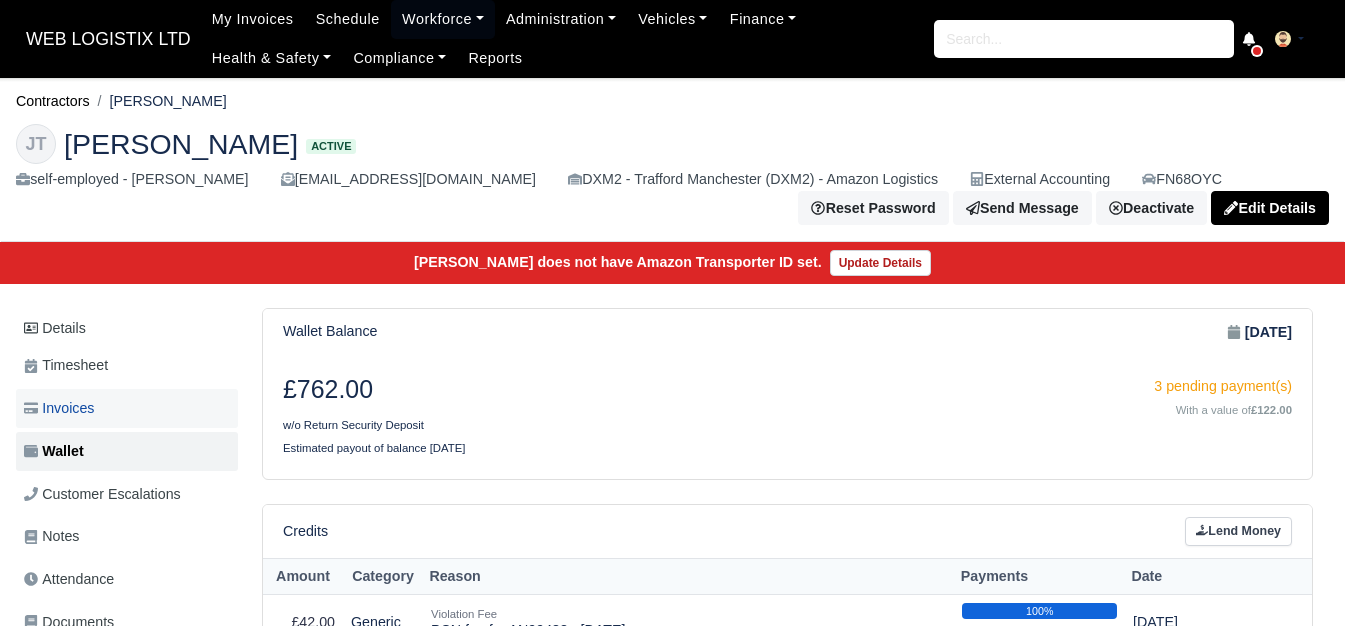 click on "Invoices" at bounding box center [127, 408] 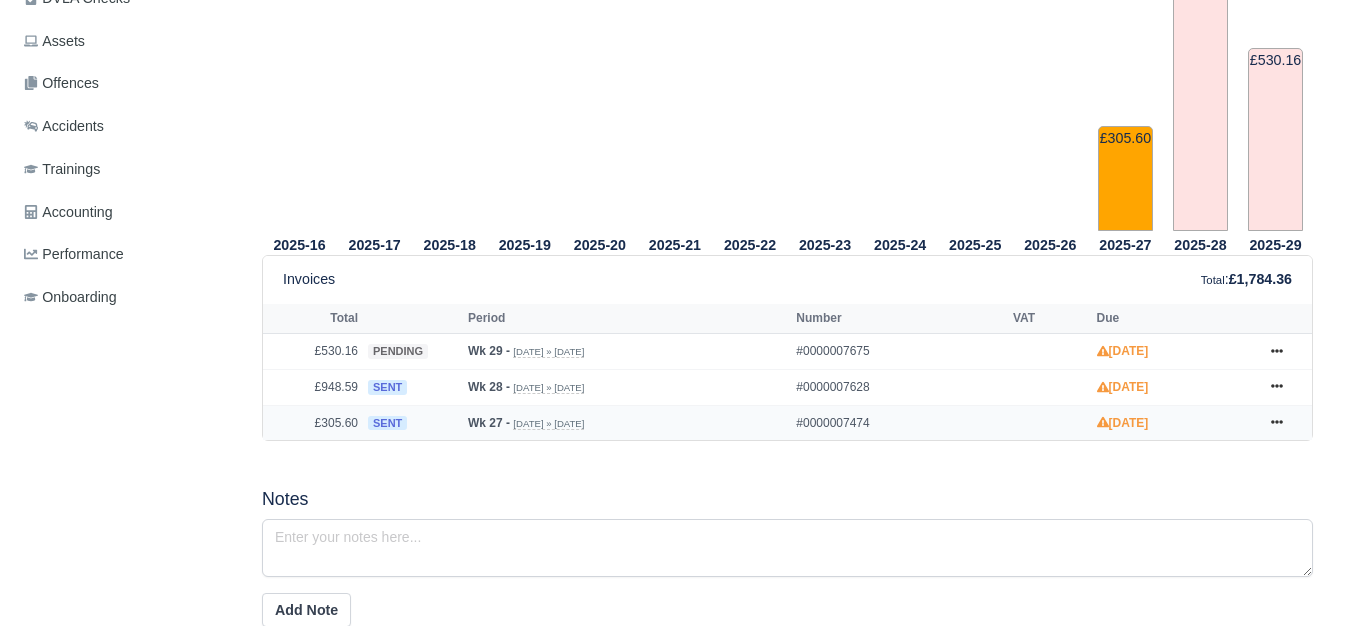 scroll, scrollTop: 667, scrollLeft: 0, axis: vertical 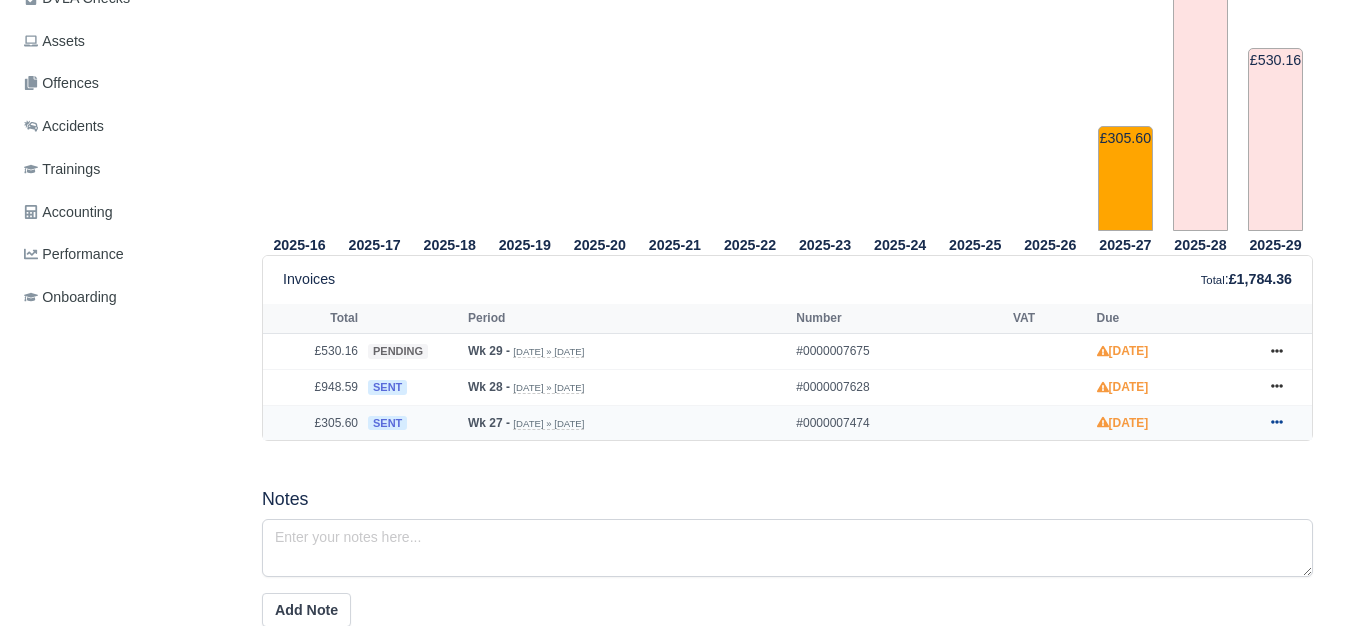 click 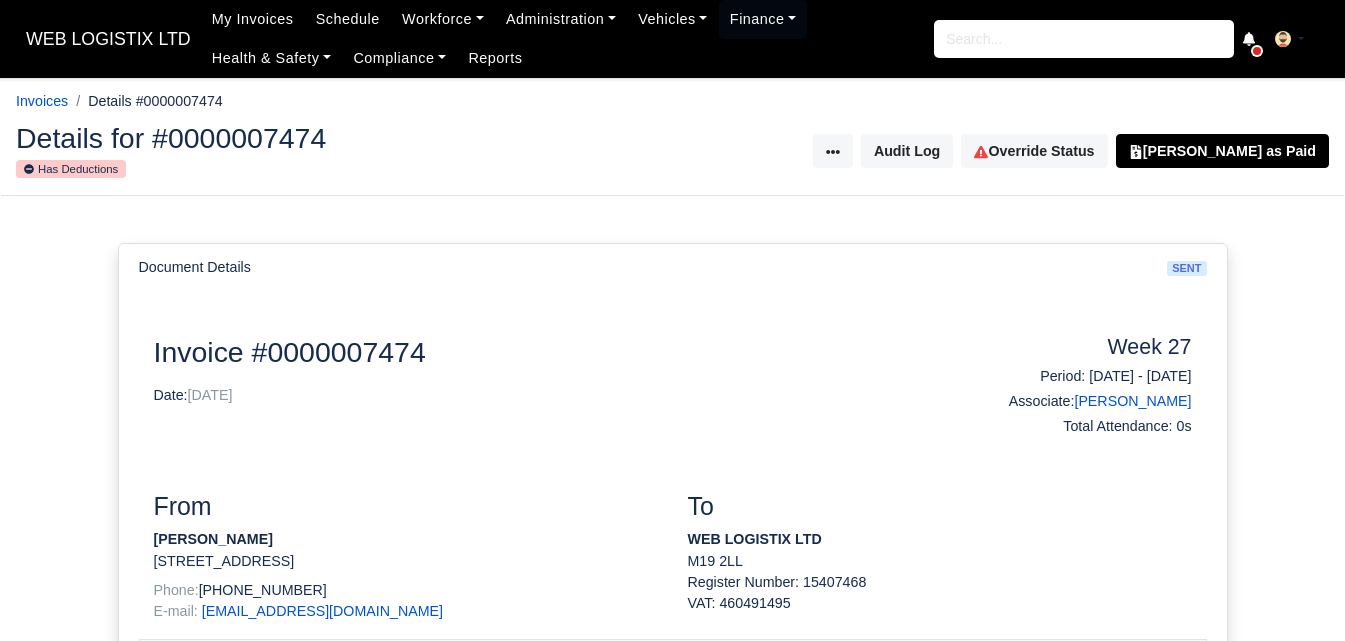 scroll, scrollTop: 500, scrollLeft: 0, axis: vertical 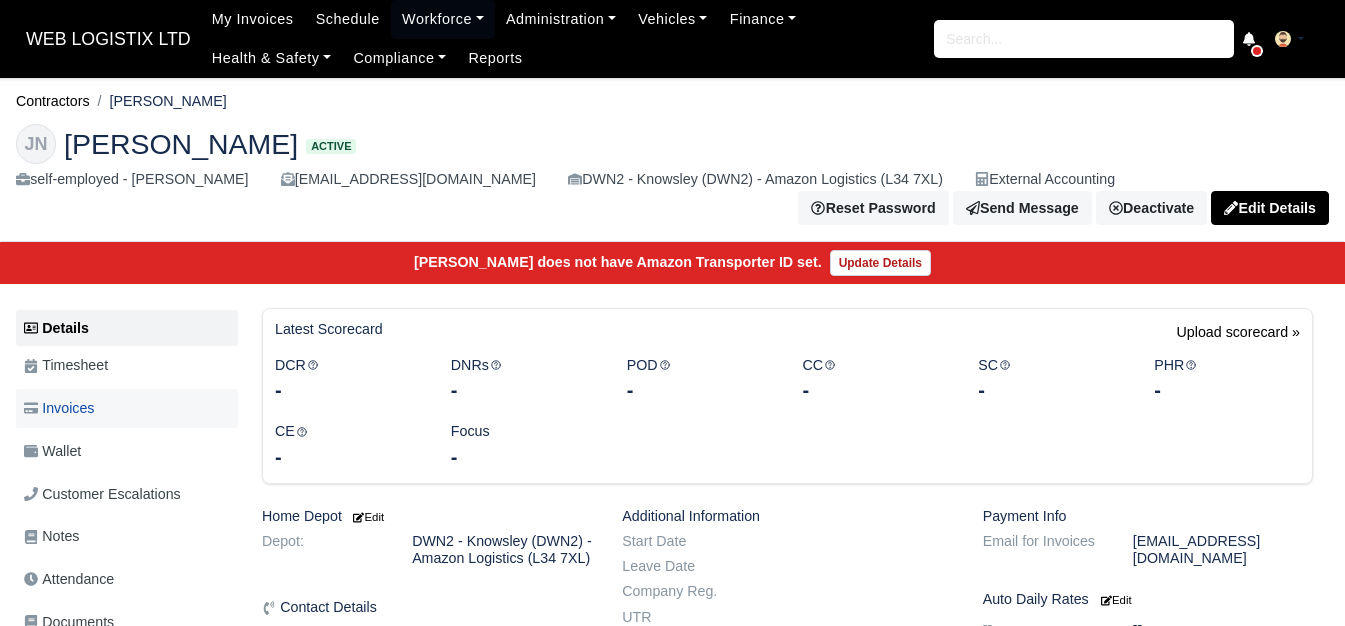click on "Invoices" at bounding box center (59, 408) 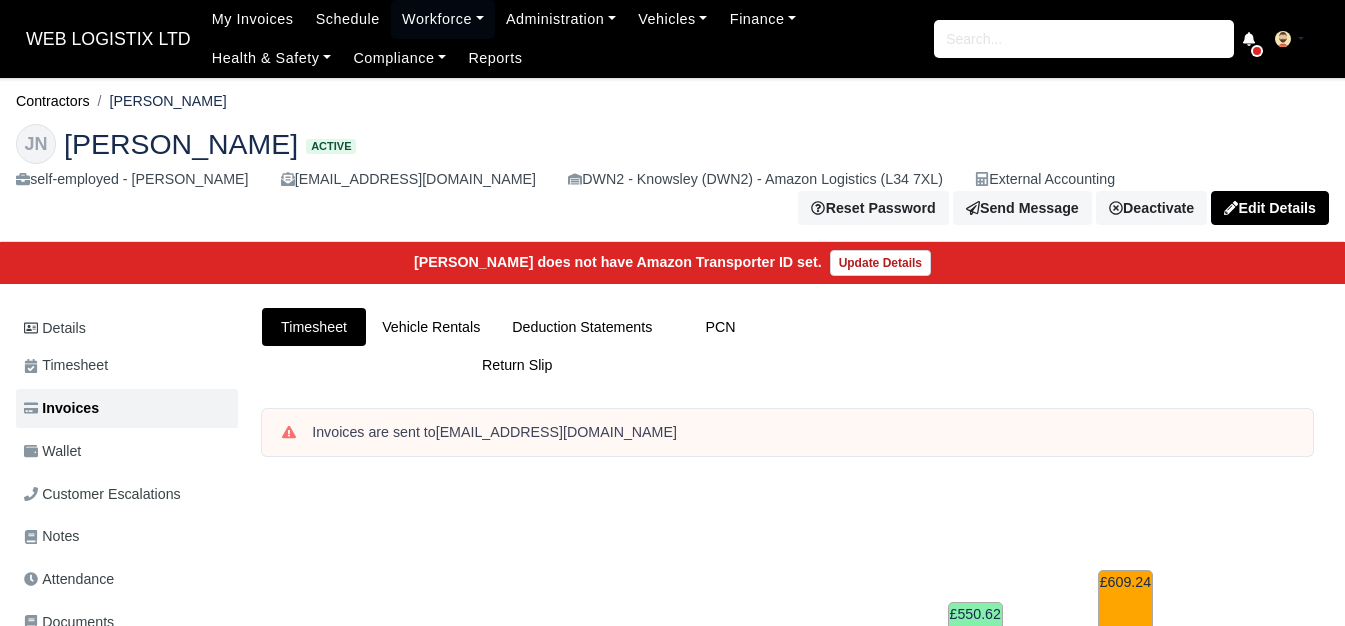 scroll, scrollTop: 0, scrollLeft: 0, axis: both 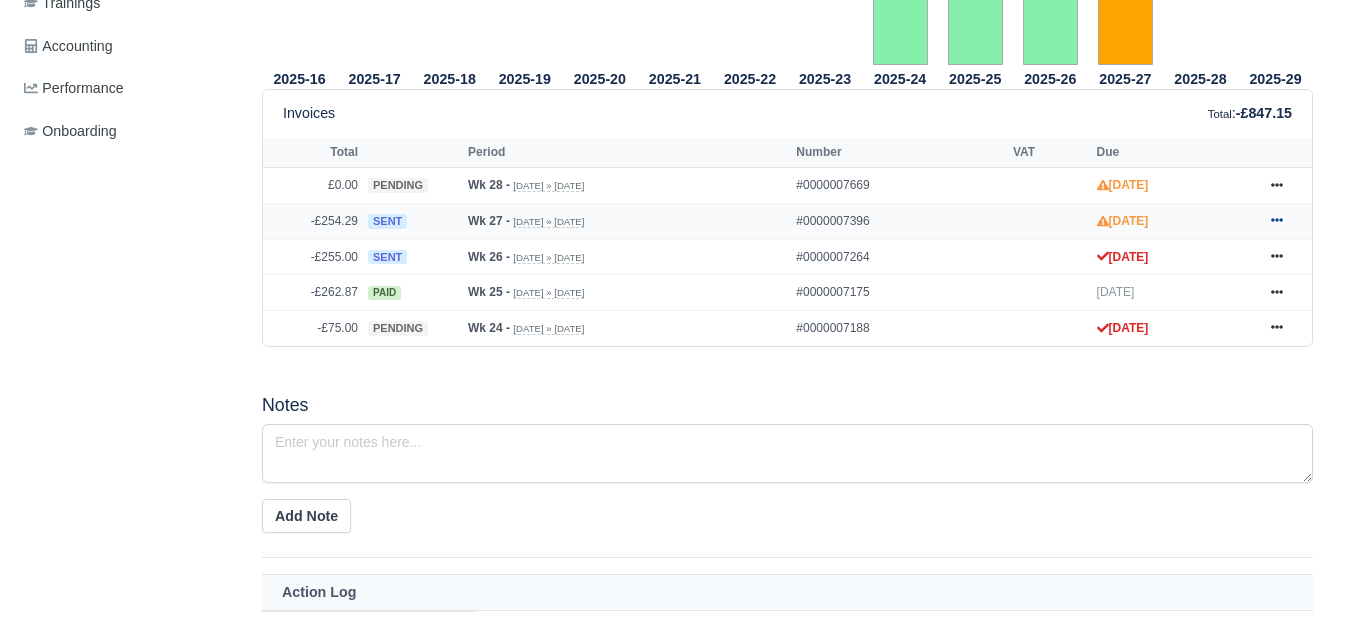 click 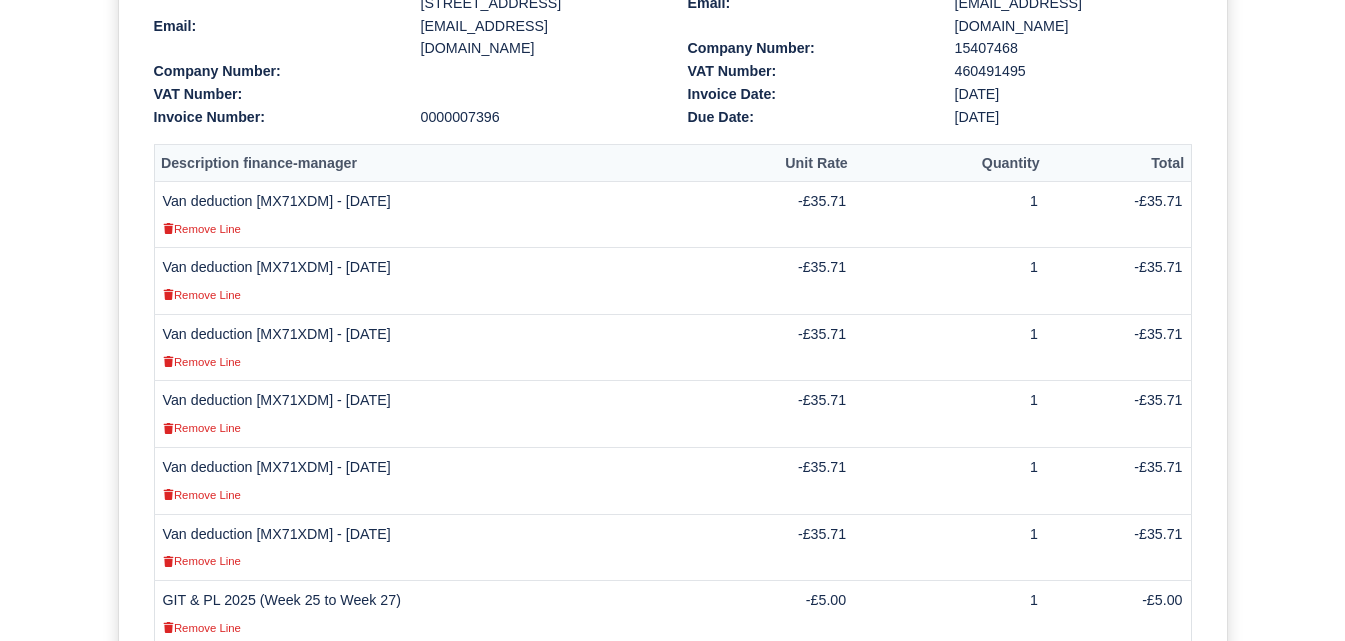 scroll, scrollTop: 500, scrollLeft: 0, axis: vertical 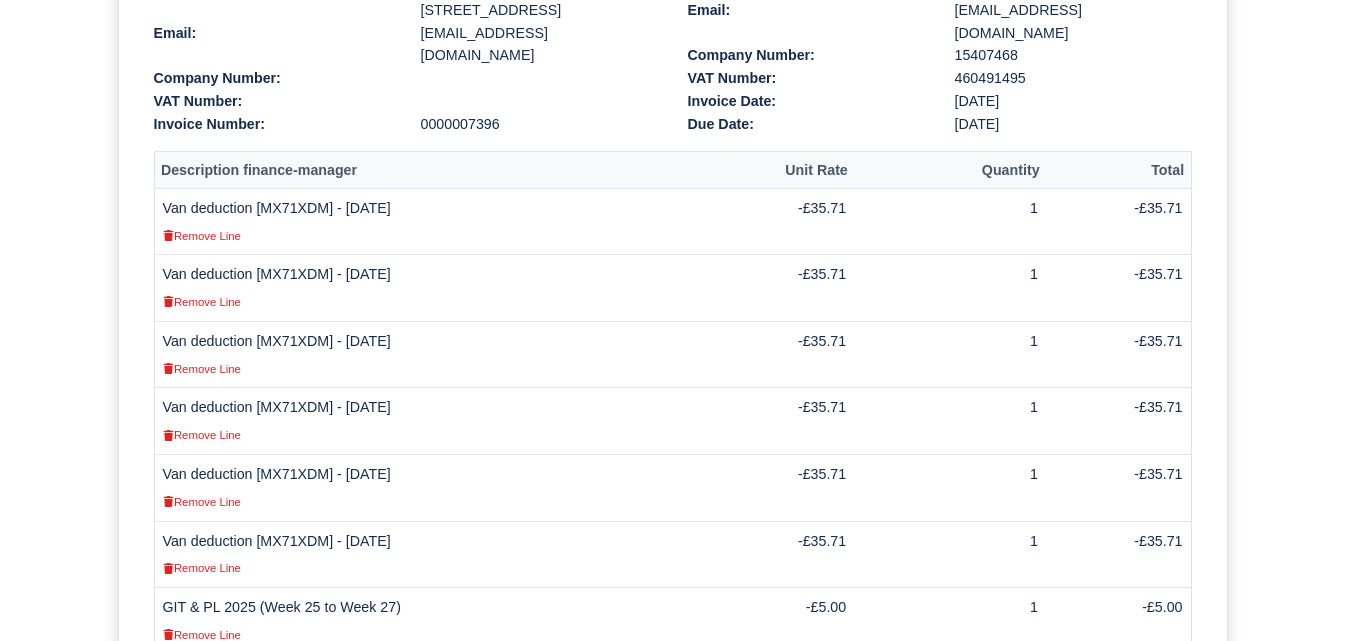 drag, startPoint x: 316, startPoint y: 239, endPoint x: 305, endPoint y: 245, distance: 12.529964 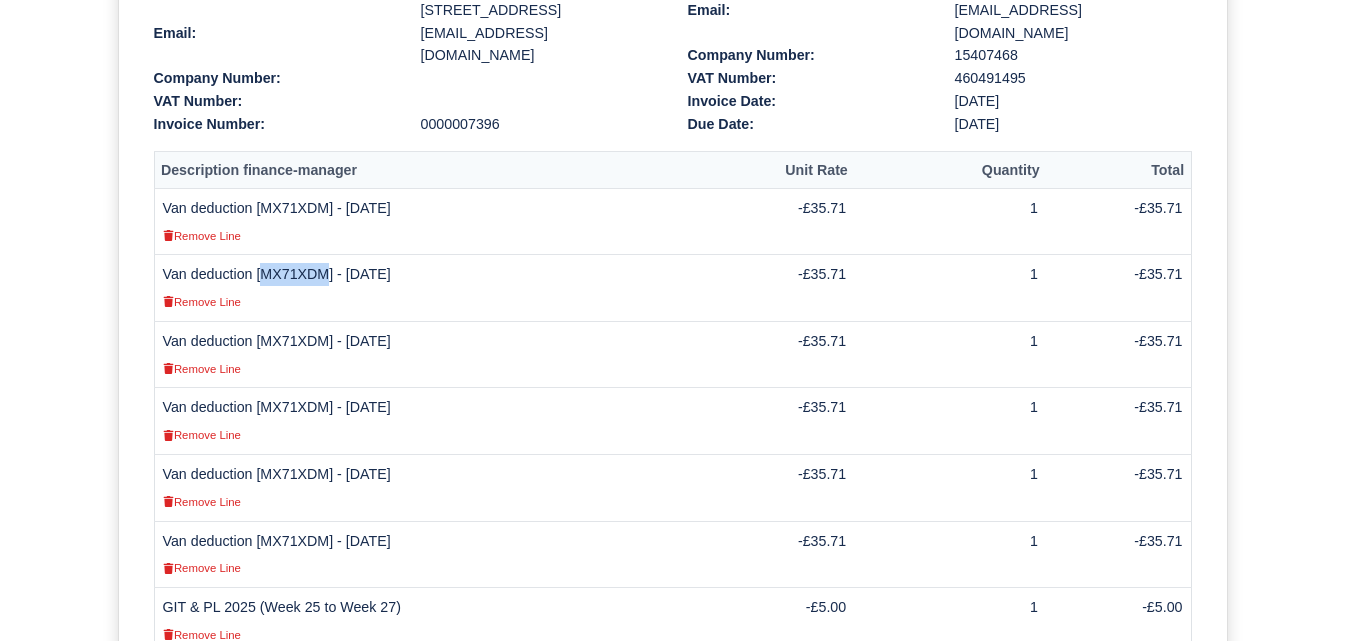 click on "Van deduction [MX71XDM] - [DATE]
Remove Line" at bounding box center [429, 288] 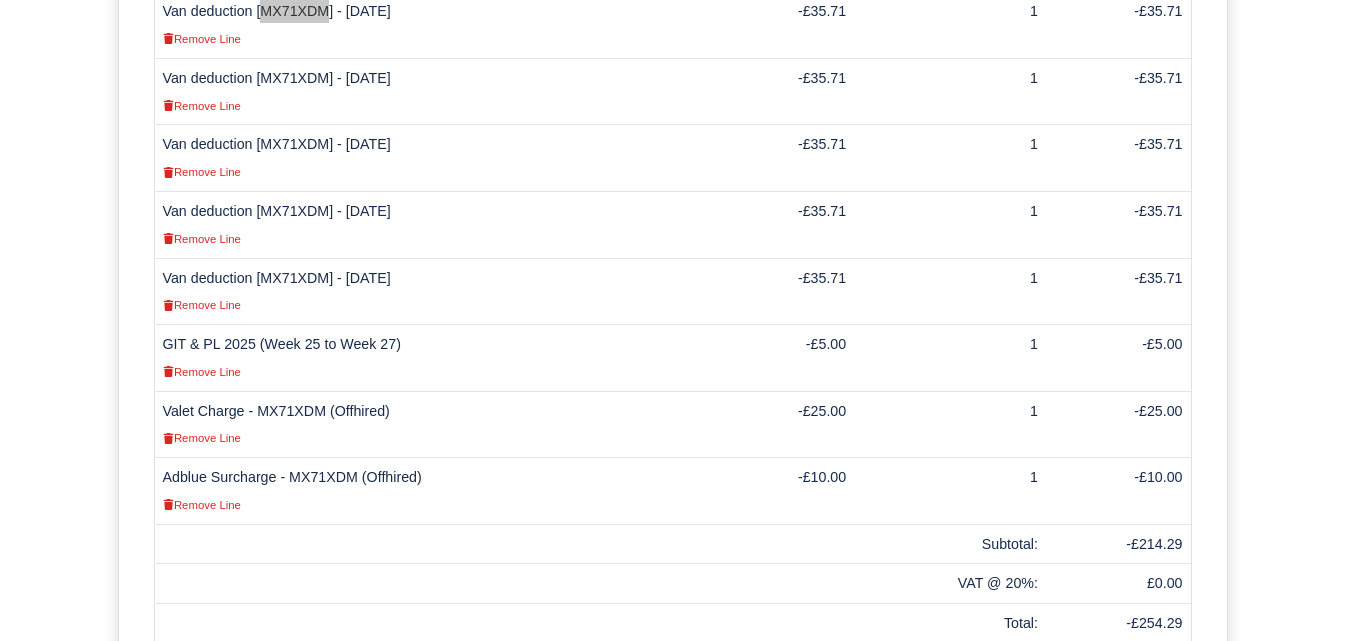 scroll, scrollTop: 833, scrollLeft: 0, axis: vertical 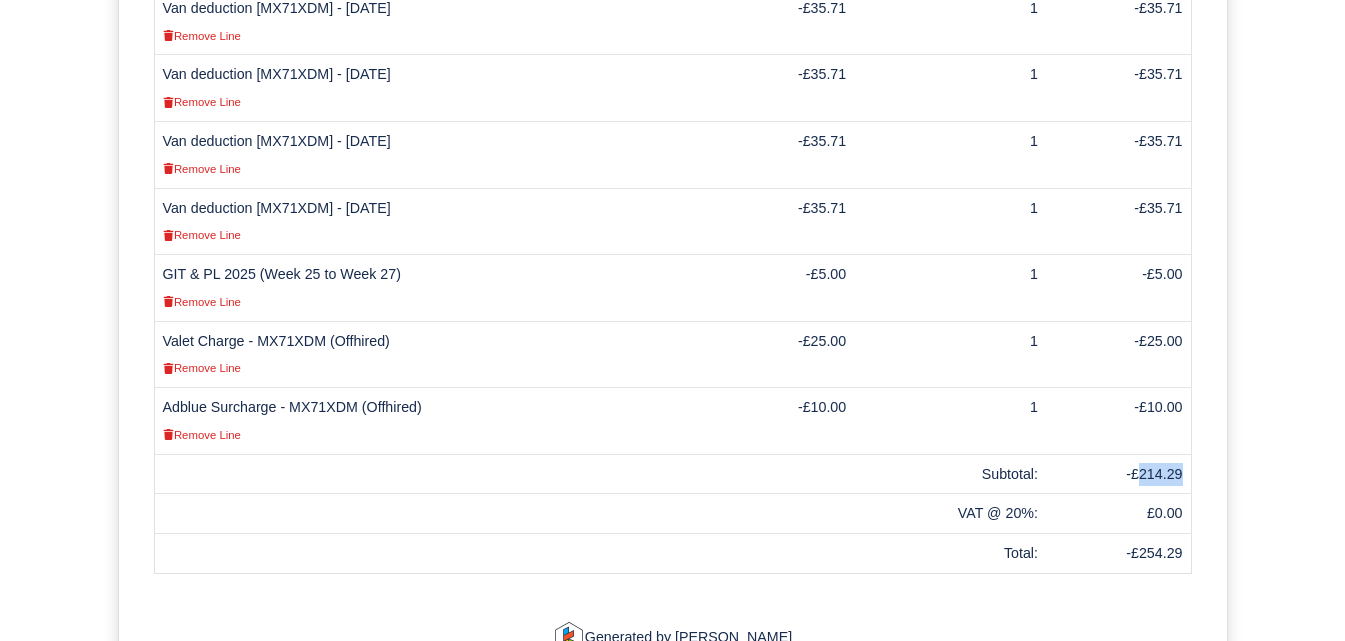 drag, startPoint x: 1140, startPoint y: 449, endPoint x: 1187, endPoint y: 452, distance: 47.095646 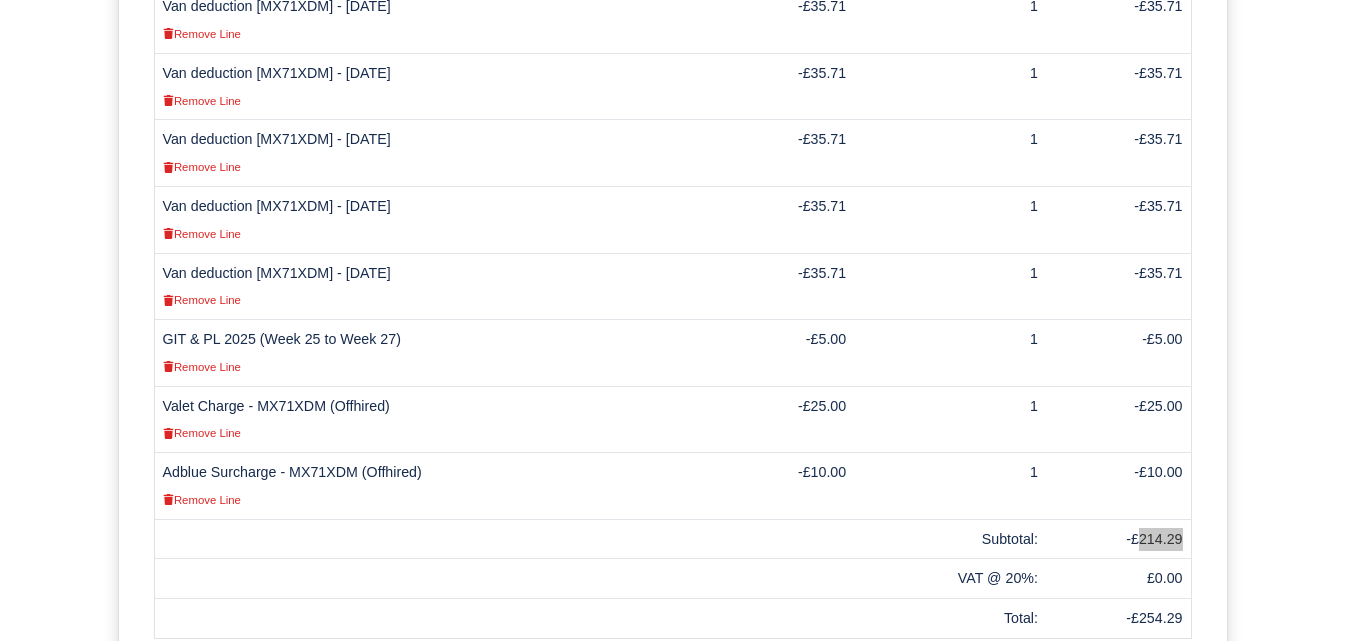 scroll, scrollTop: 833, scrollLeft: 0, axis: vertical 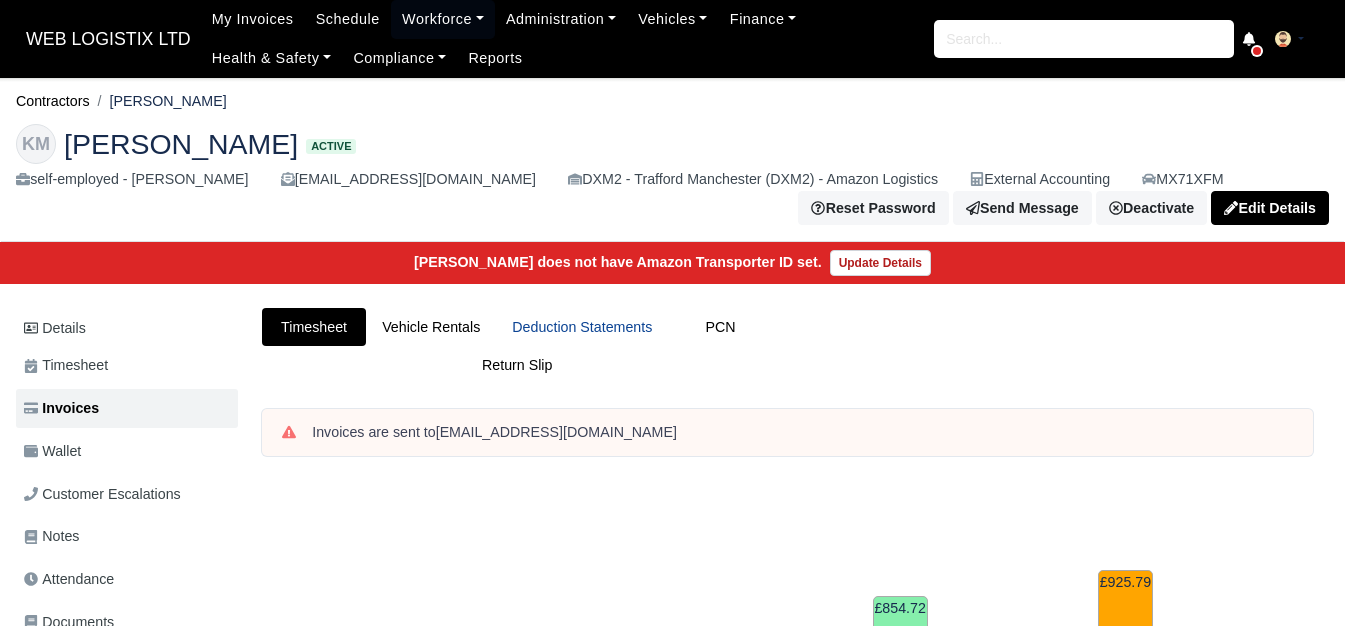 click on "Deduction
Statements" at bounding box center (582, 327) 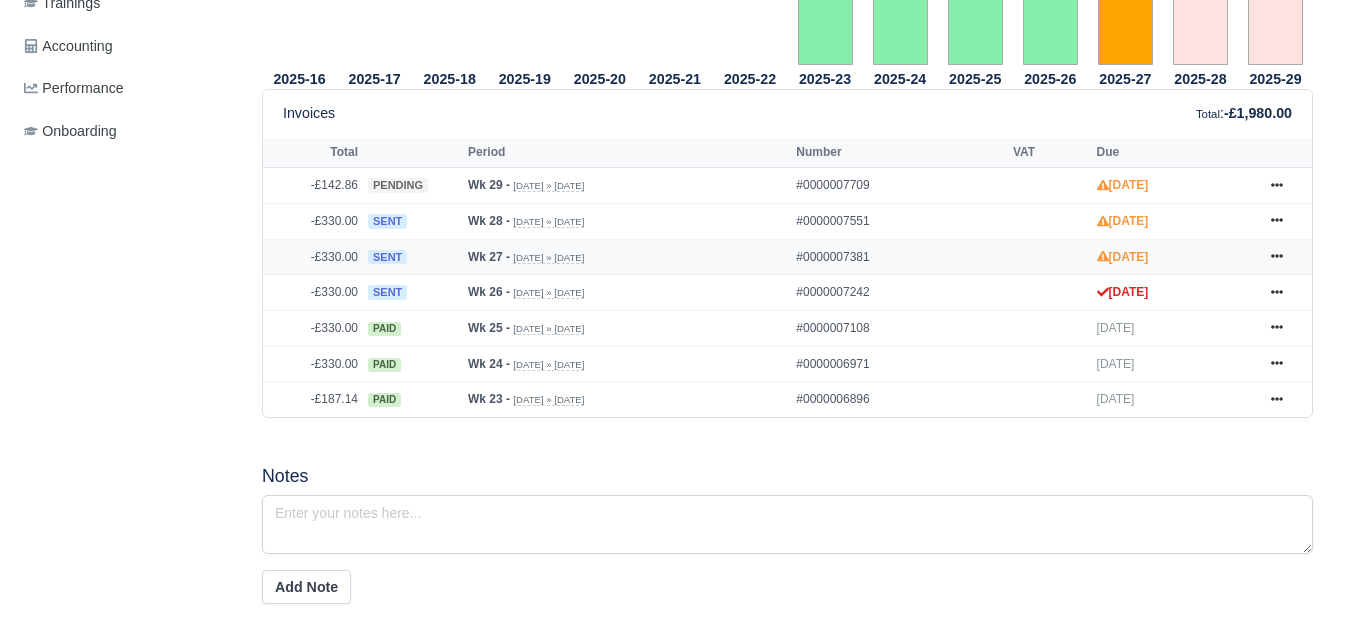 scroll, scrollTop: 833, scrollLeft: 0, axis: vertical 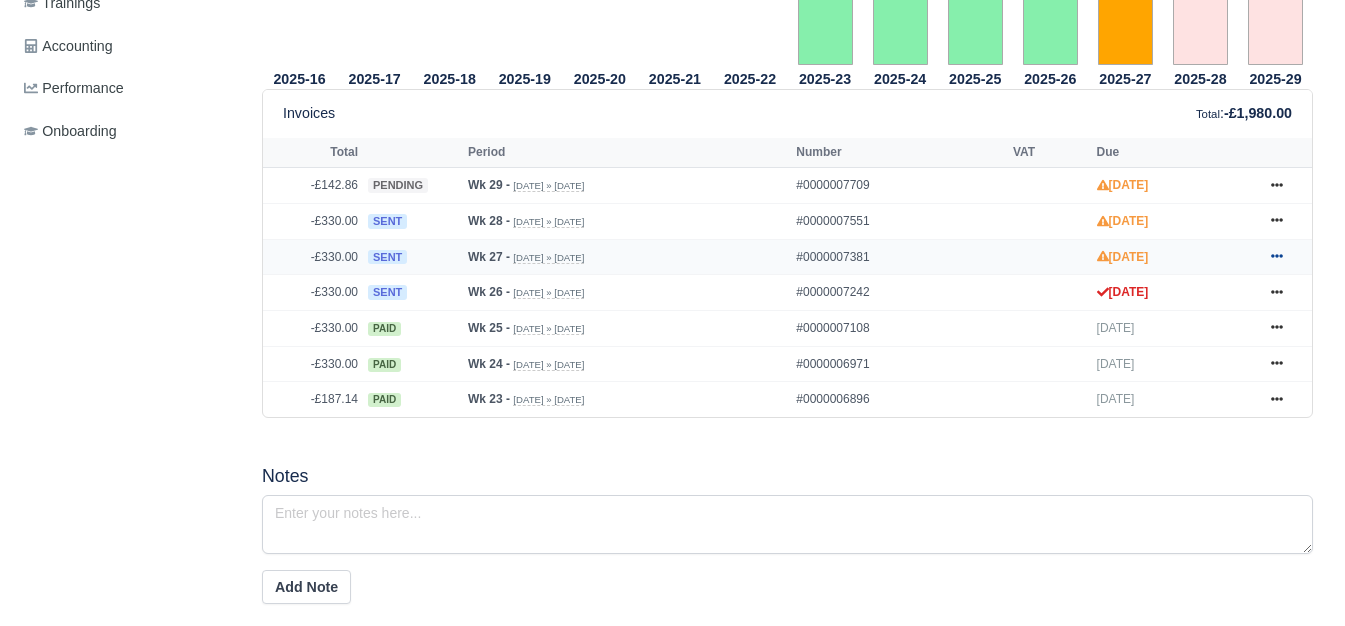 click at bounding box center [1277, 257] 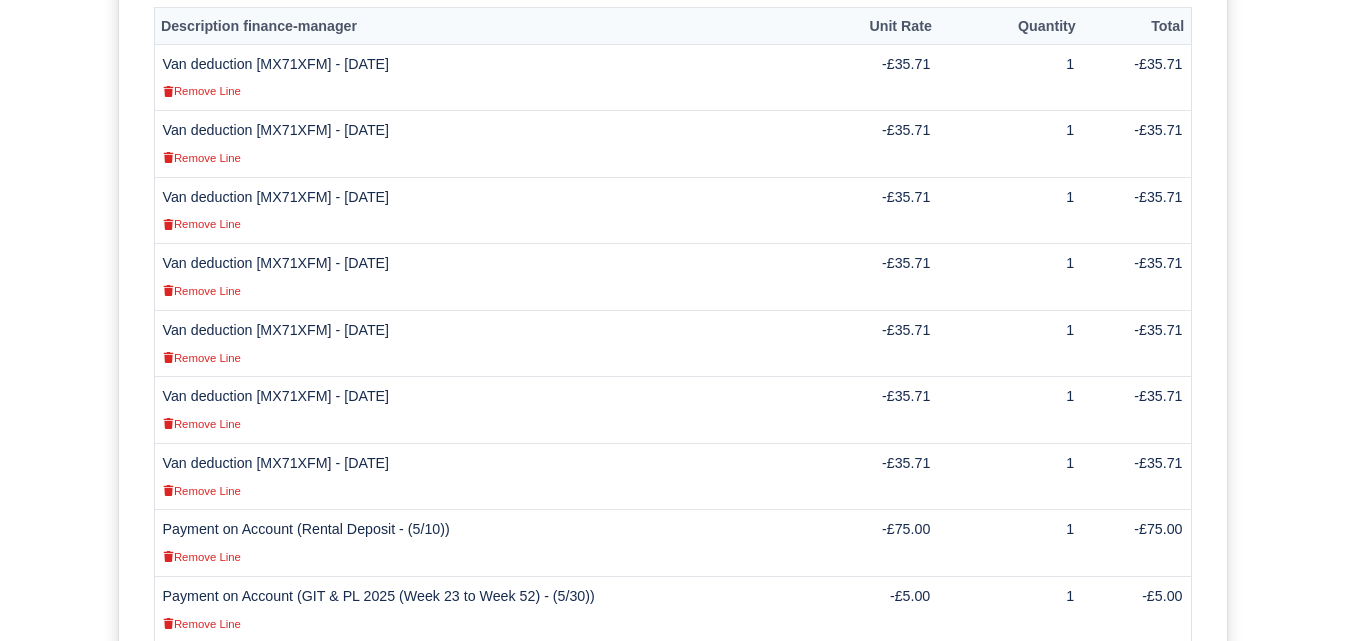 scroll, scrollTop: 833, scrollLeft: 0, axis: vertical 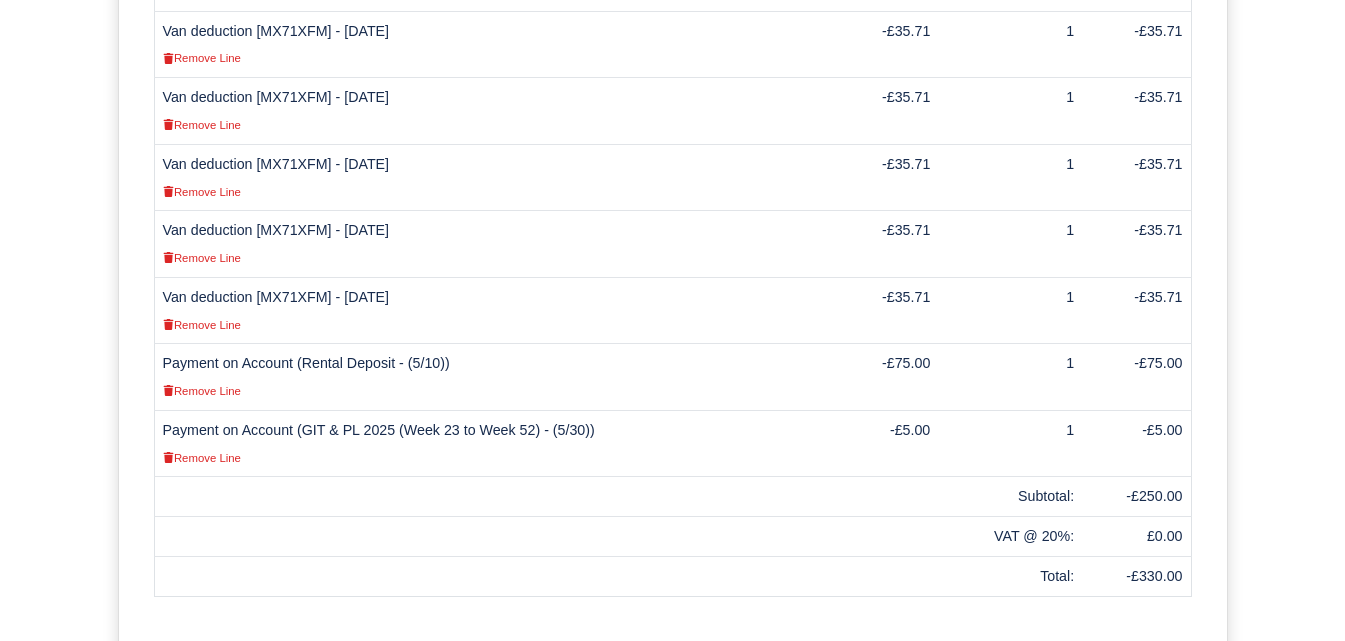 click on "Van deduction [MX71XFM] - 03/07/2025
Remove Line" at bounding box center [490, 177] 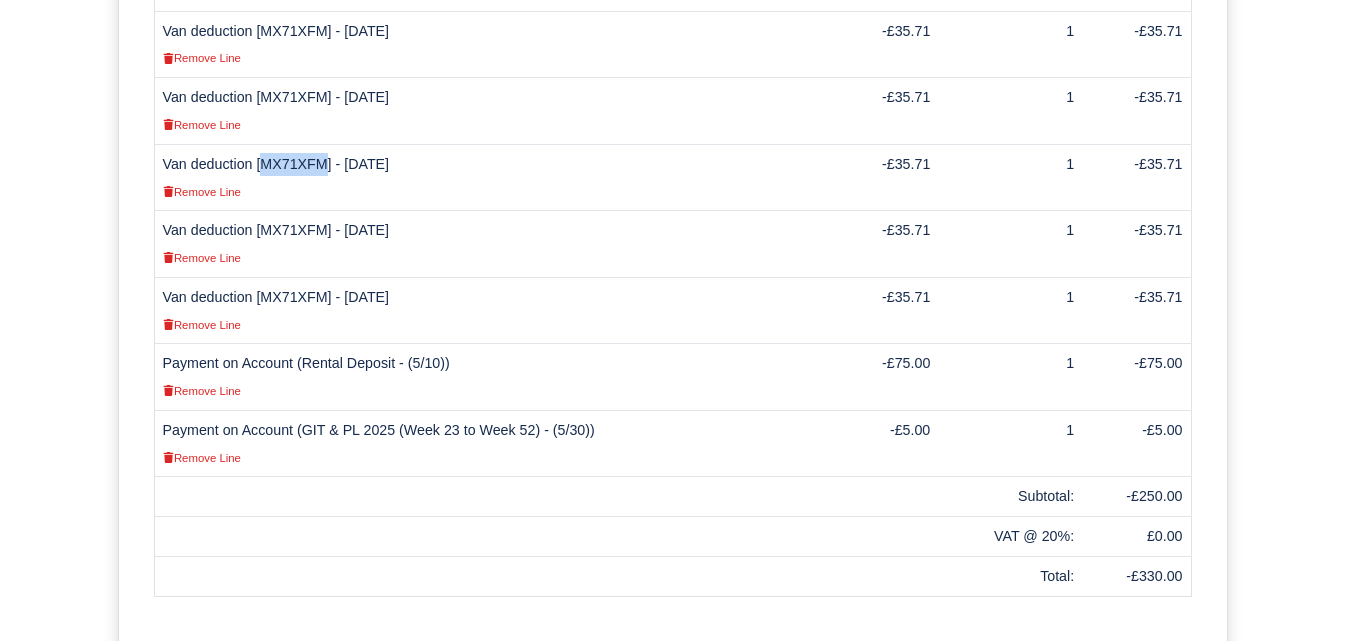 click on "Van deduction [MX71XFM] - 03/07/2025
Remove Line" at bounding box center [490, 177] 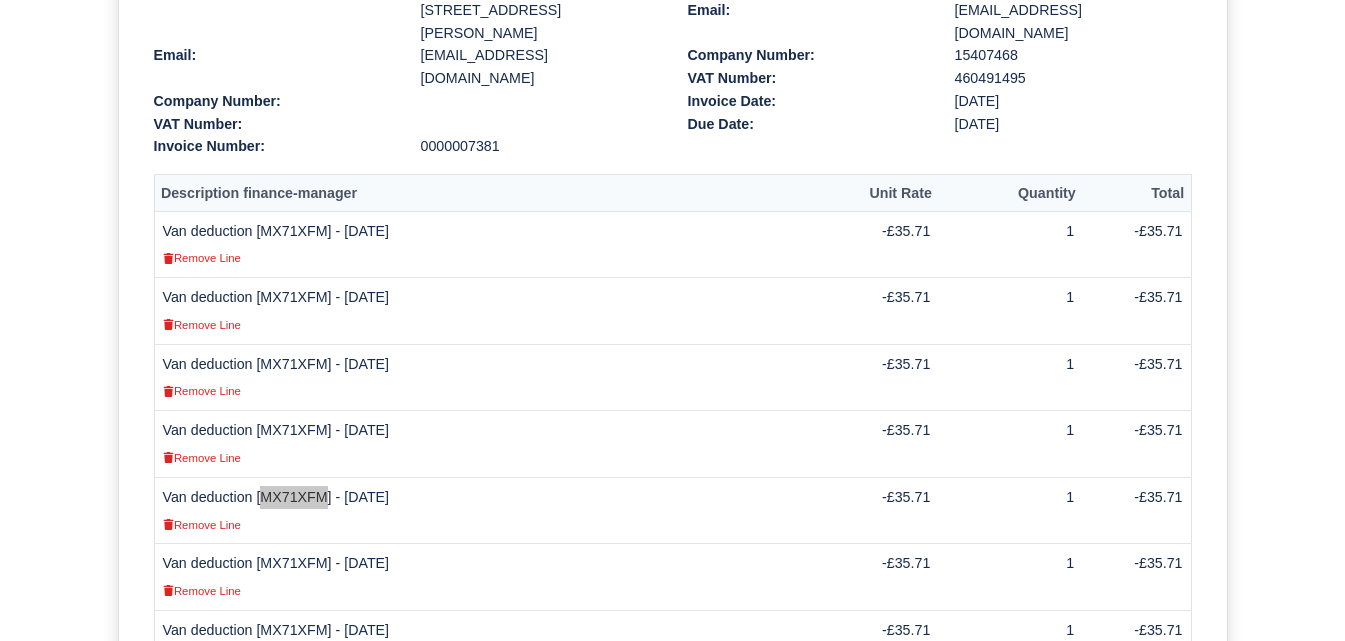 scroll, scrollTop: 931, scrollLeft: 0, axis: vertical 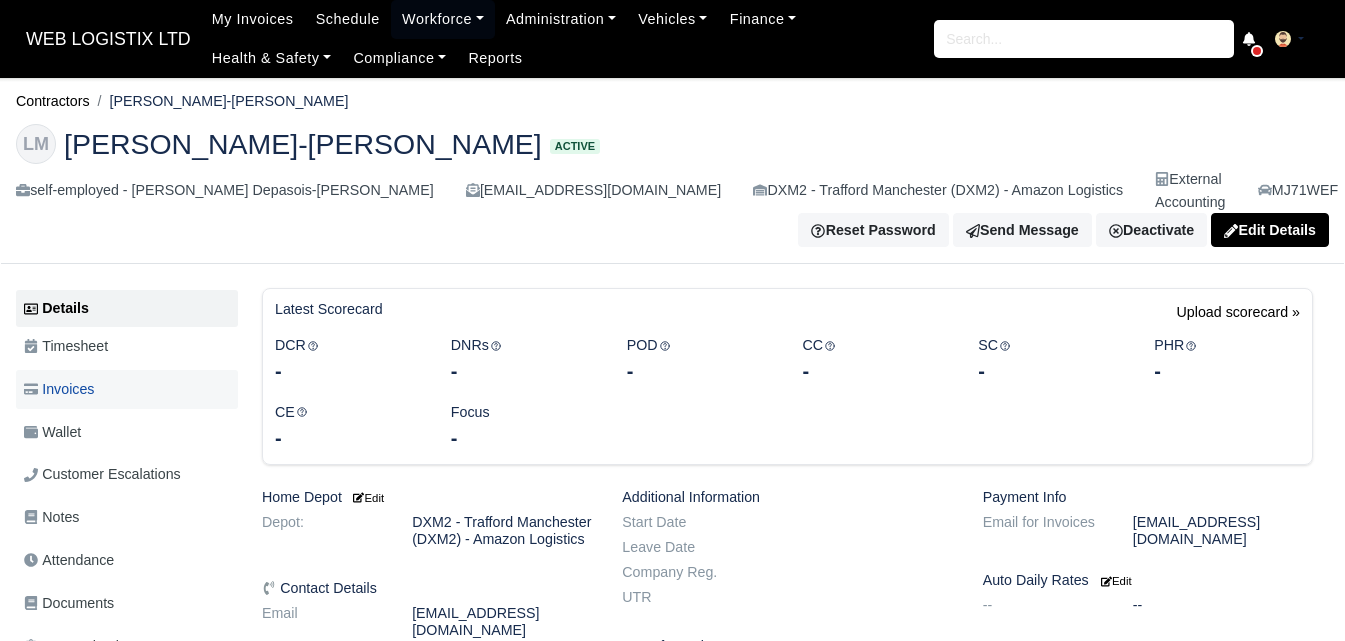 click on "Invoices" at bounding box center (127, 389) 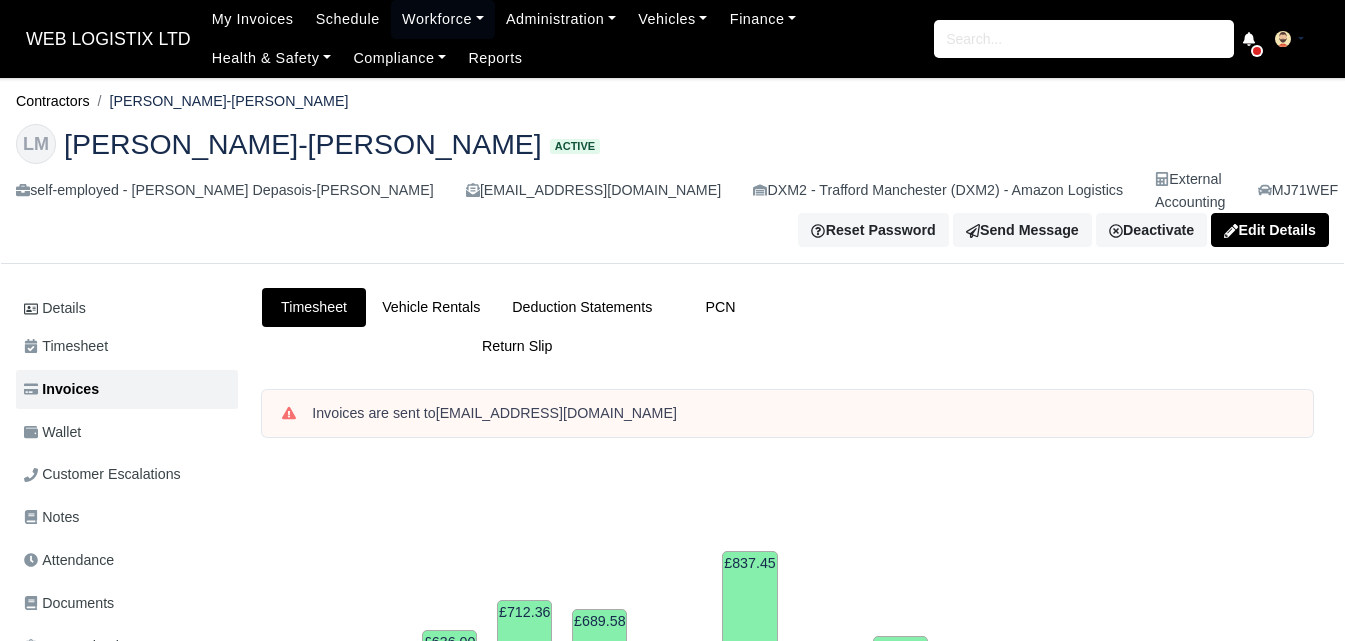 click on "Deduction
Statements" at bounding box center (582, 307) 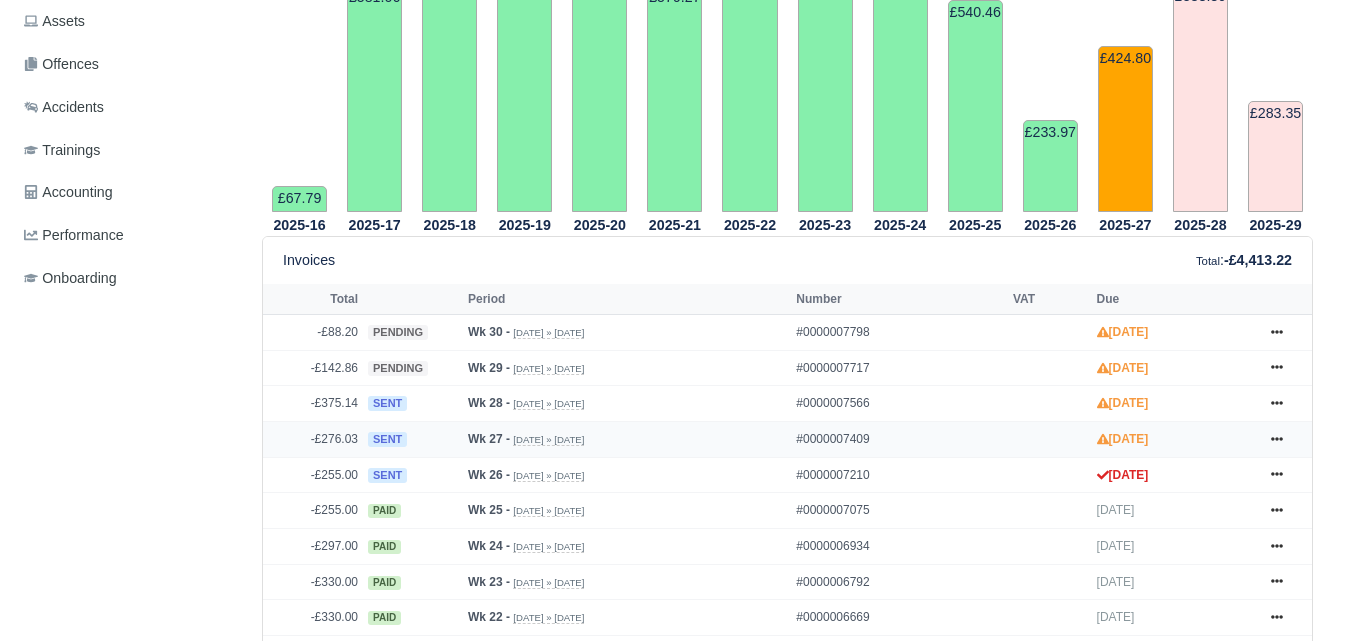 scroll, scrollTop: 667, scrollLeft: 0, axis: vertical 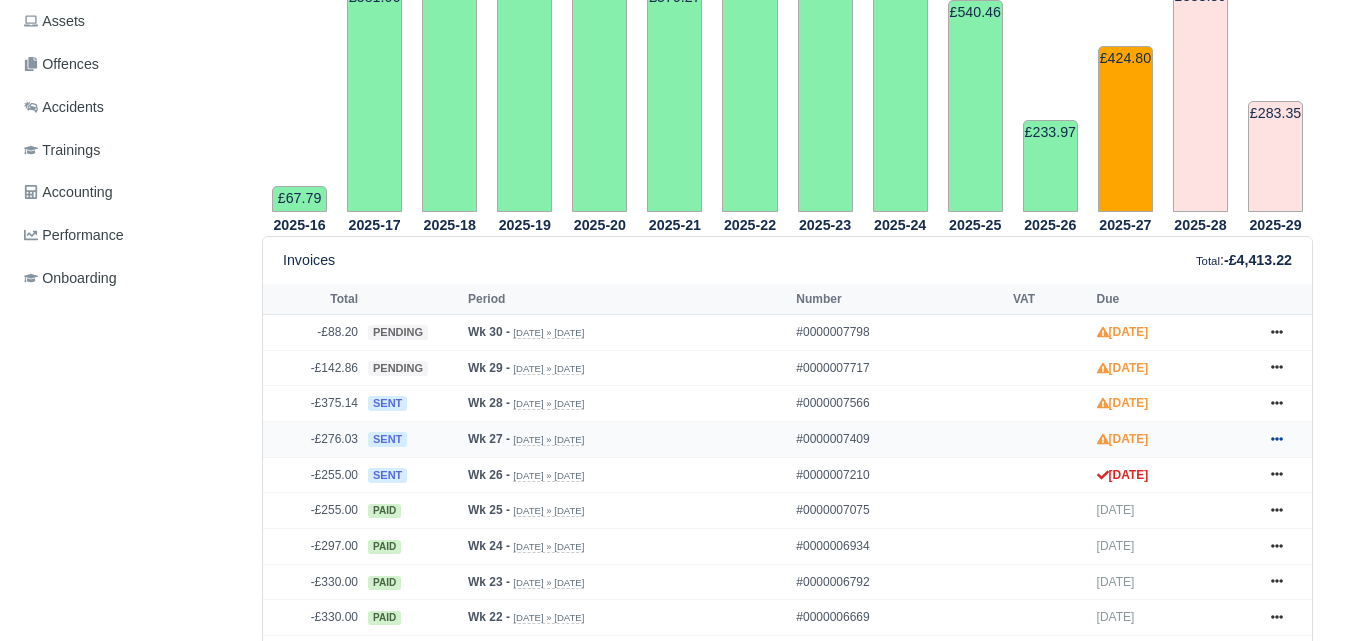 click 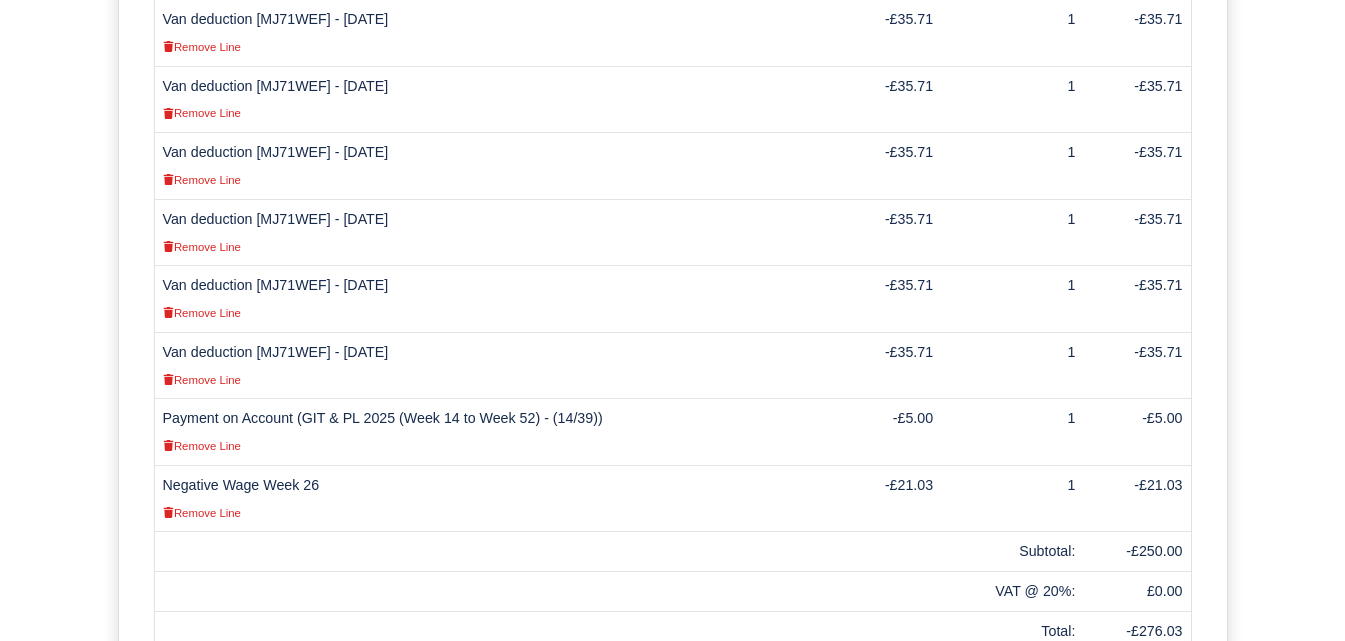 scroll, scrollTop: 908, scrollLeft: 0, axis: vertical 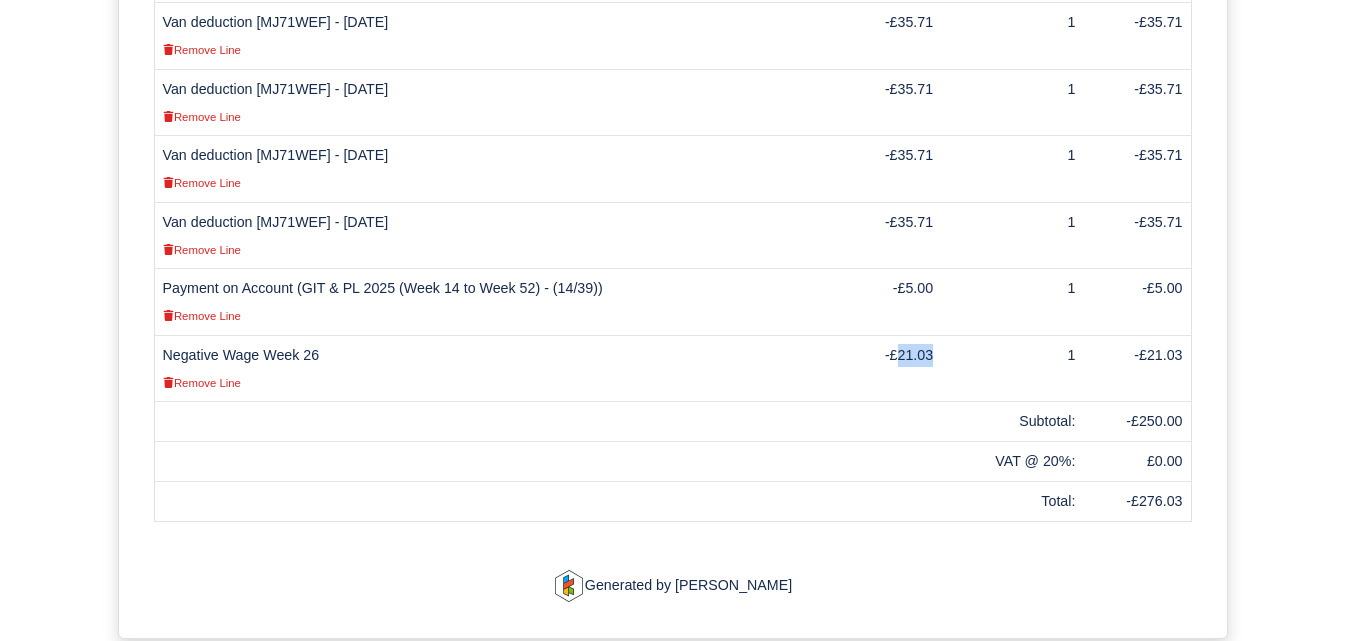 drag, startPoint x: 905, startPoint y: 306, endPoint x: 936, endPoint y: 306, distance: 31 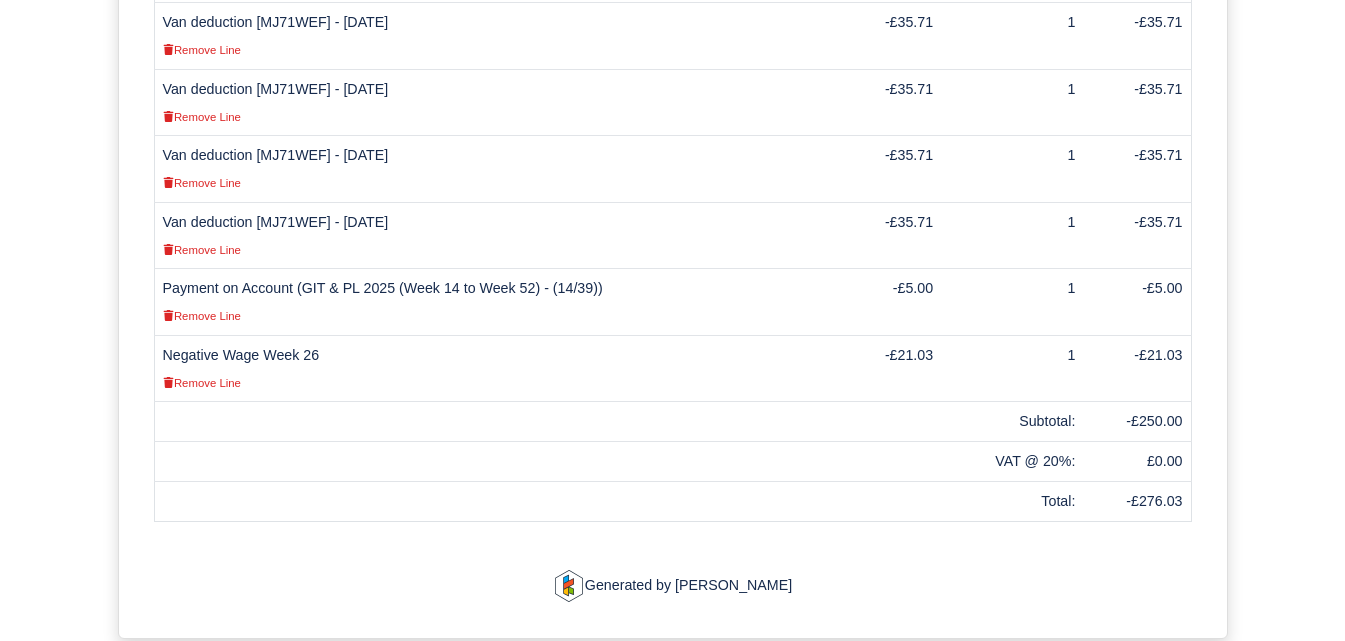 click on "Van deduction [MJ71WEF] - [DATE]
Remove Line" at bounding box center [492, 235] 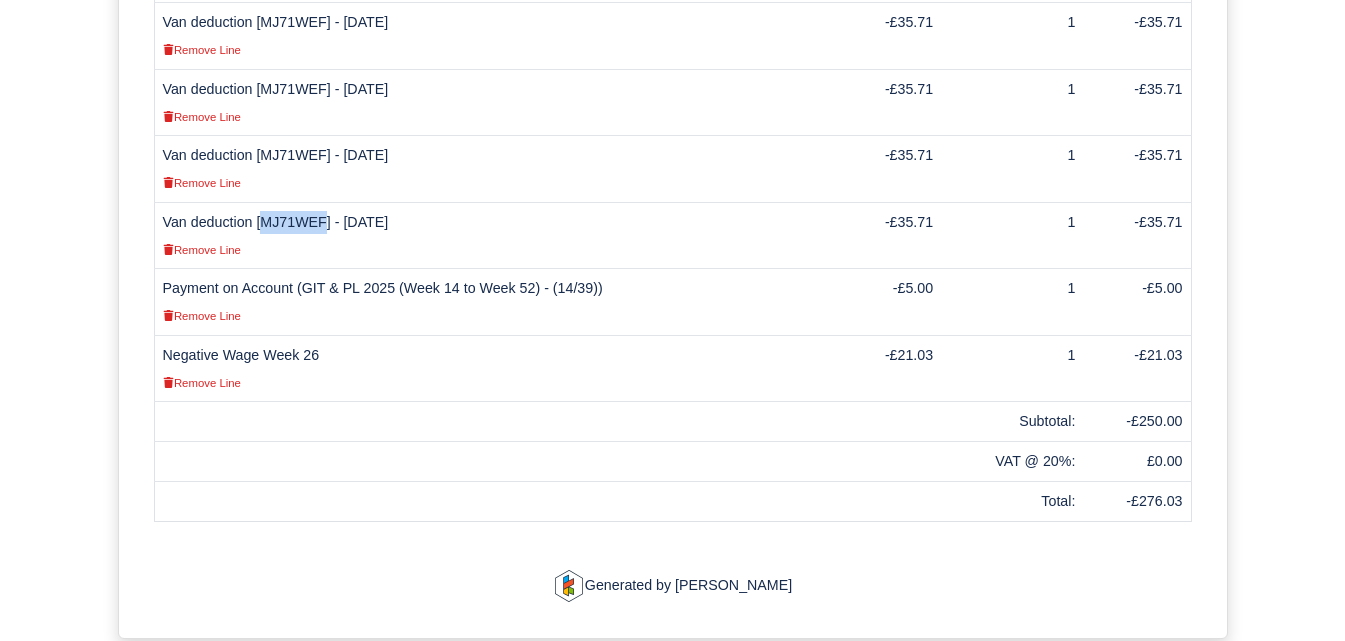 click on "Van deduction [MJ71WEF] - 05/07/2025
Remove Line" at bounding box center (492, 235) 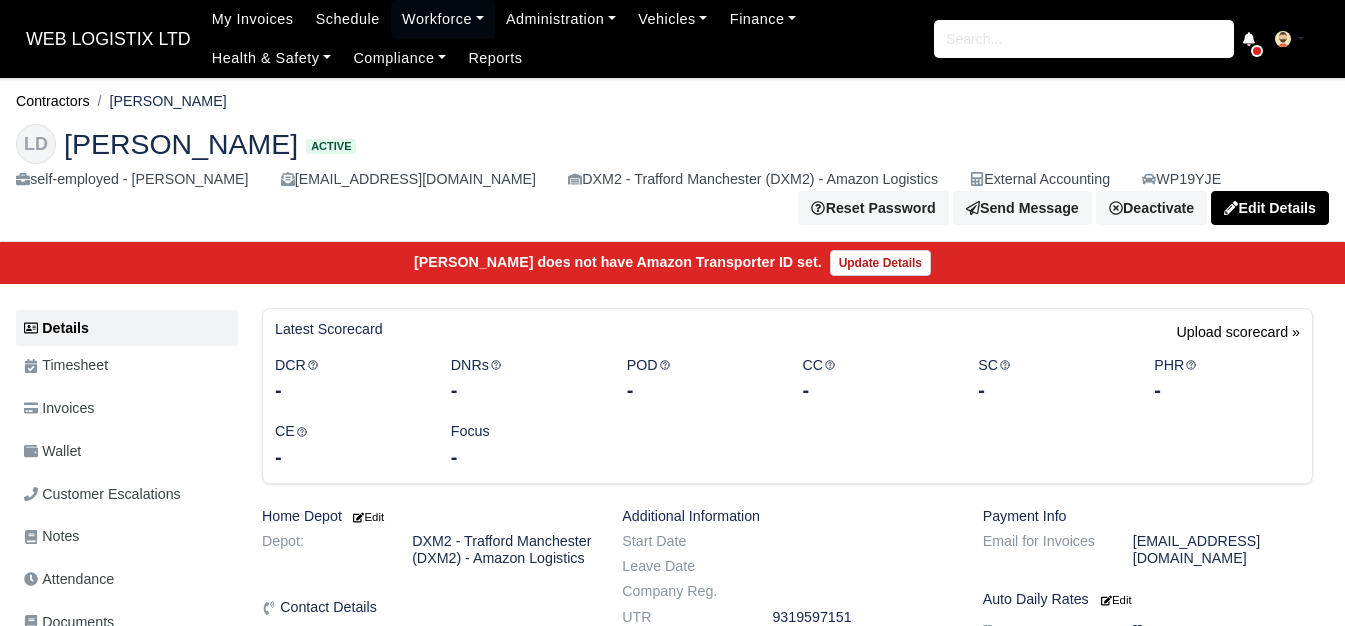 scroll, scrollTop: 0, scrollLeft: 0, axis: both 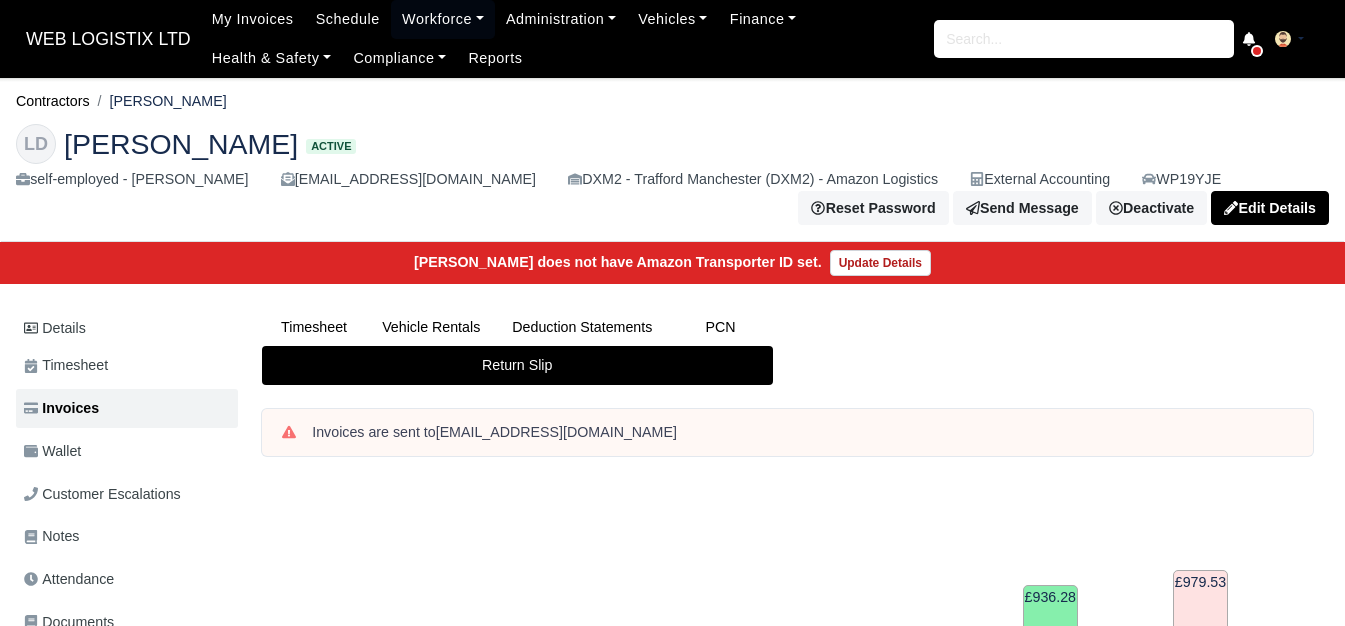 click on "Deduction
Statements" at bounding box center [582, 327] 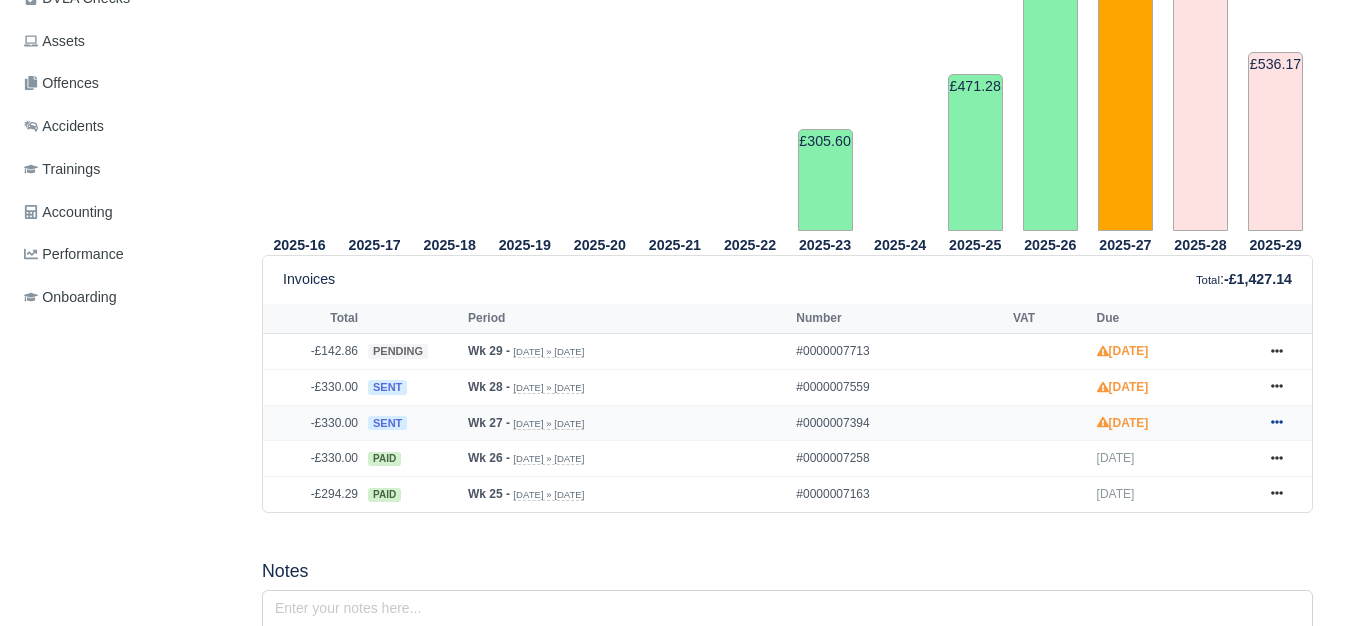 scroll, scrollTop: 667, scrollLeft: 0, axis: vertical 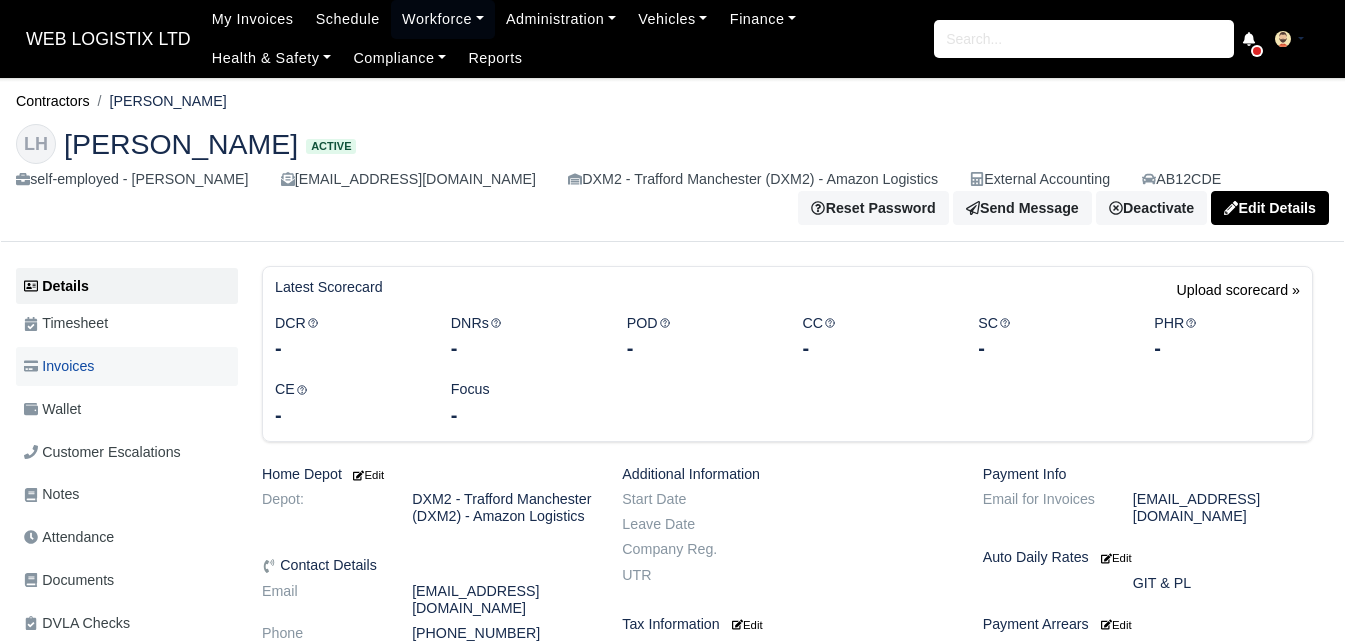 click on "Invoices" at bounding box center (59, 366) 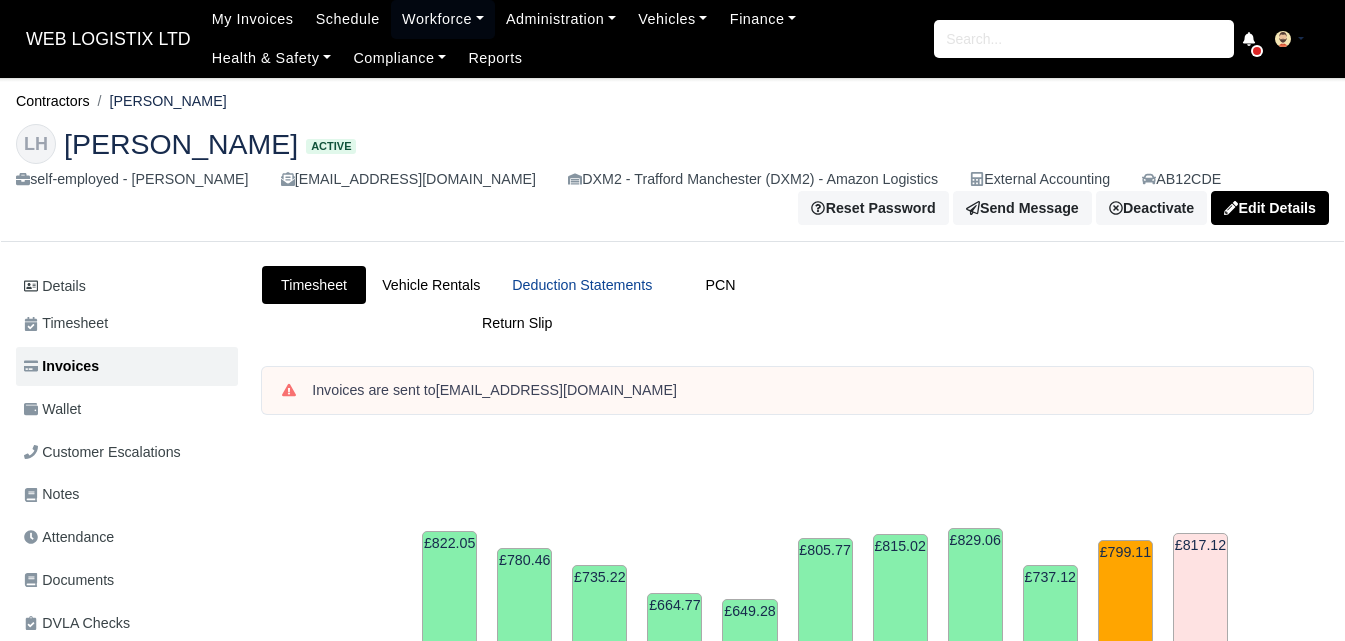 click on "Deduction
Statements" at bounding box center [582, 285] 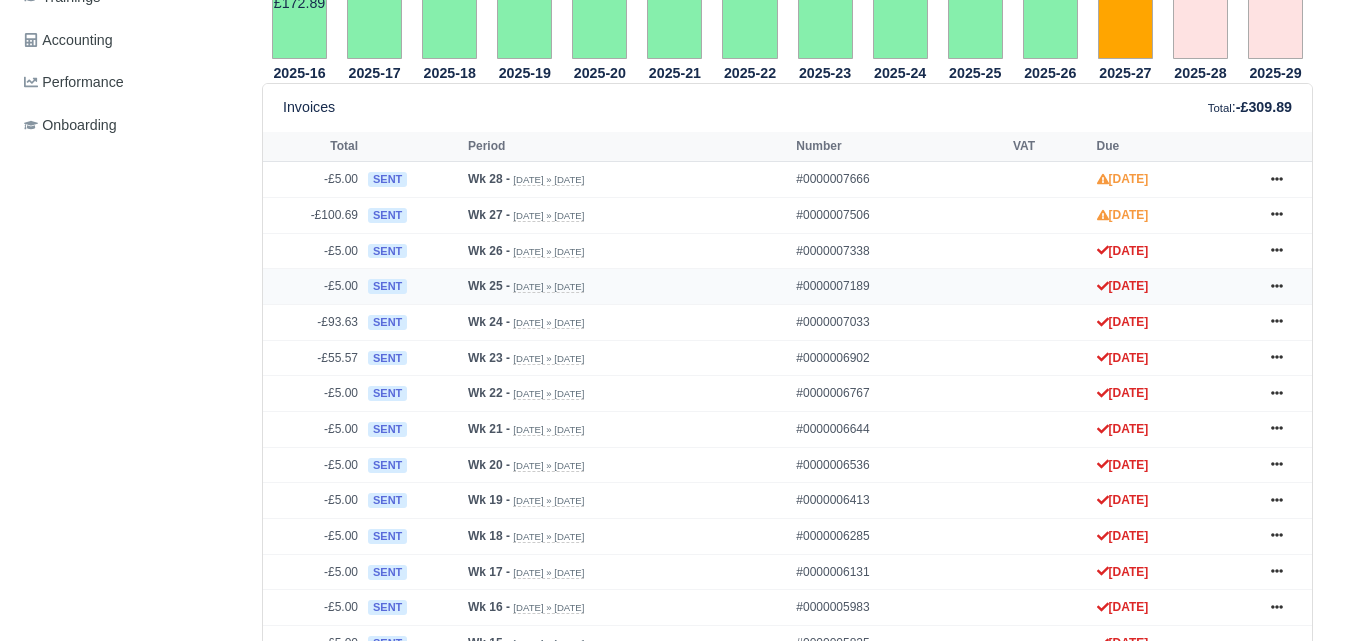 scroll, scrollTop: 833, scrollLeft: 0, axis: vertical 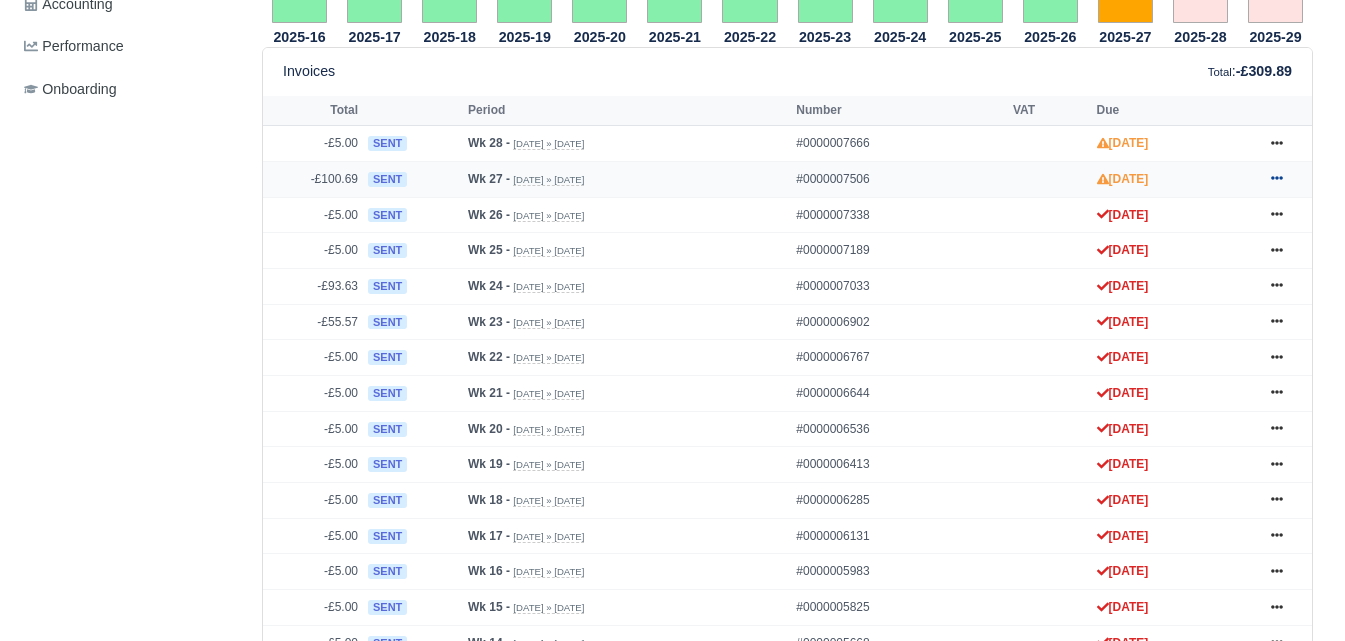 click 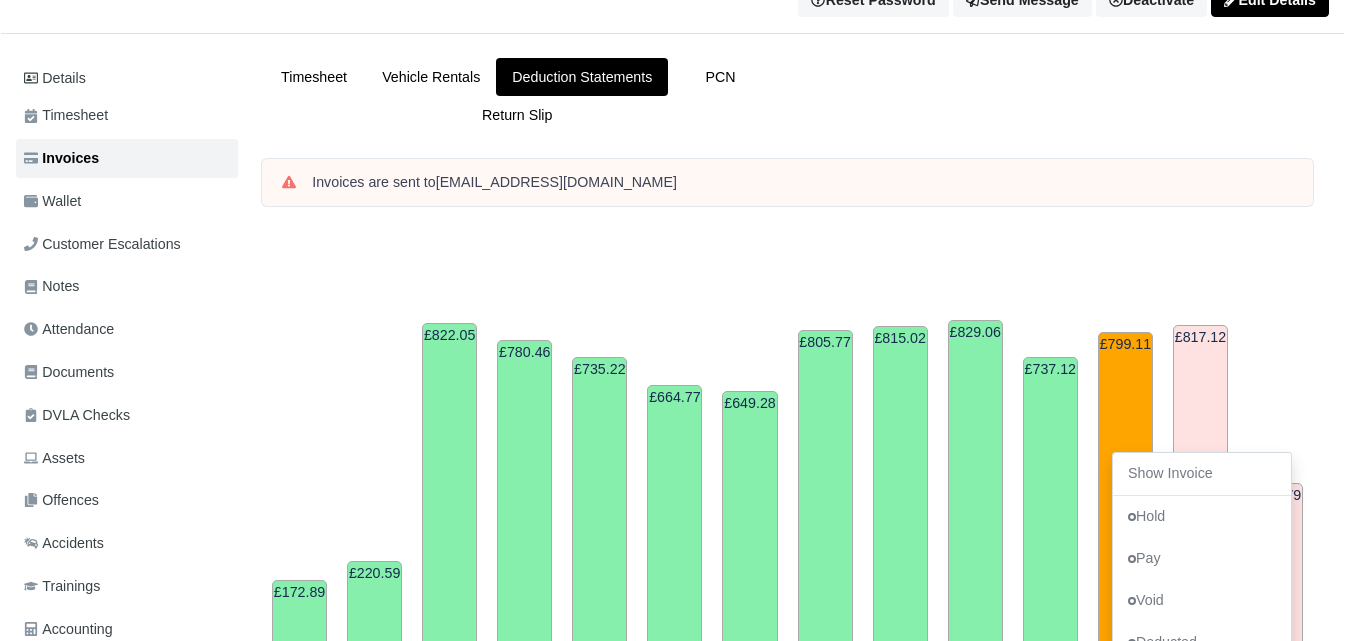 scroll, scrollTop: 167, scrollLeft: 0, axis: vertical 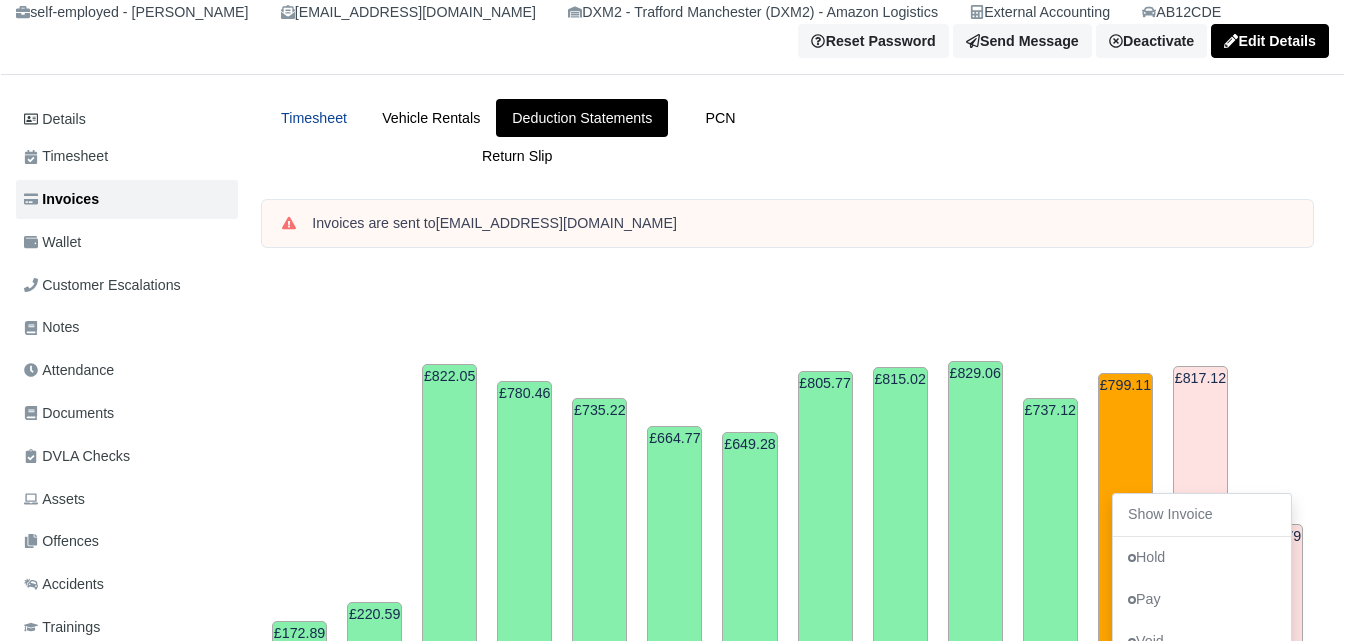 click on "Timesheet" at bounding box center (314, 118) 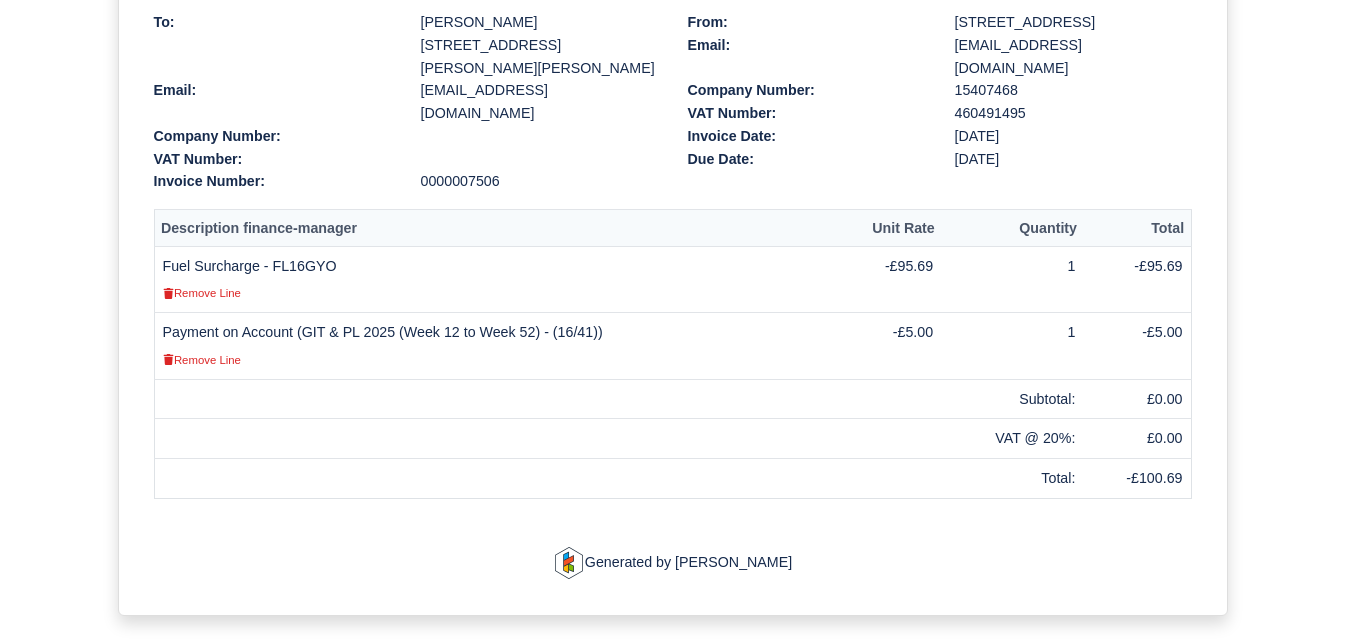 scroll, scrollTop: 465, scrollLeft: 0, axis: vertical 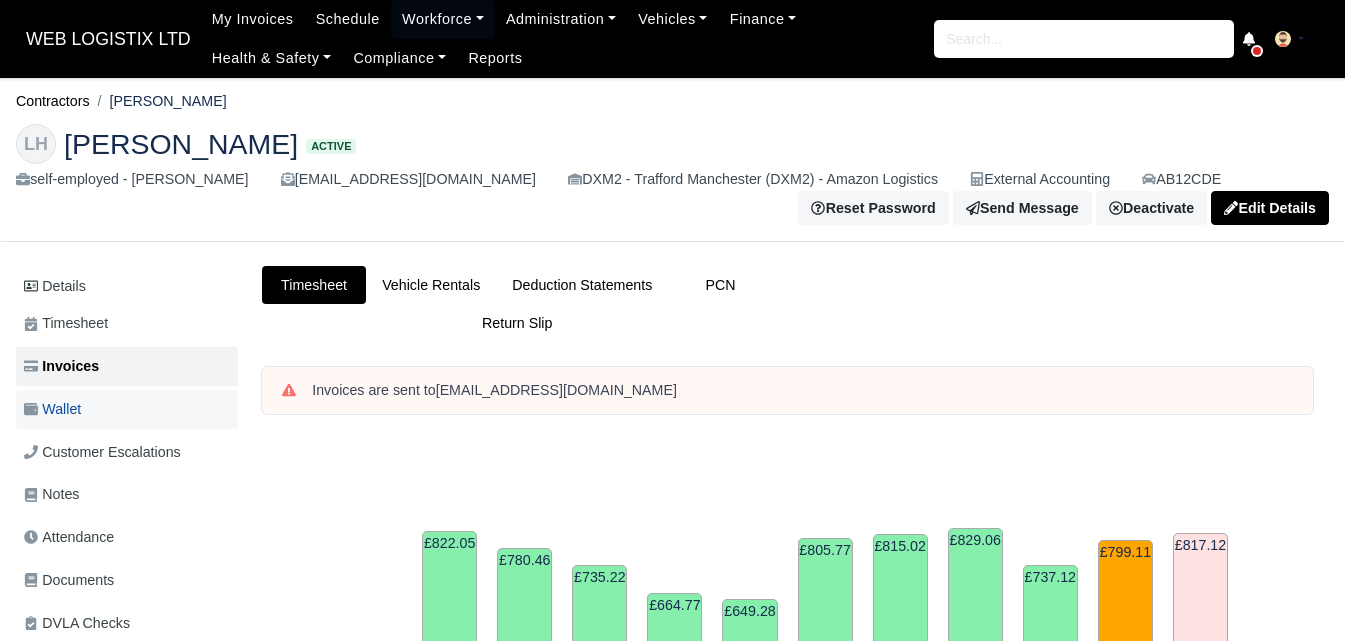click on "Wallet" at bounding box center [127, 409] 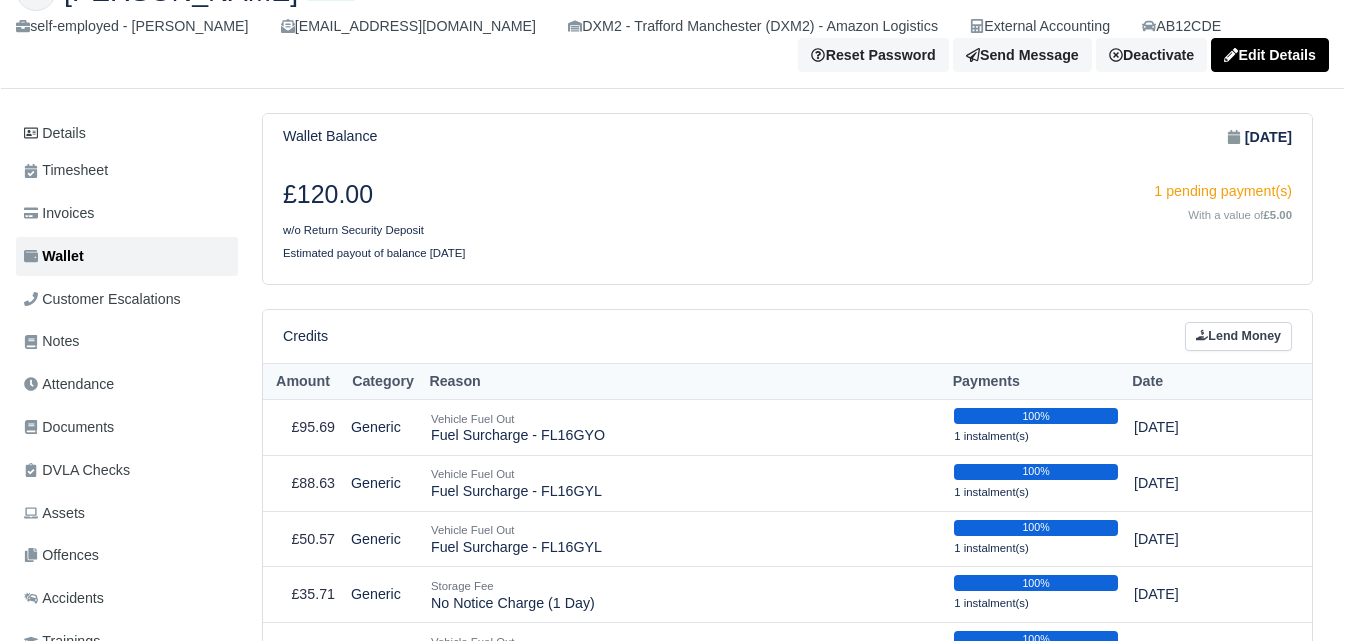 scroll, scrollTop: 0, scrollLeft: 0, axis: both 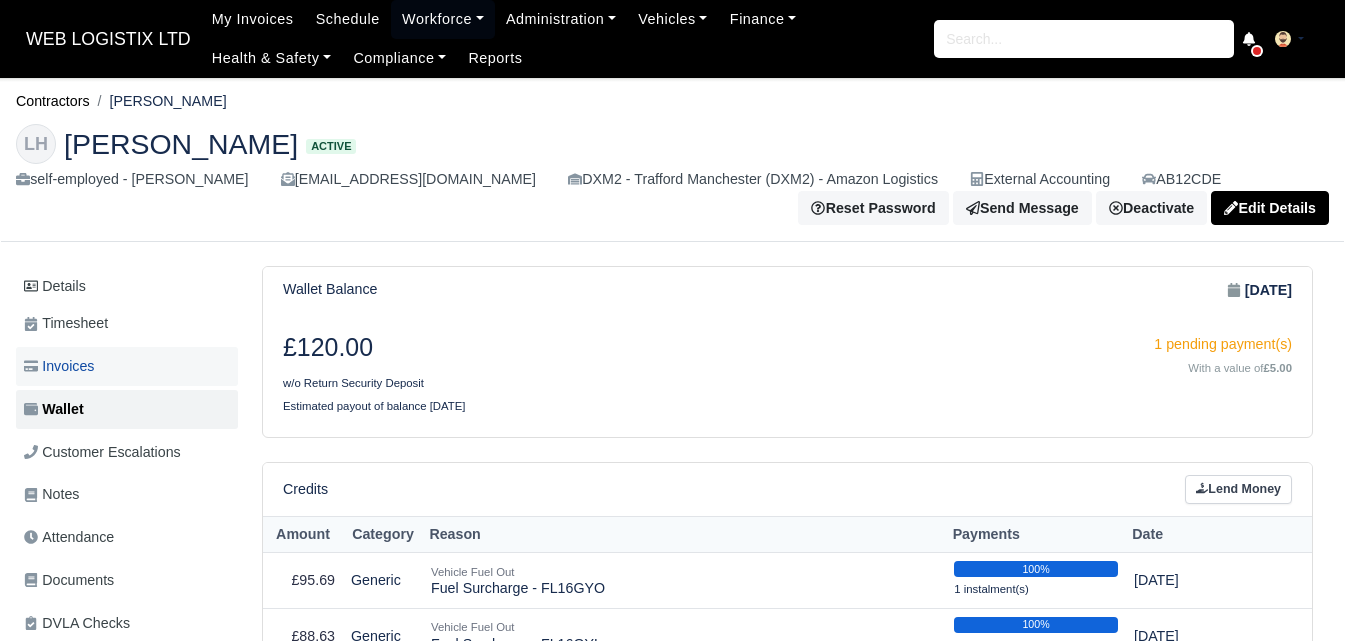 click on "Invoices" at bounding box center [127, 366] 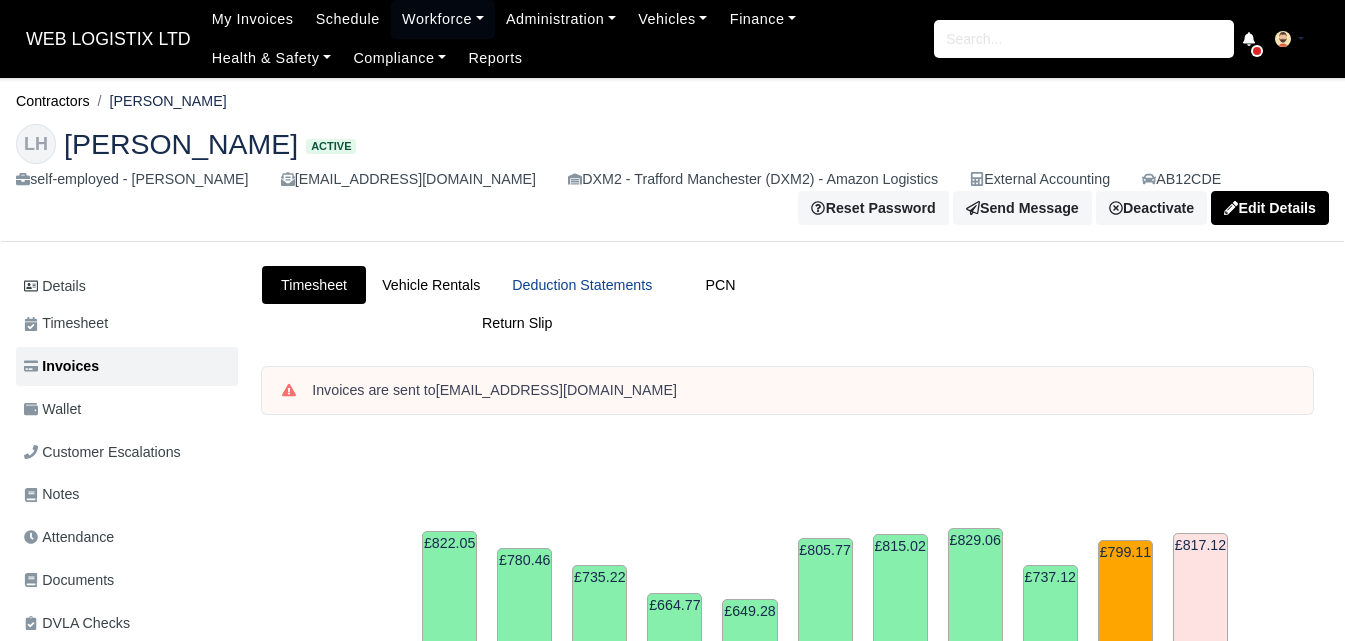 click on "Deduction
Statements" at bounding box center [582, 285] 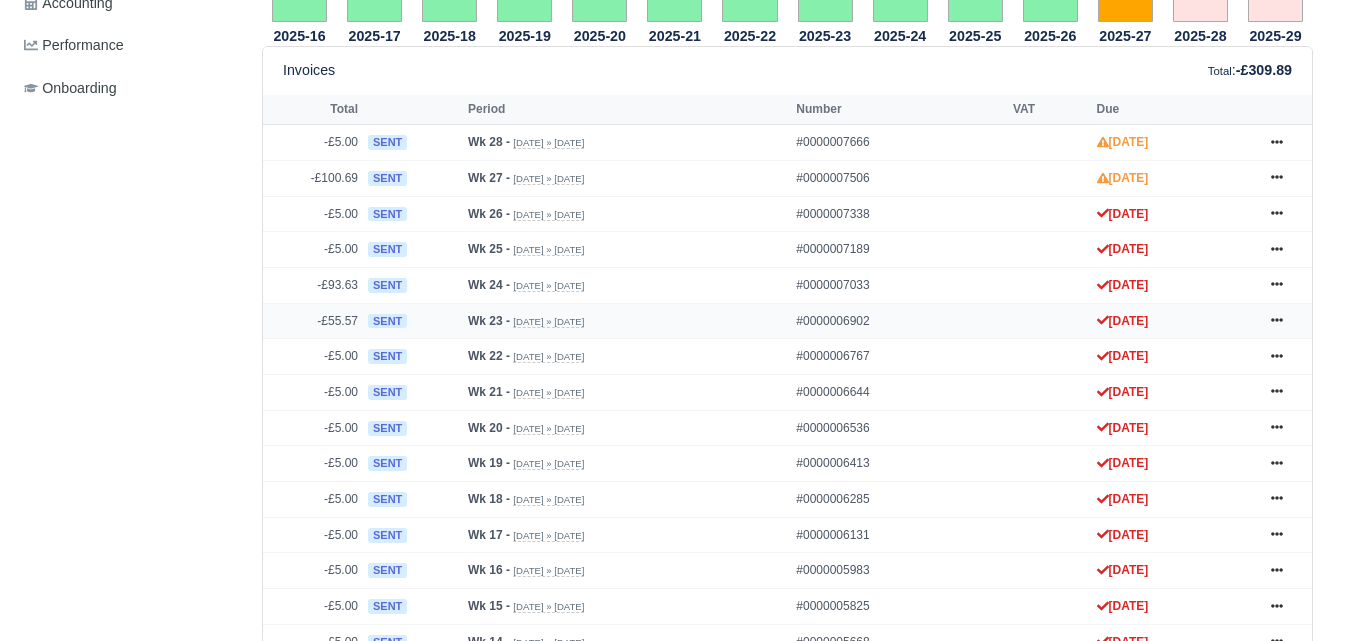 scroll, scrollTop: 833, scrollLeft: 0, axis: vertical 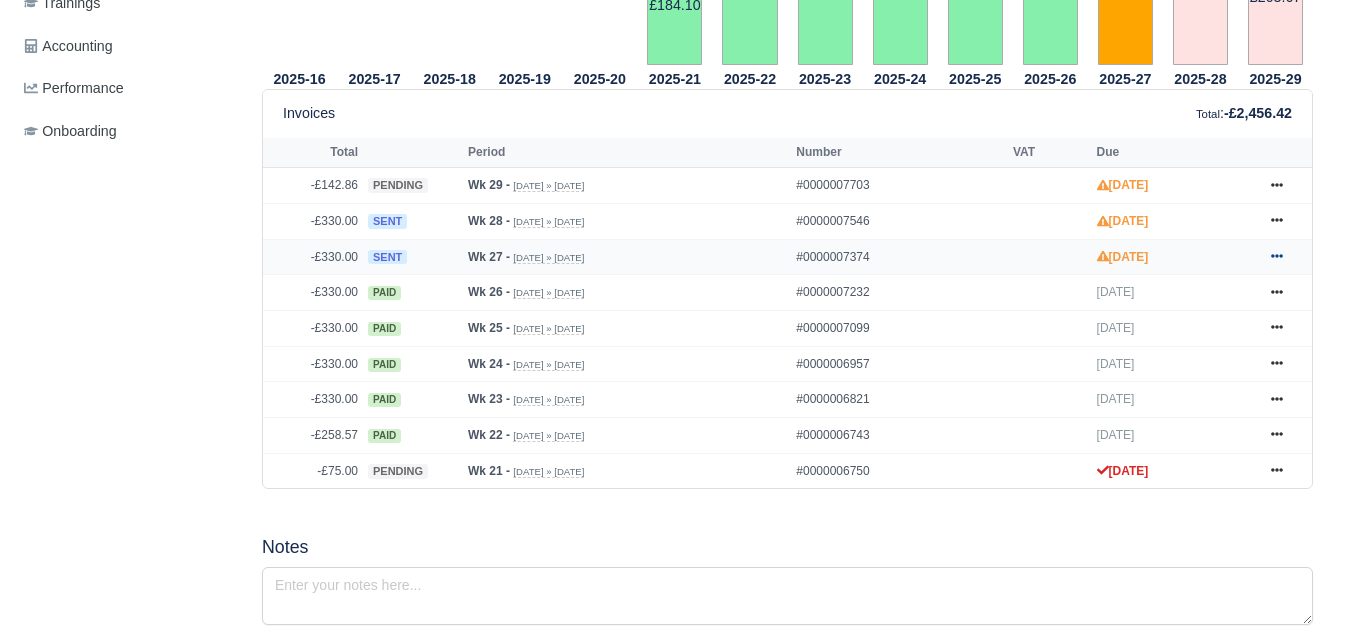 click at bounding box center (1277, 257) 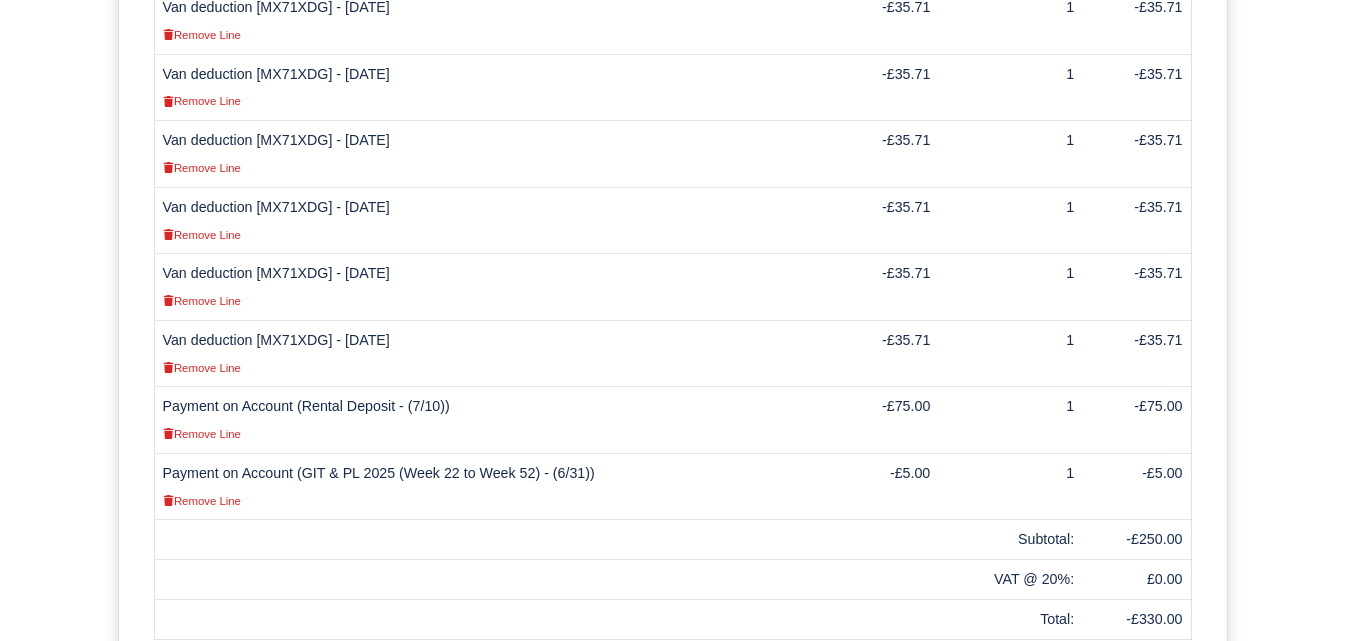 scroll, scrollTop: 833, scrollLeft: 0, axis: vertical 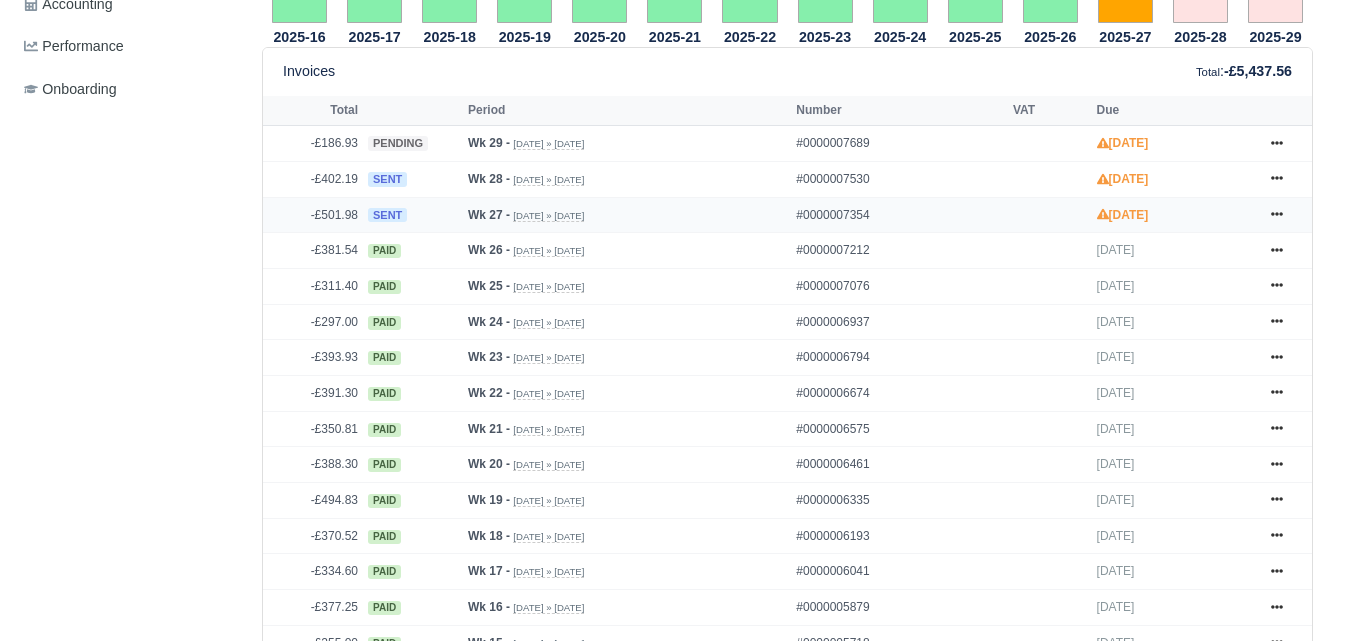 drag, startPoint x: 1284, startPoint y: 213, endPoint x: 1165, endPoint y: 240, distance: 122.02459 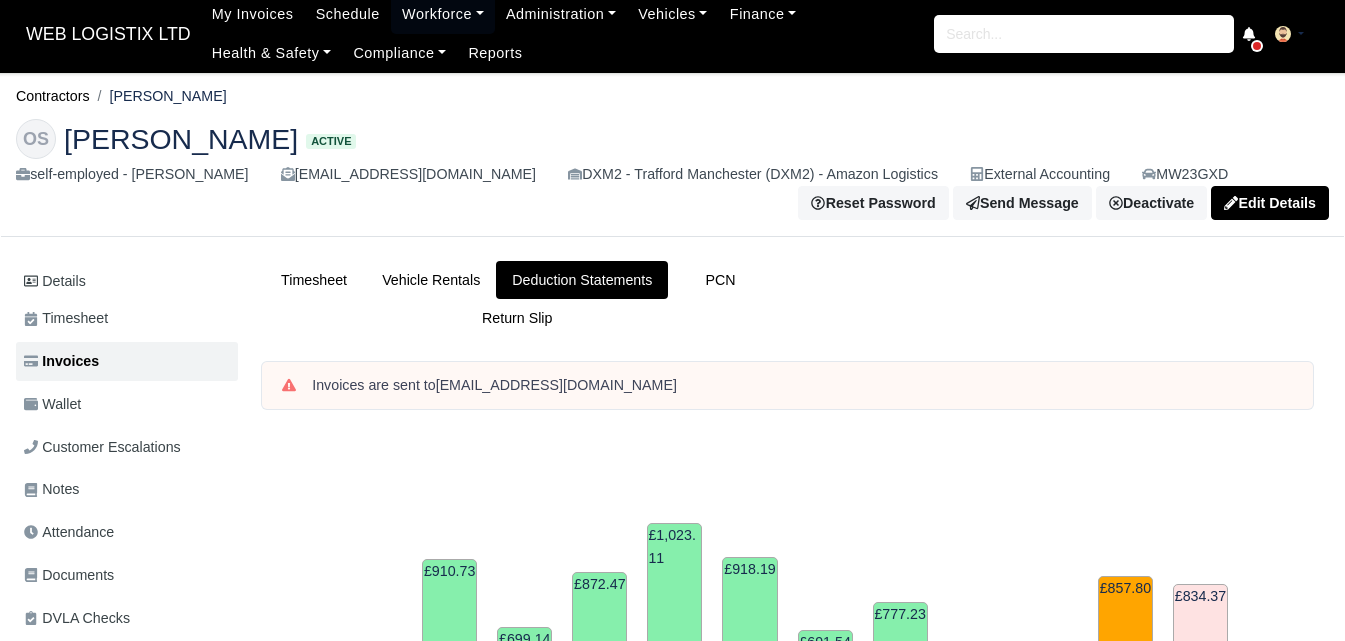 scroll, scrollTop: 0, scrollLeft: 0, axis: both 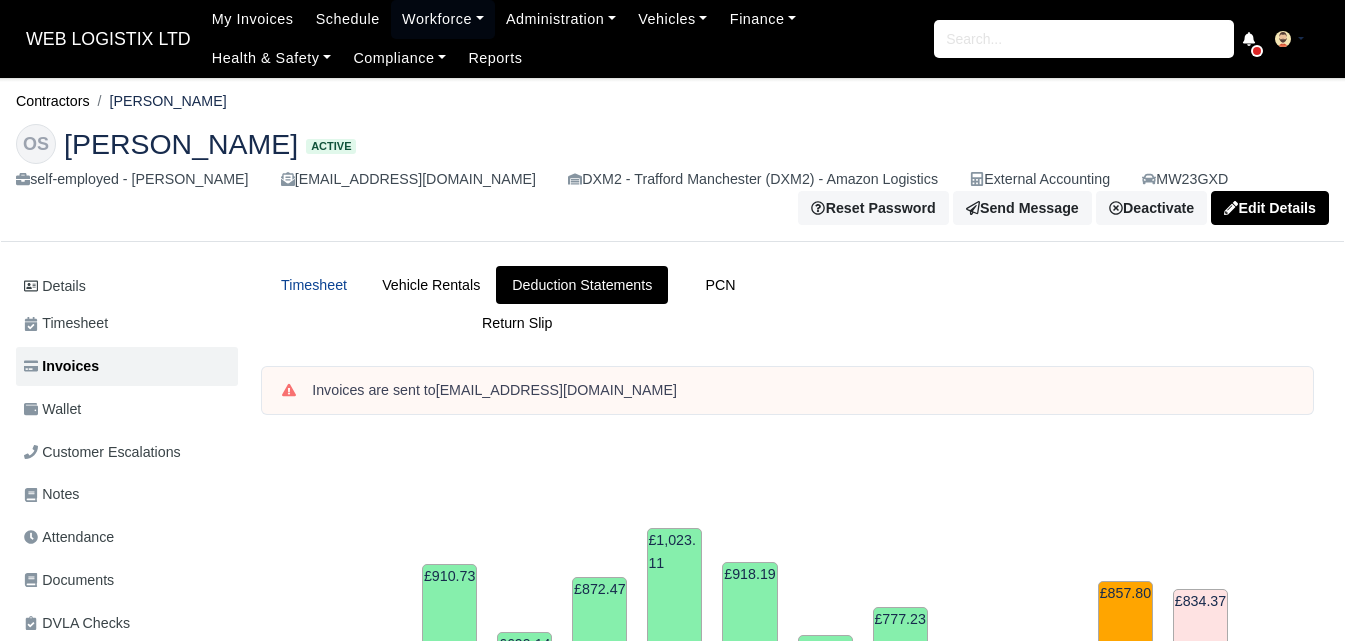 click on "Timesheet" at bounding box center (314, 285) 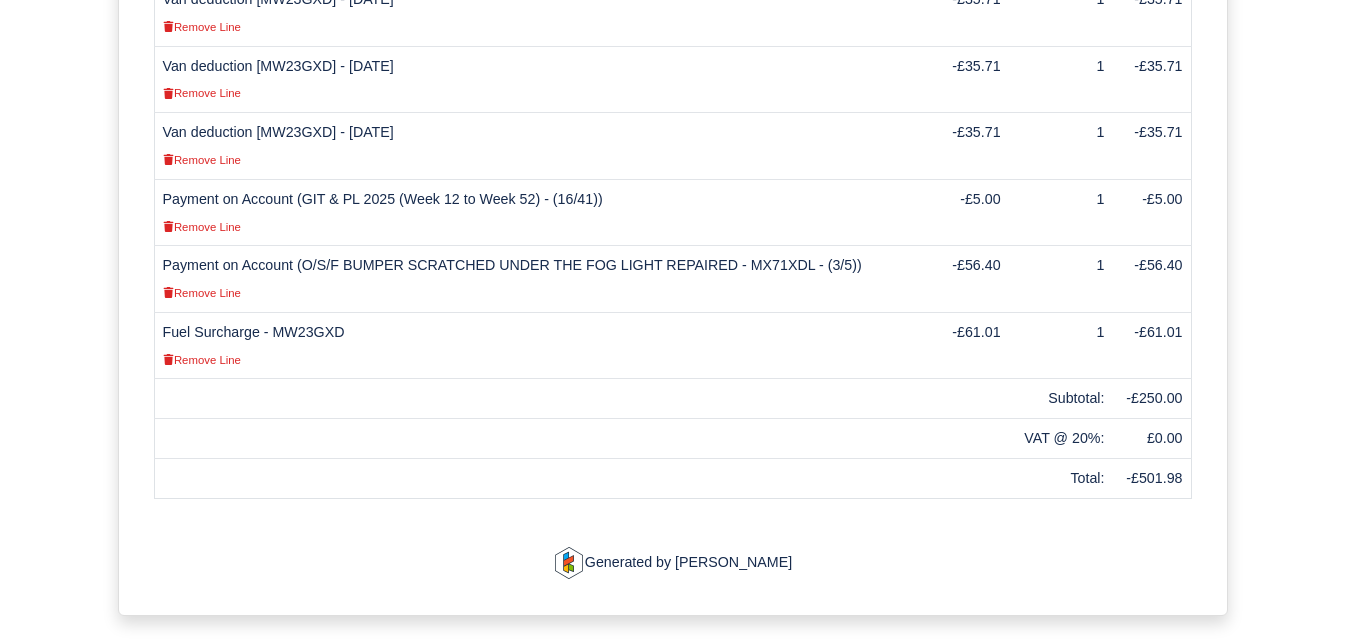scroll, scrollTop: 553, scrollLeft: 0, axis: vertical 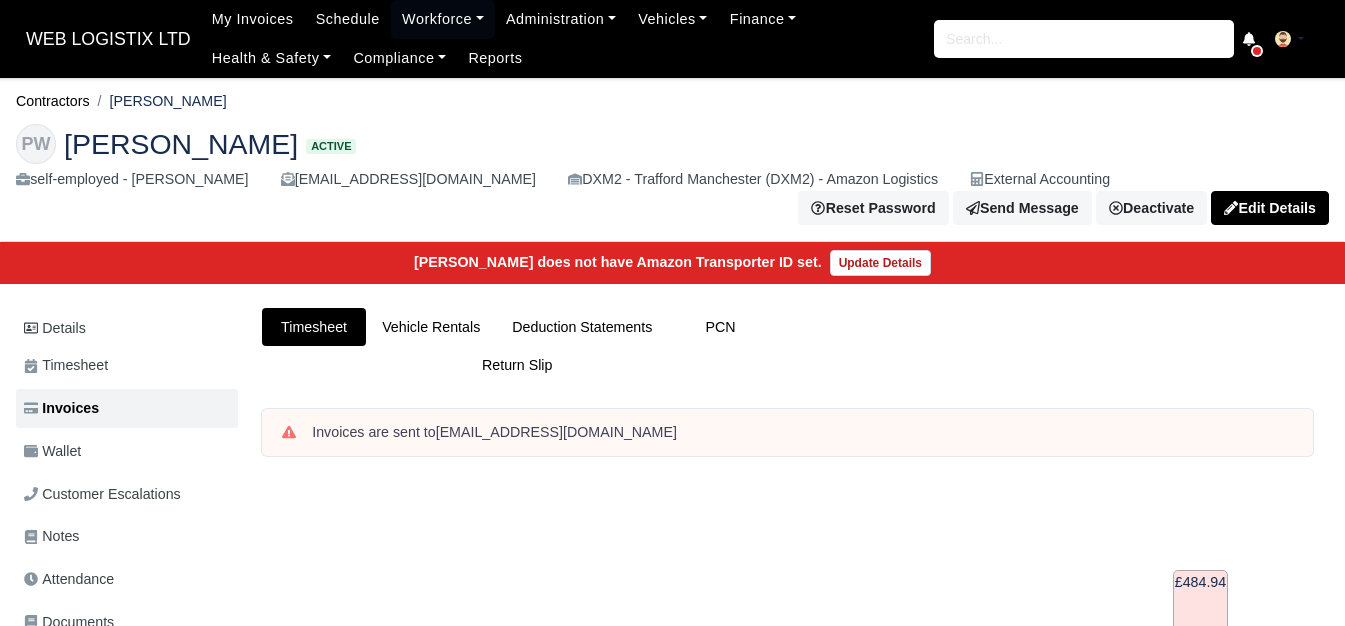 click on "Deduction
Statements" at bounding box center [582, 327] 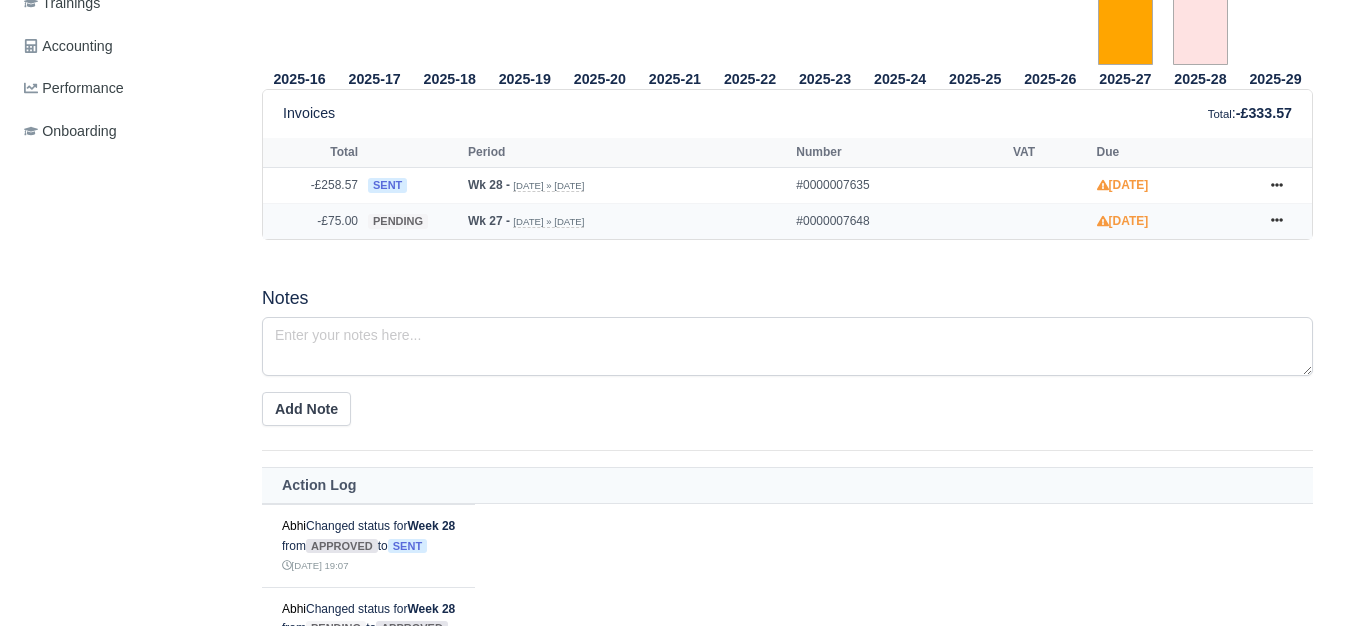 scroll, scrollTop: 833, scrollLeft: 0, axis: vertical 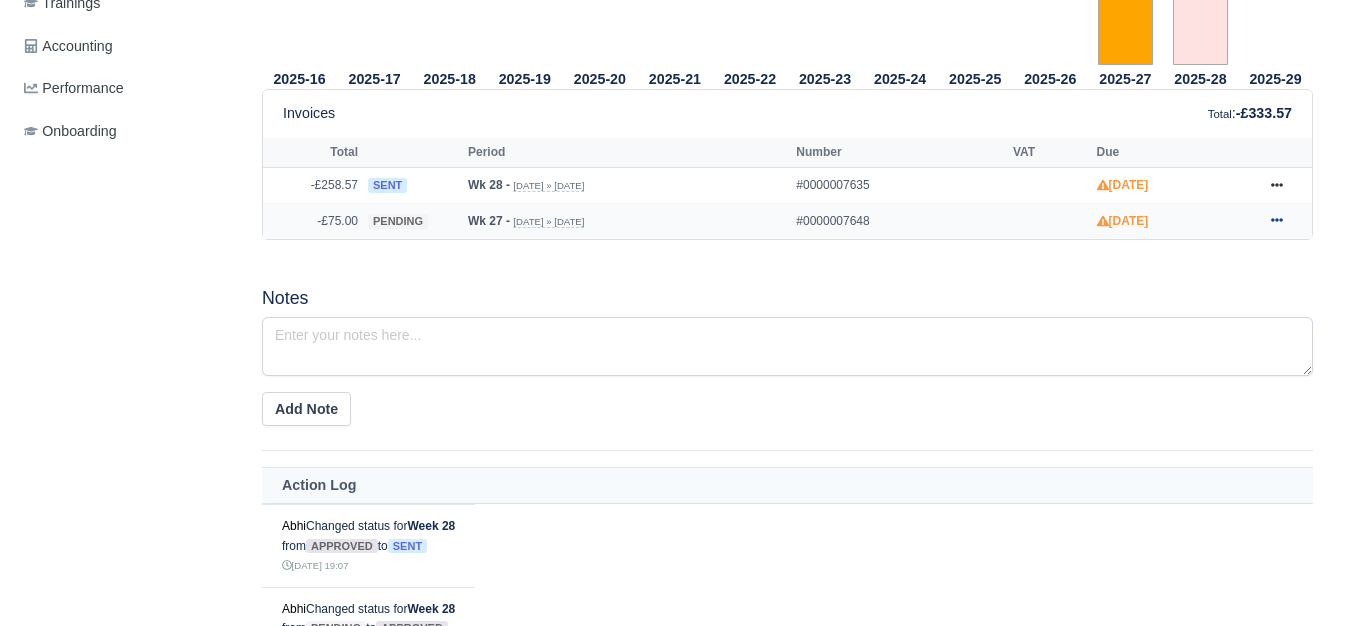 click 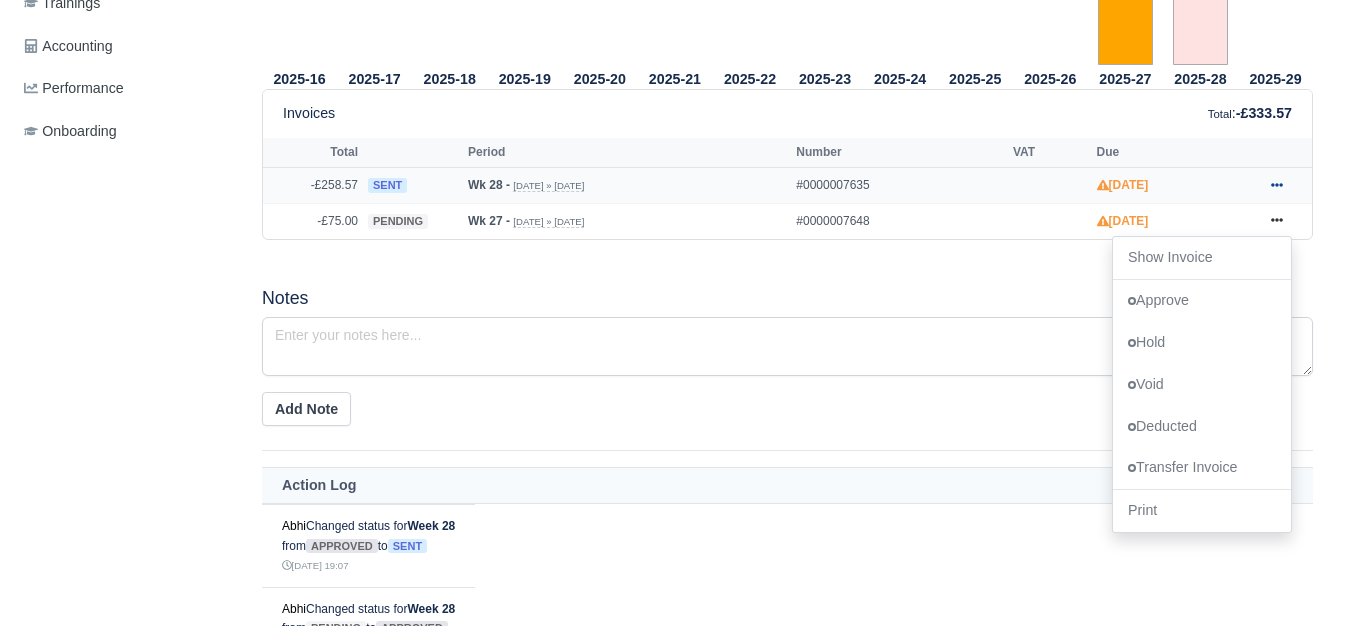 click 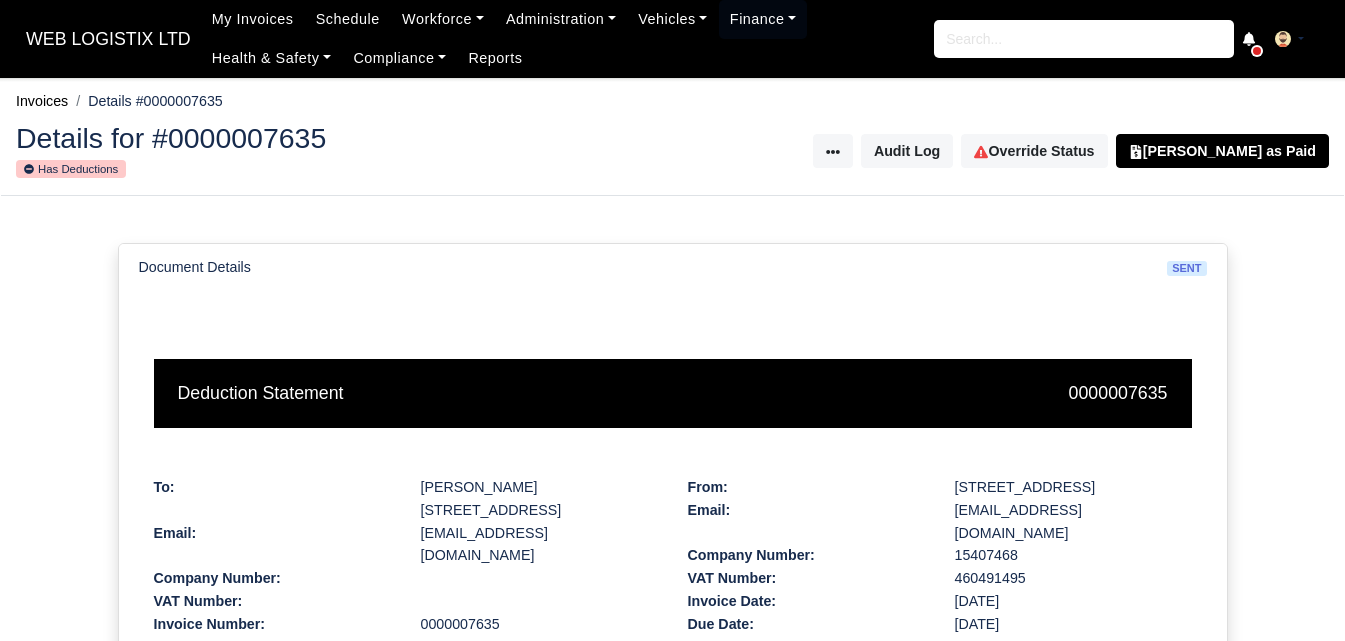 scroll, scrollTop: 333, scrollLeft: 0, axis: vertical 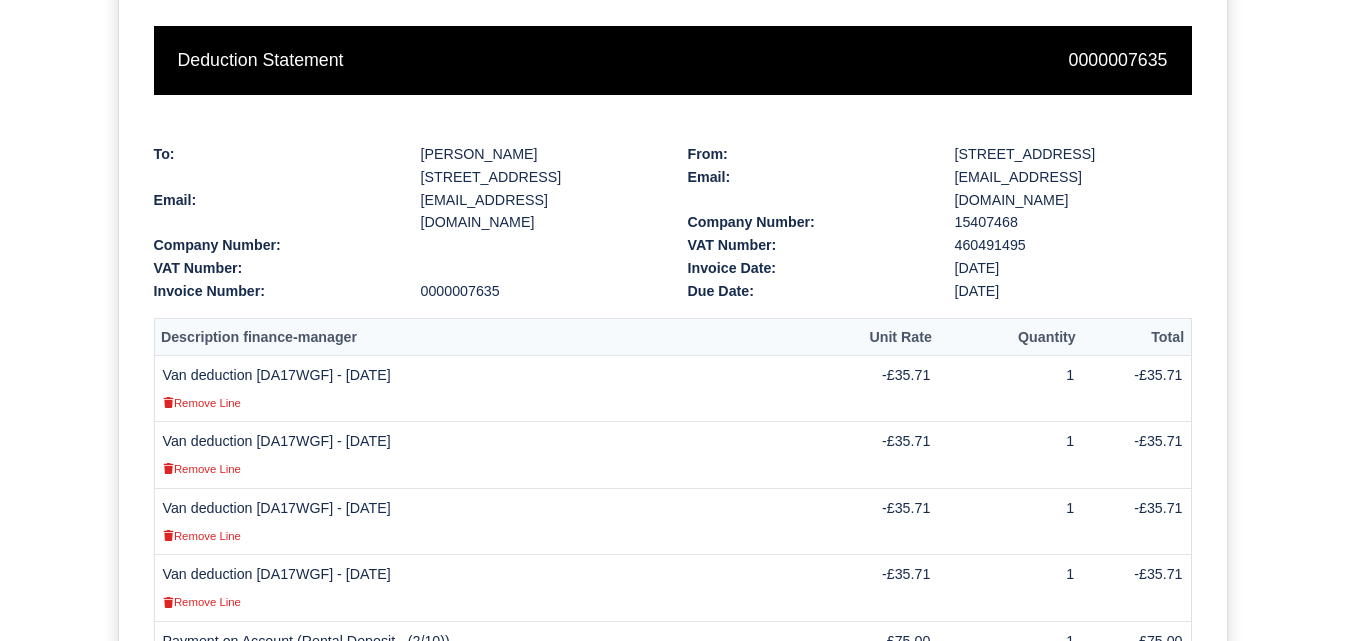 click on "Van deduction [DA17WGF] - [DATE]
Remove Line" at bounding box center (490, 388) 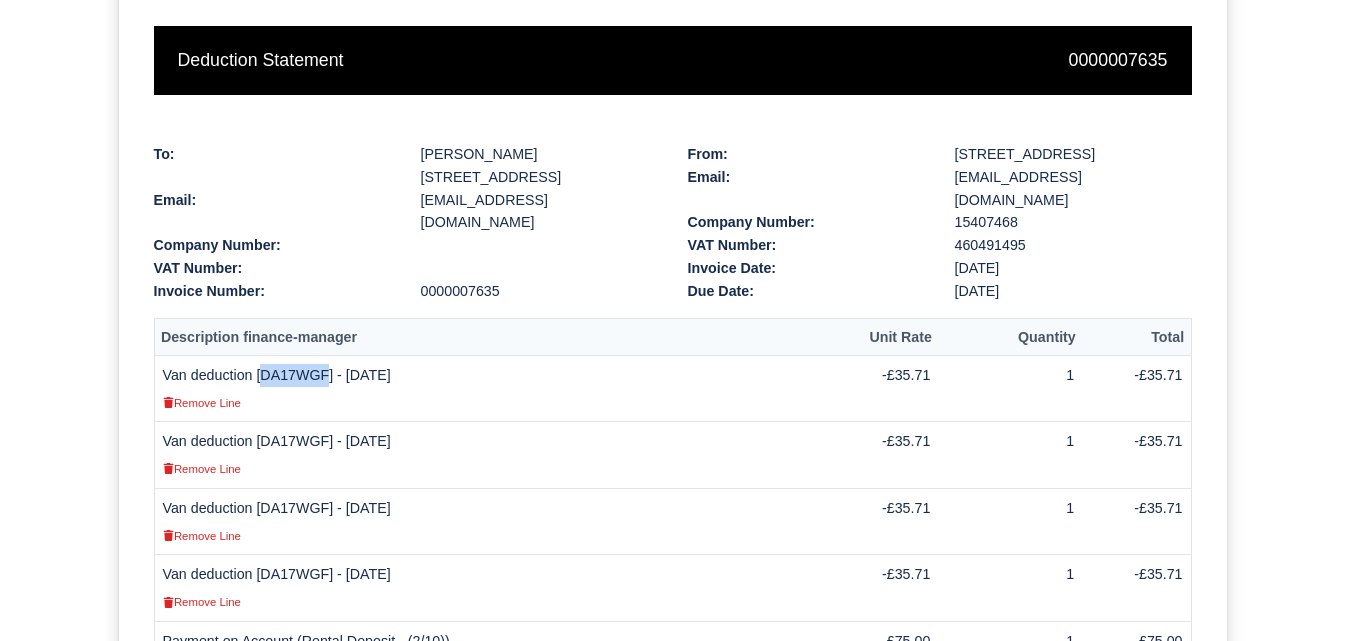 click on "Van deduction [DA17WGF] - 07/07/2025
Remove Line" at bounding box center [490, 388] 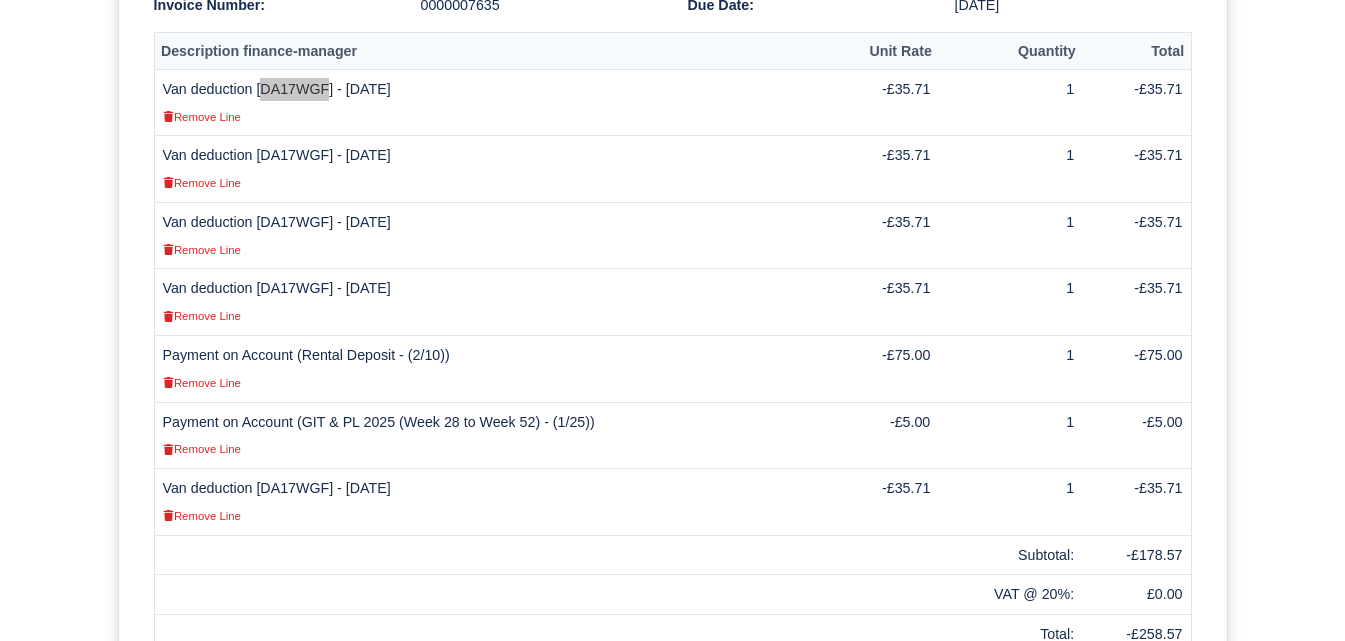 scroll, scrollTop: 798, scrollLeft: 0, axis: vertical 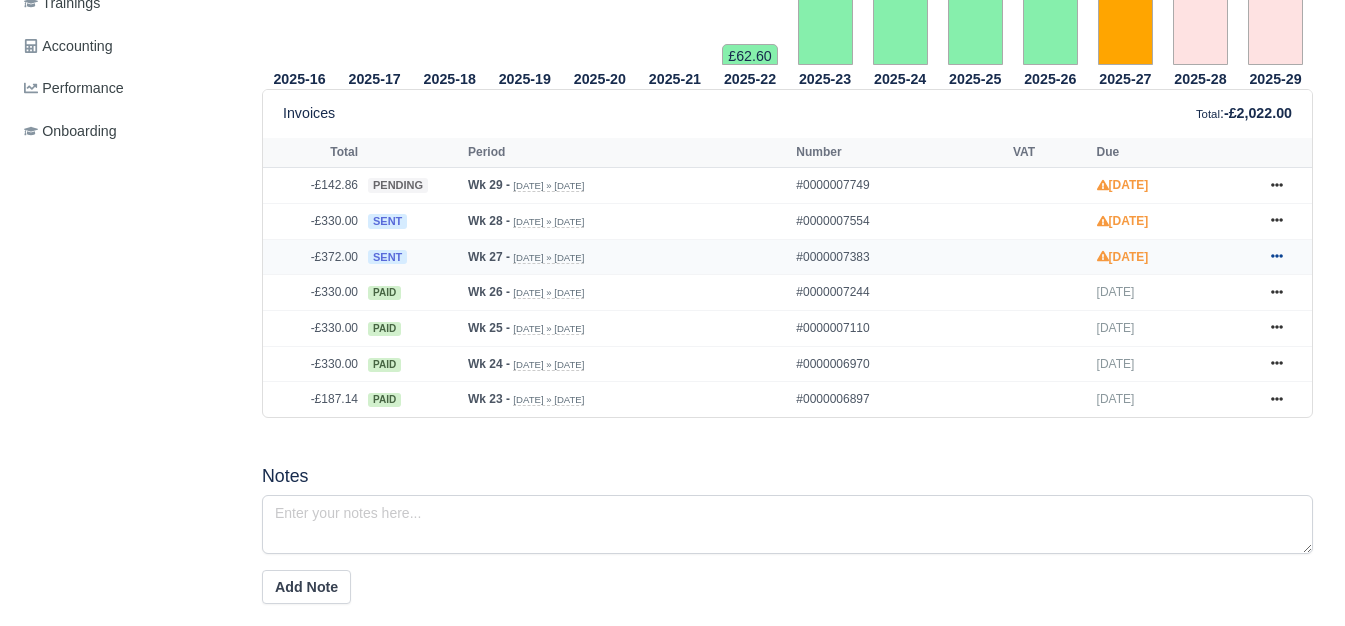 click 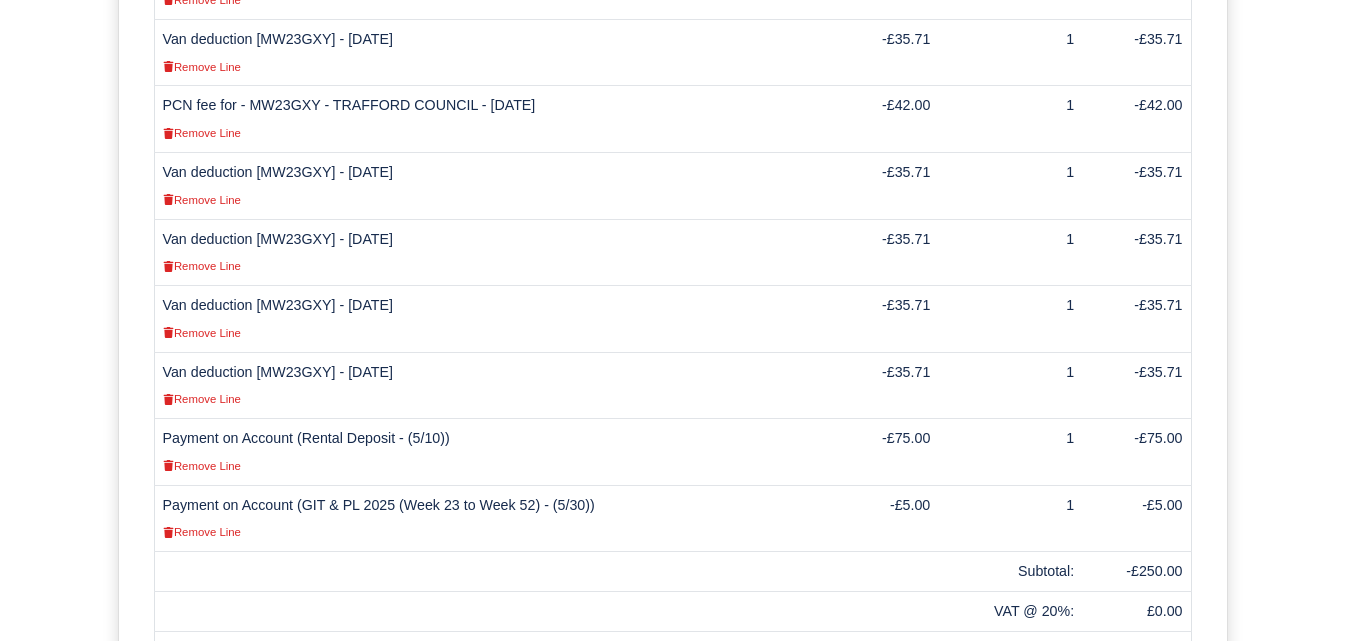 scroll, scrollTop: 975, scrollLeft: 0, axis: vertical 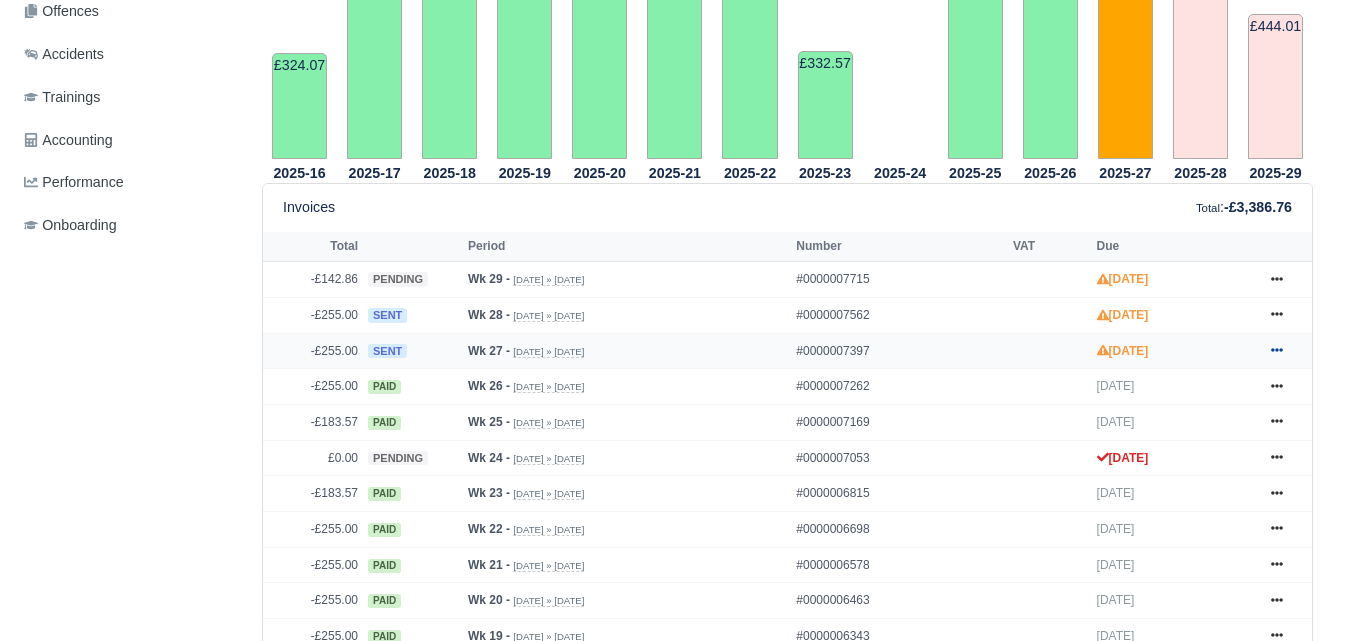 click at bounding box center [1277, 351] 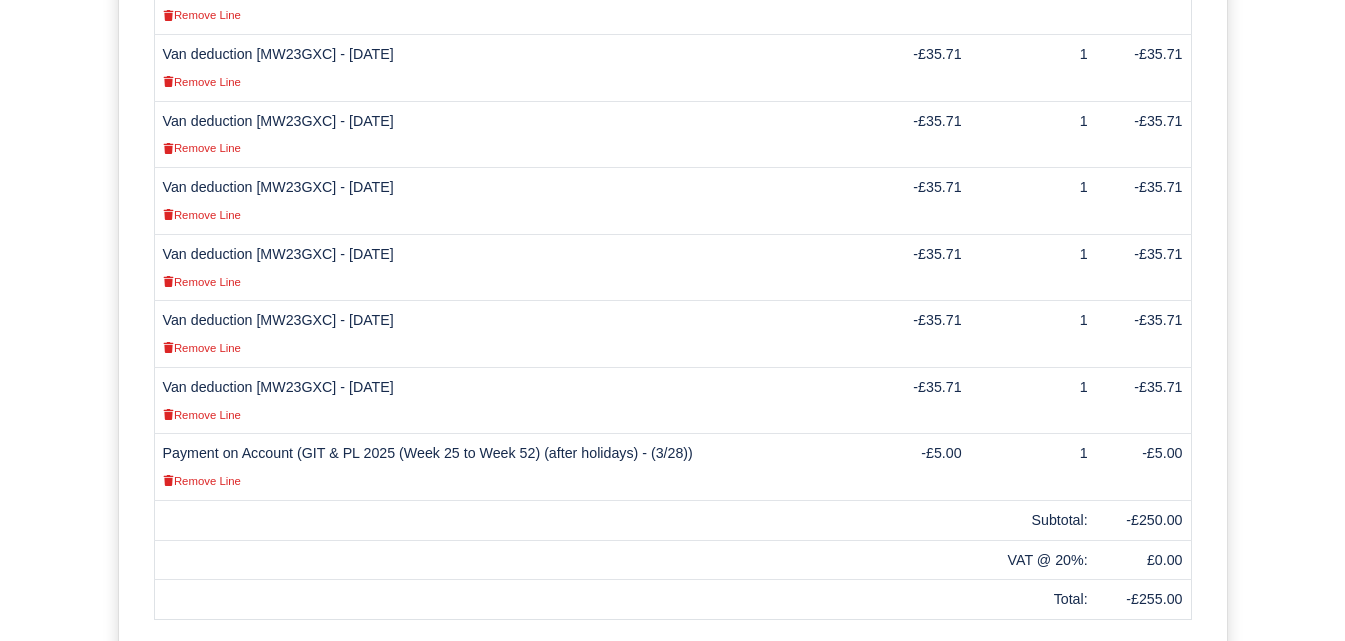 scroll, scrollTop: 833, scrollLeft: 0, axis: vertical 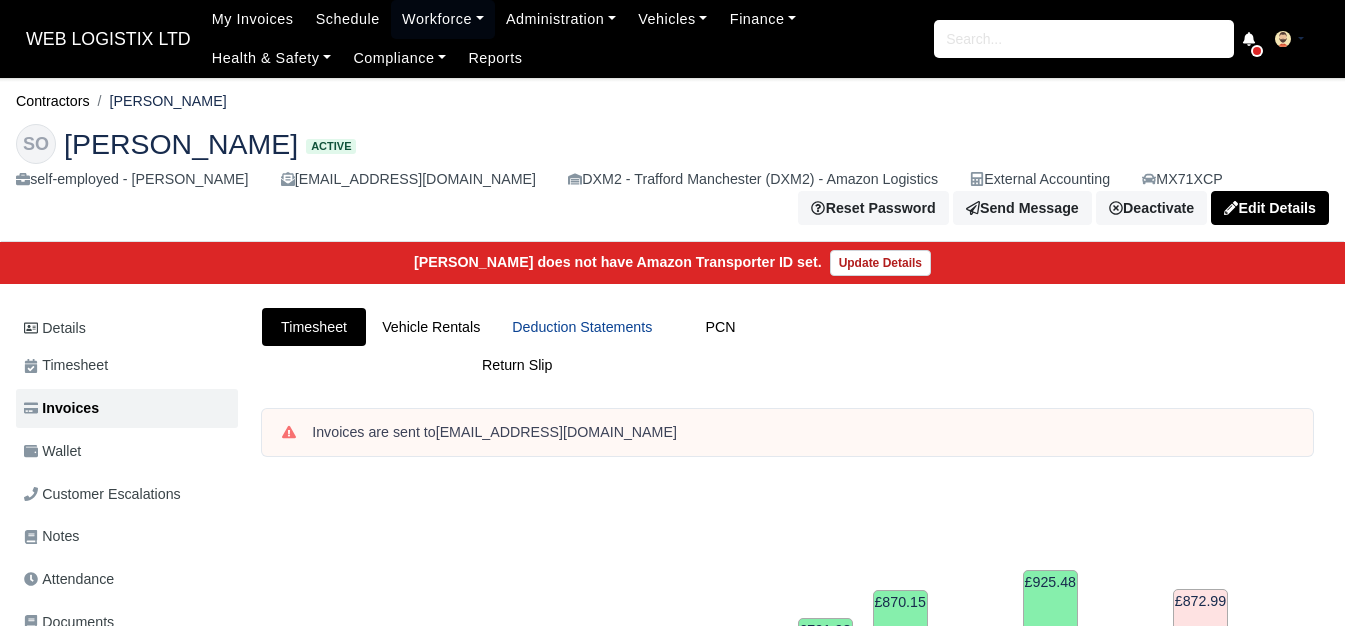 click on "Deduction
Statements" at bounding box center [582, 327] 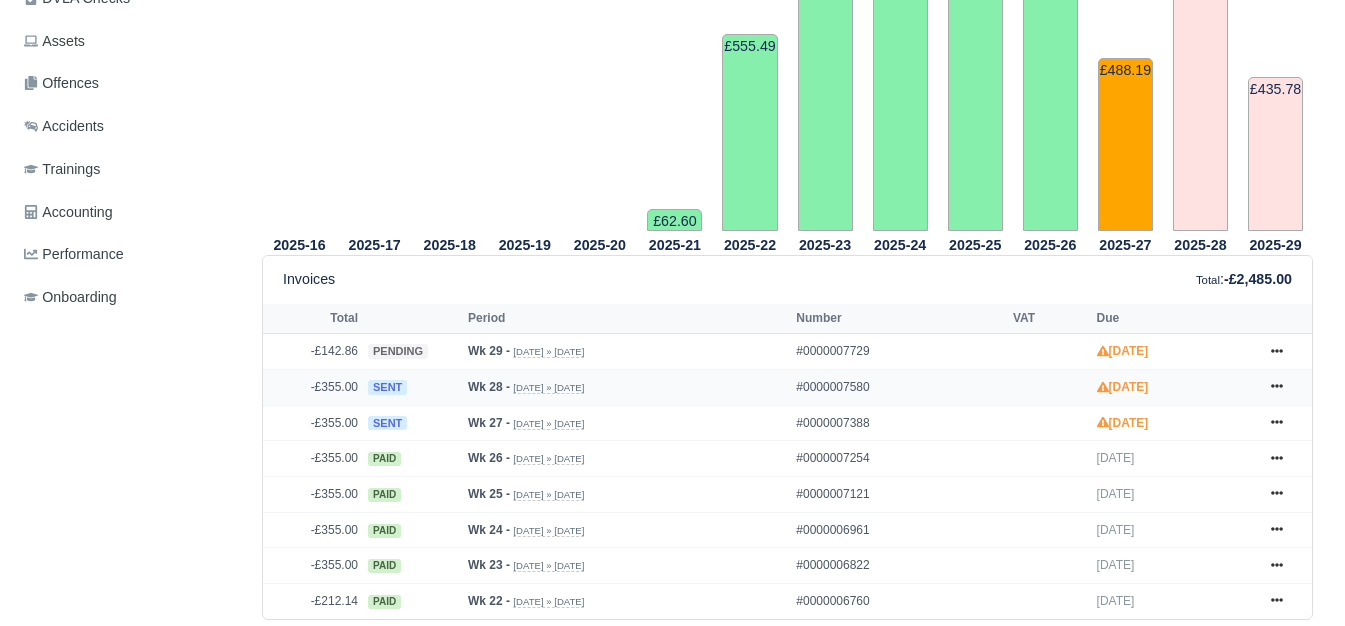 scroll, scrollTop: 667, scrollLeft: 0, axis: vertical 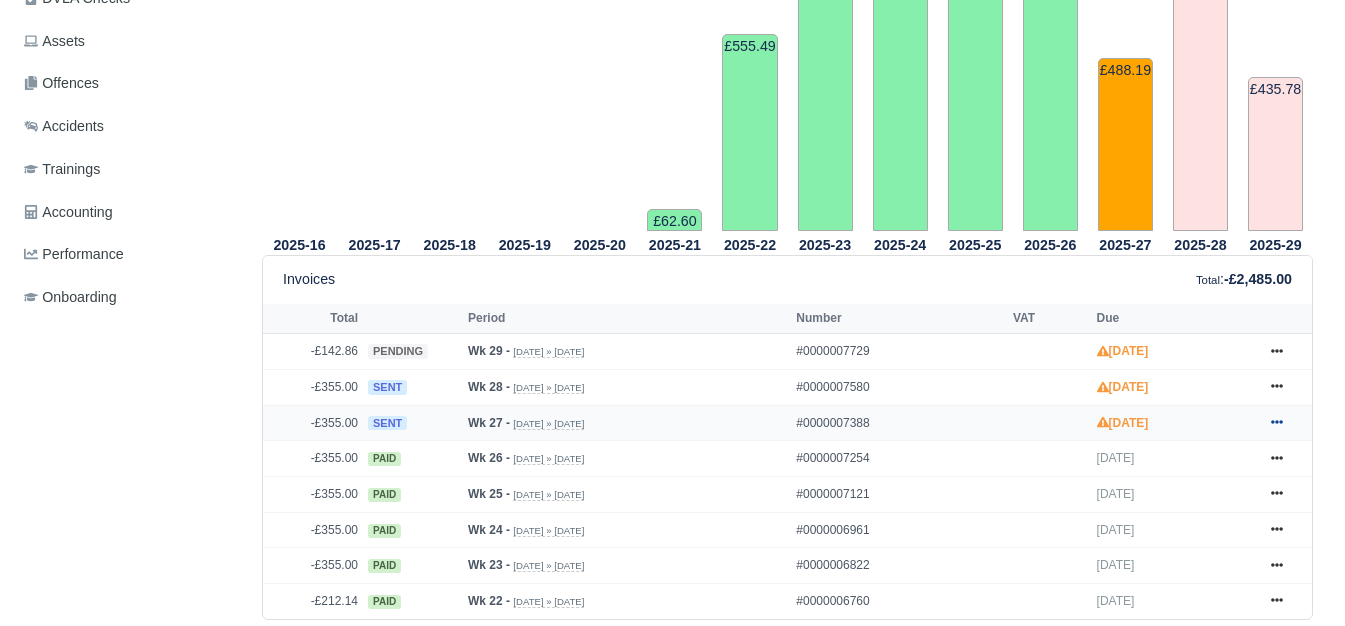 click 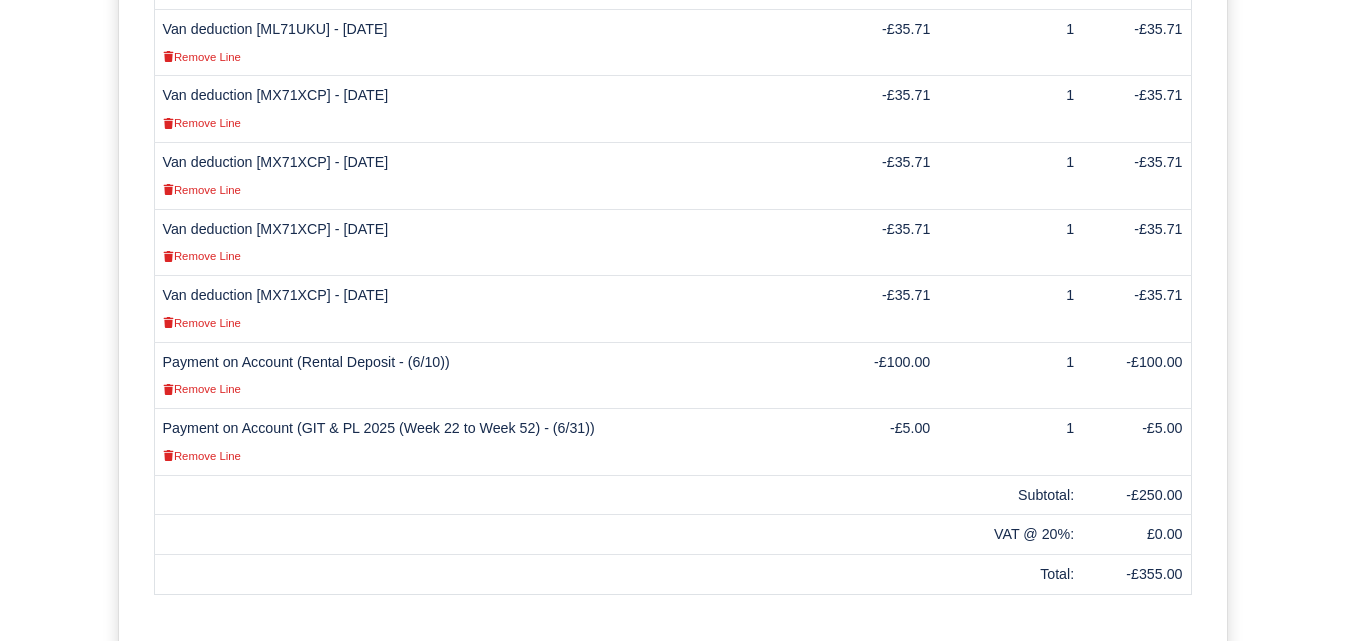 scroll, scrollTop: 764, scrollLeft: 0, axis: vertical 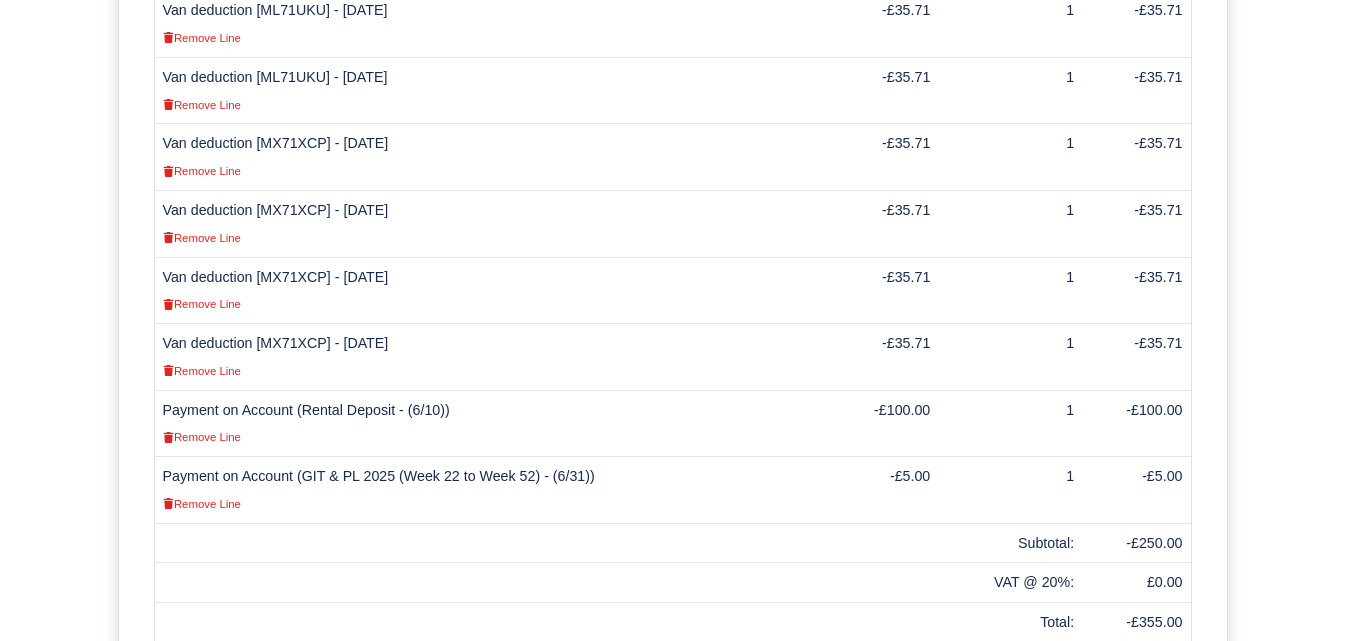 click on "Van deduction [MX71XCP] - [DATE]
Remove Line" at bounding box center [490, 157] 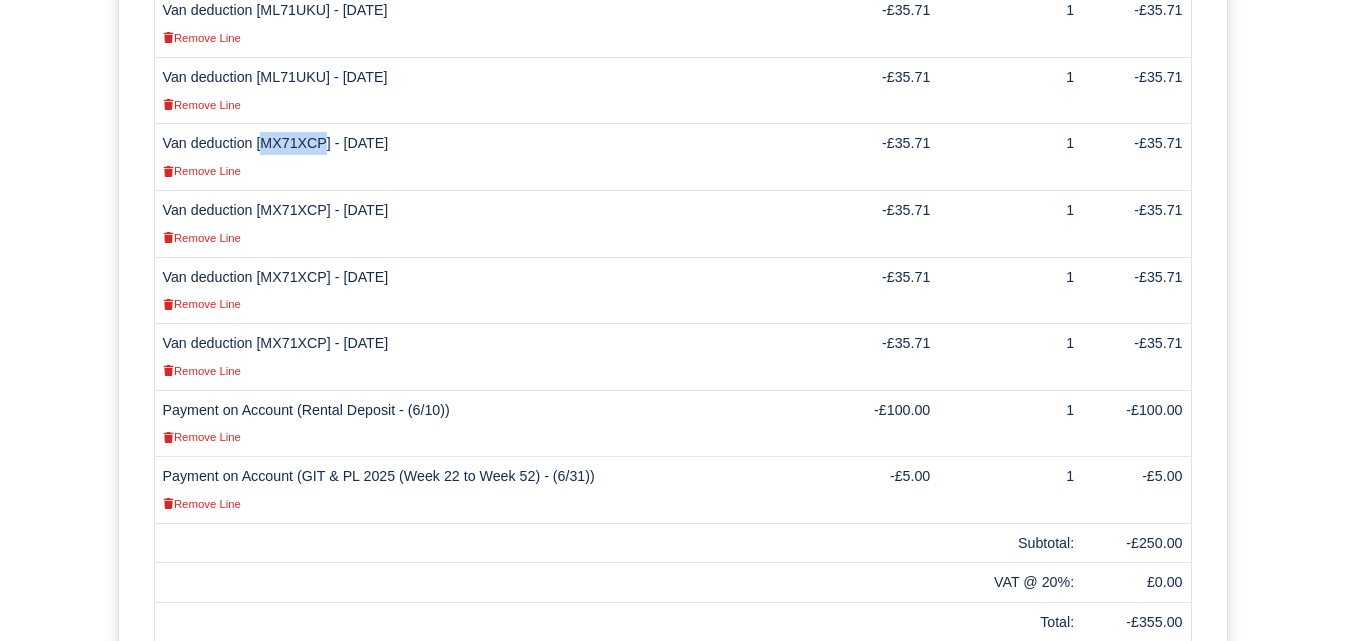 click on "Van deduction [MX71XCP] - [DATE]
Remove Line" at bounding box center [490, 157] 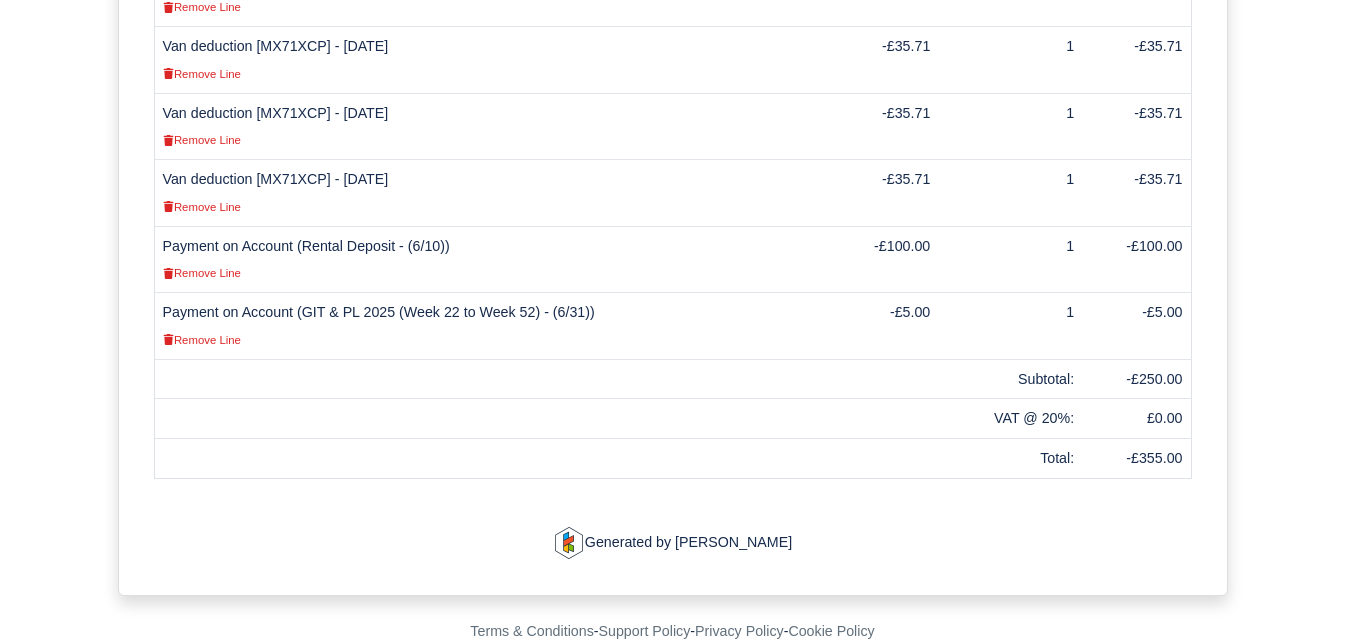 scroll, scrollTop: 931, scrollLeft: 0, axis: vertical 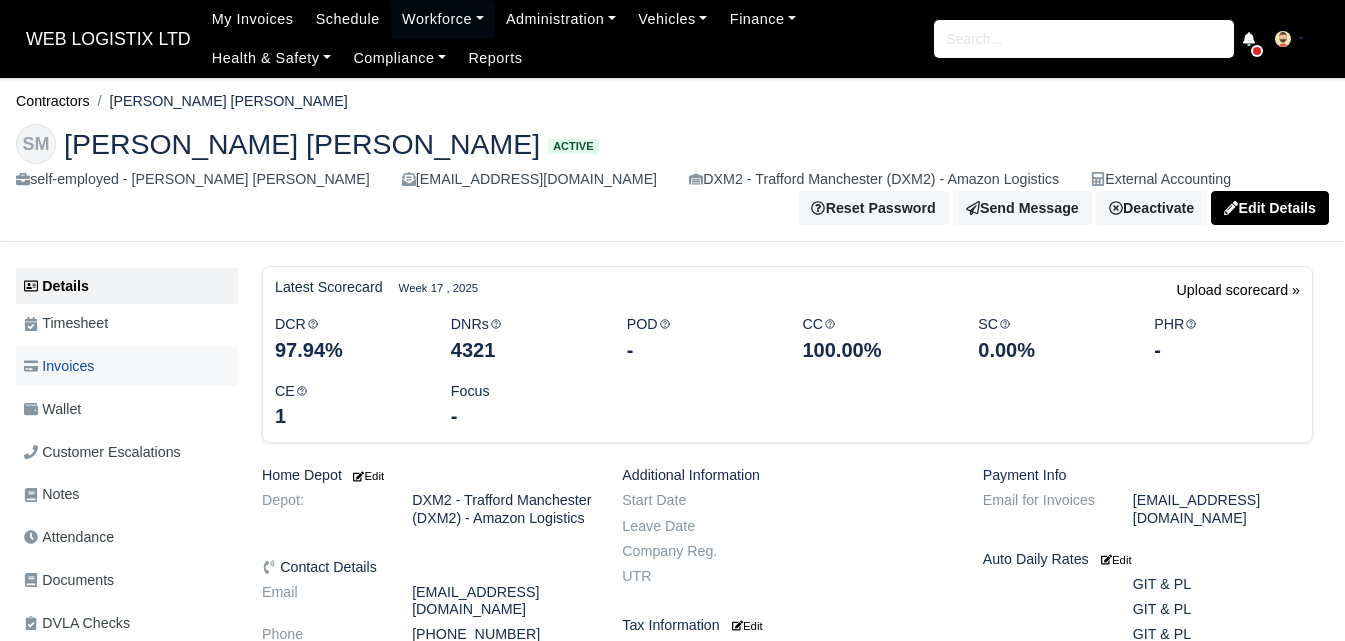 click on "Invoices" at bounding box center (127, 366) 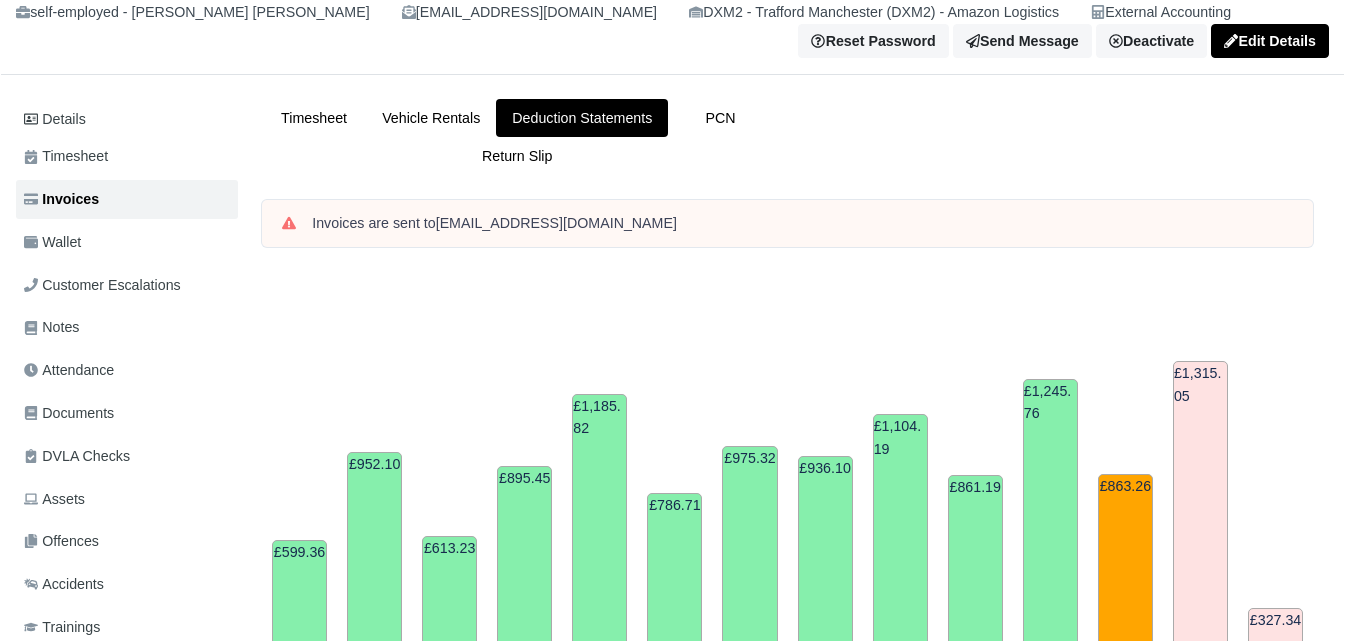 scroll, scrollTop: 833, scrollLeft: 0, axis: vertical 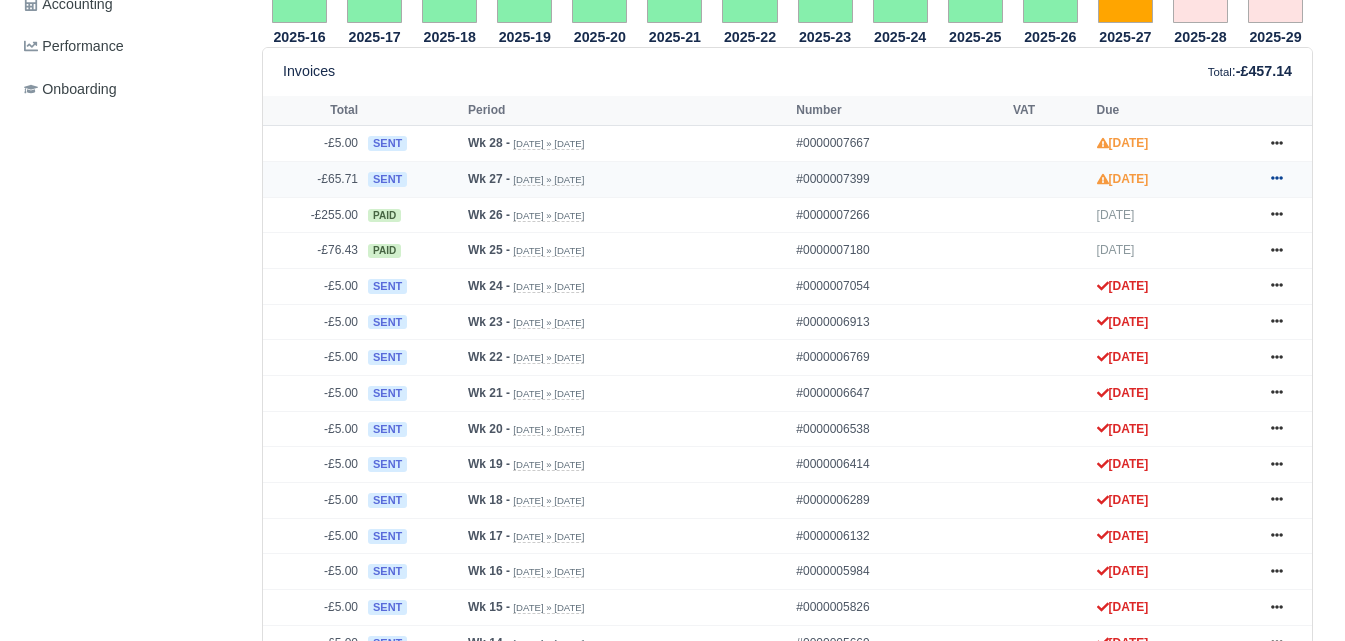 click 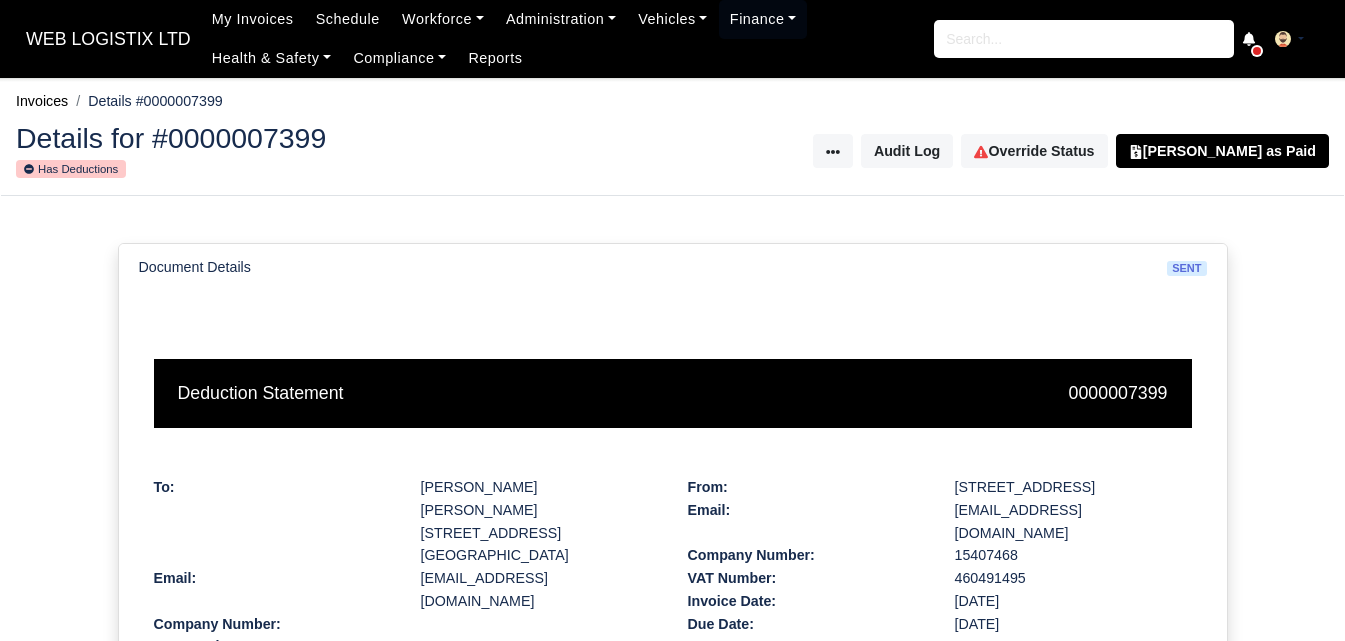 scroll, scrollTop: 500, scrollLeft: 0, axis: vertical 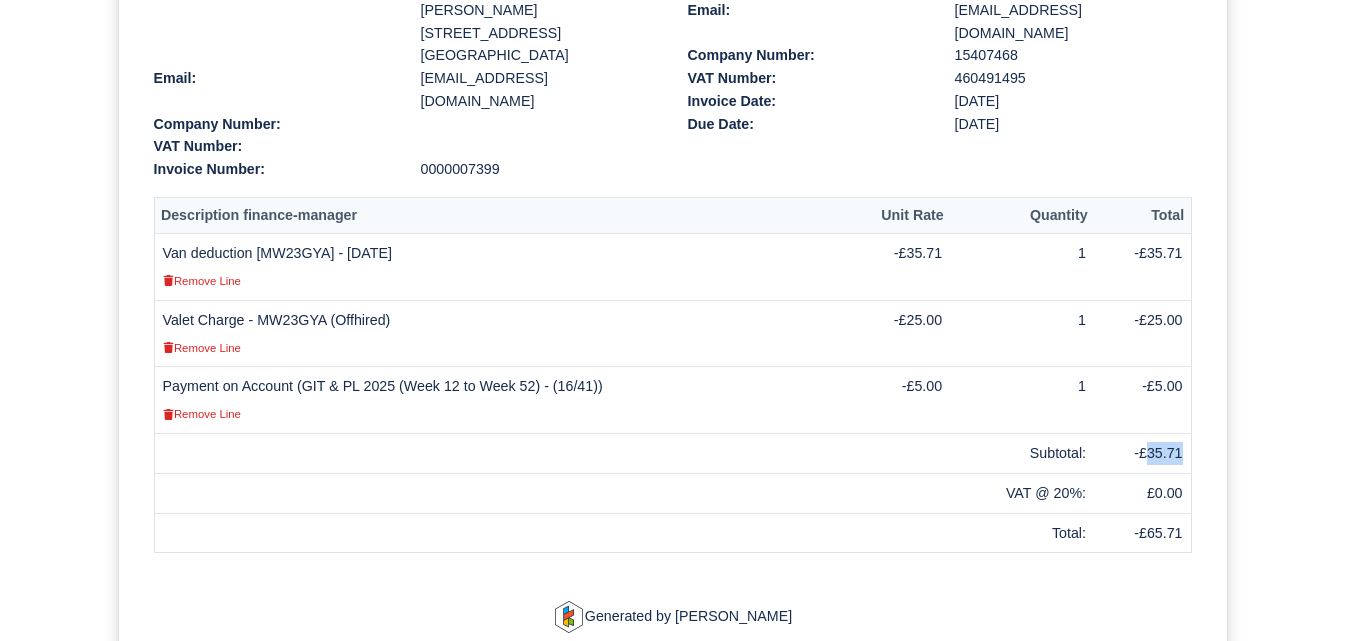 drag, startPoint x: 1150, startPoint y: 428, endPoint x: 1182, endPoint y: 430, distance: 32.06244 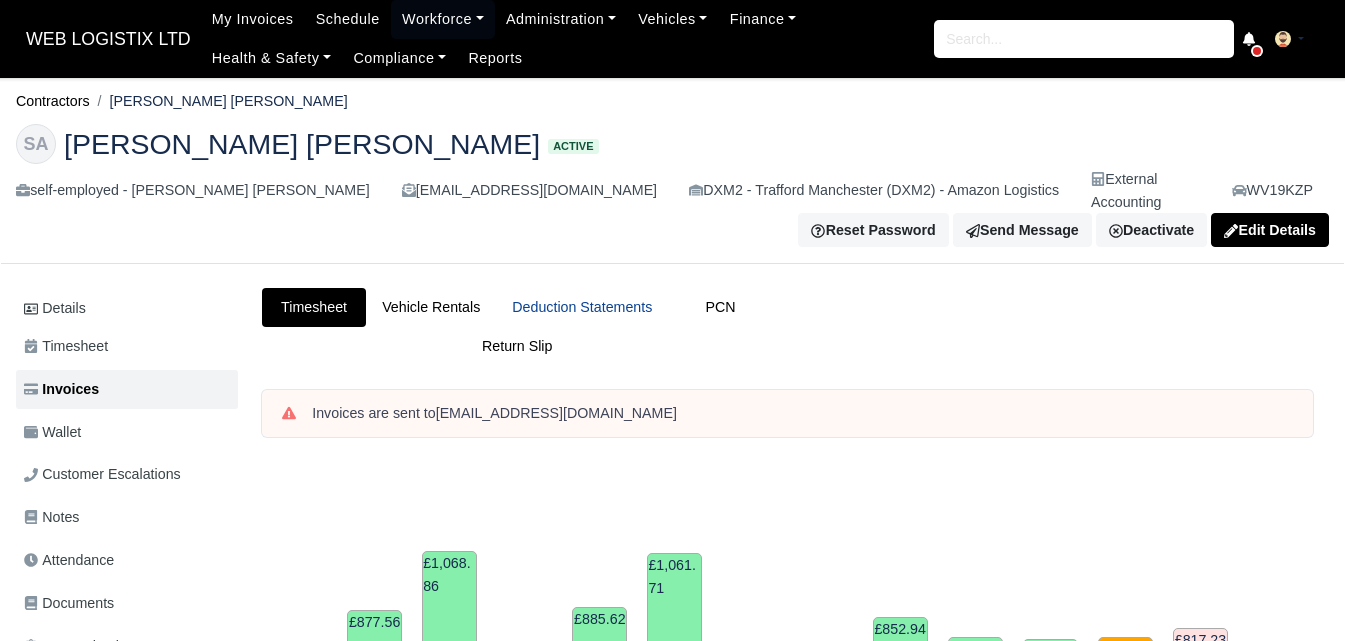 click on "Deduction
Statements" at bounding box center (582, 307) 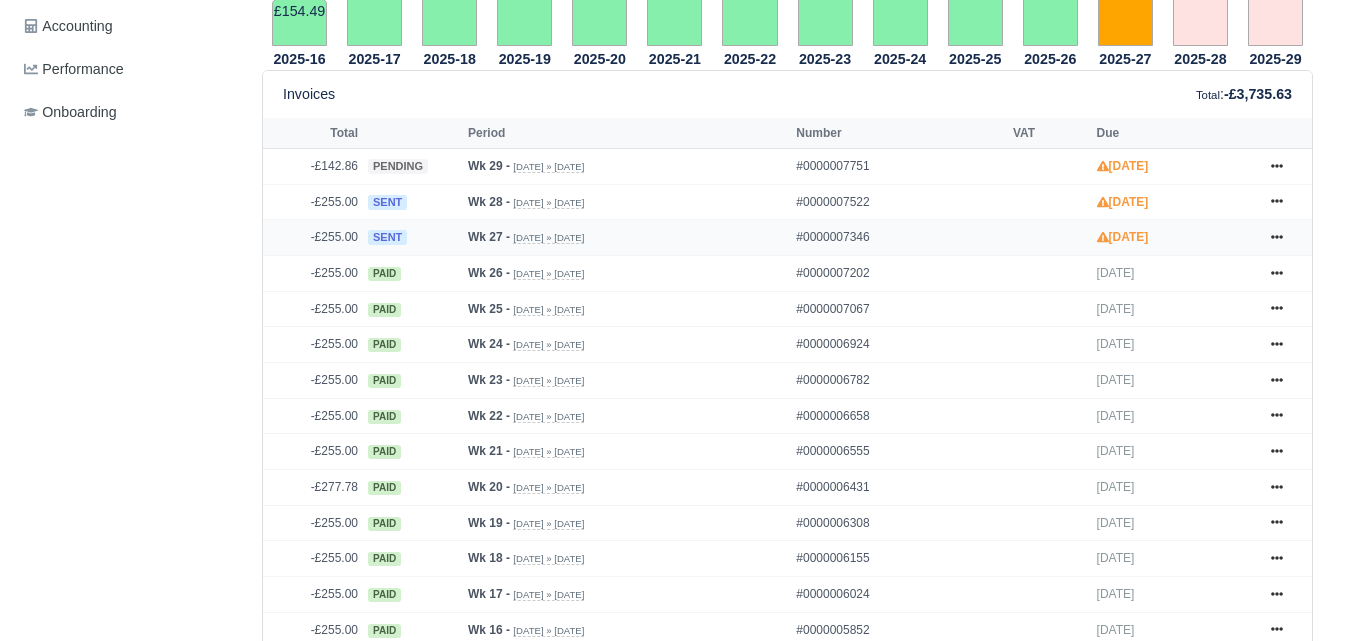 scroll, scrollTop: 833, scrollLeft: 0, axis: vertical 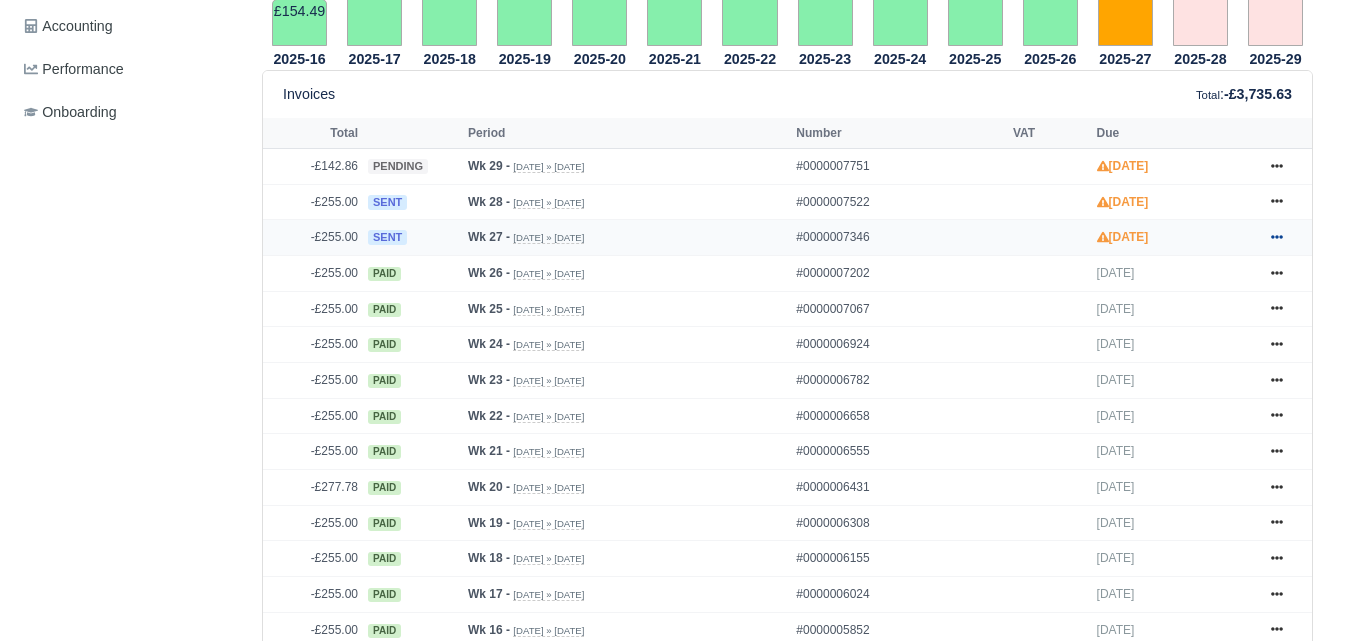 click 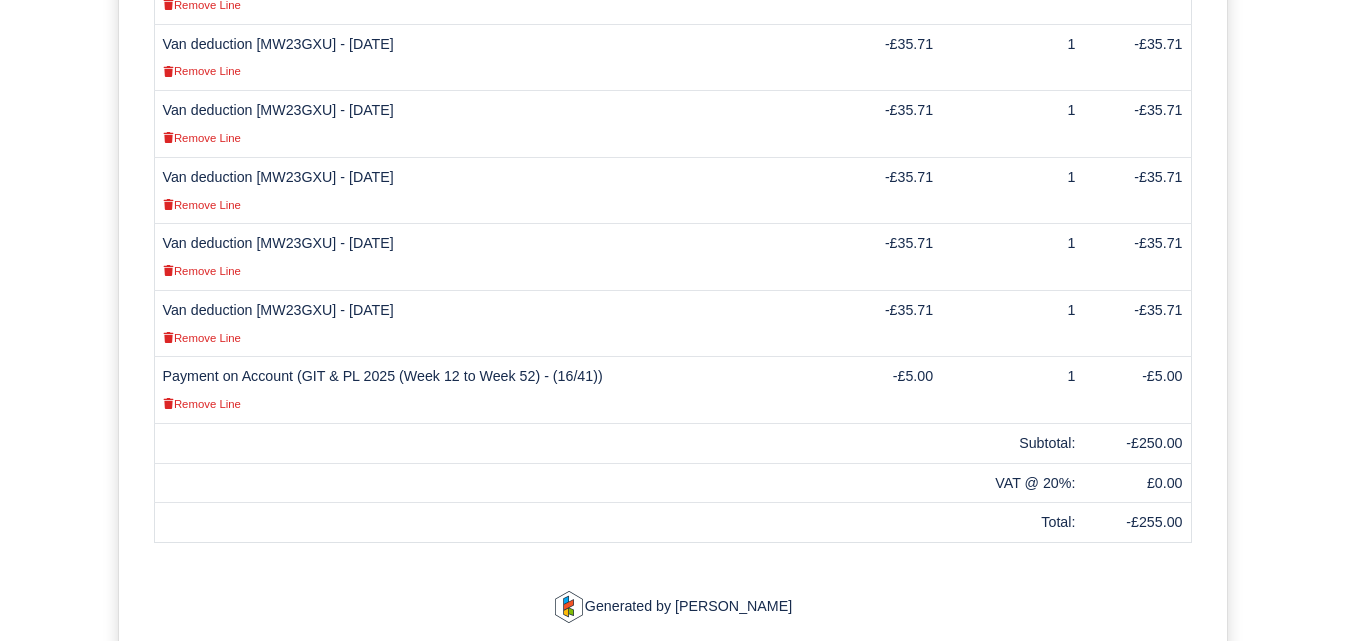 scroll, scrollTop: 833, scrollLeft: 0, axis: vertical 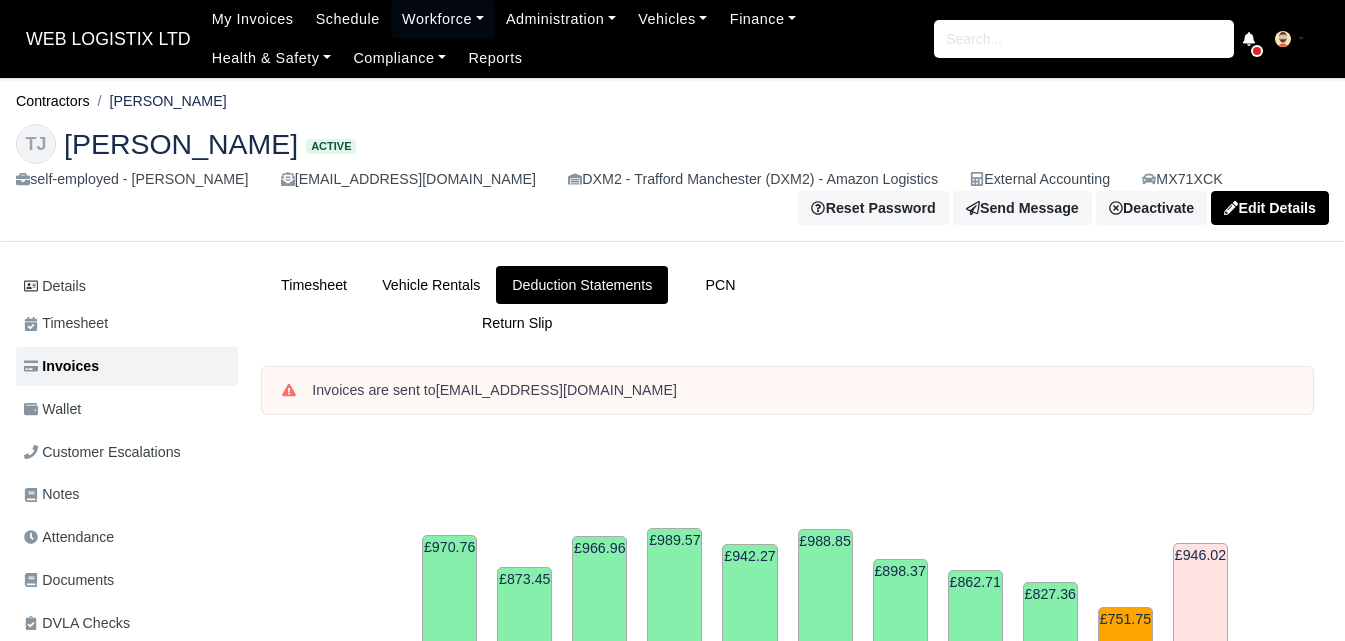 click 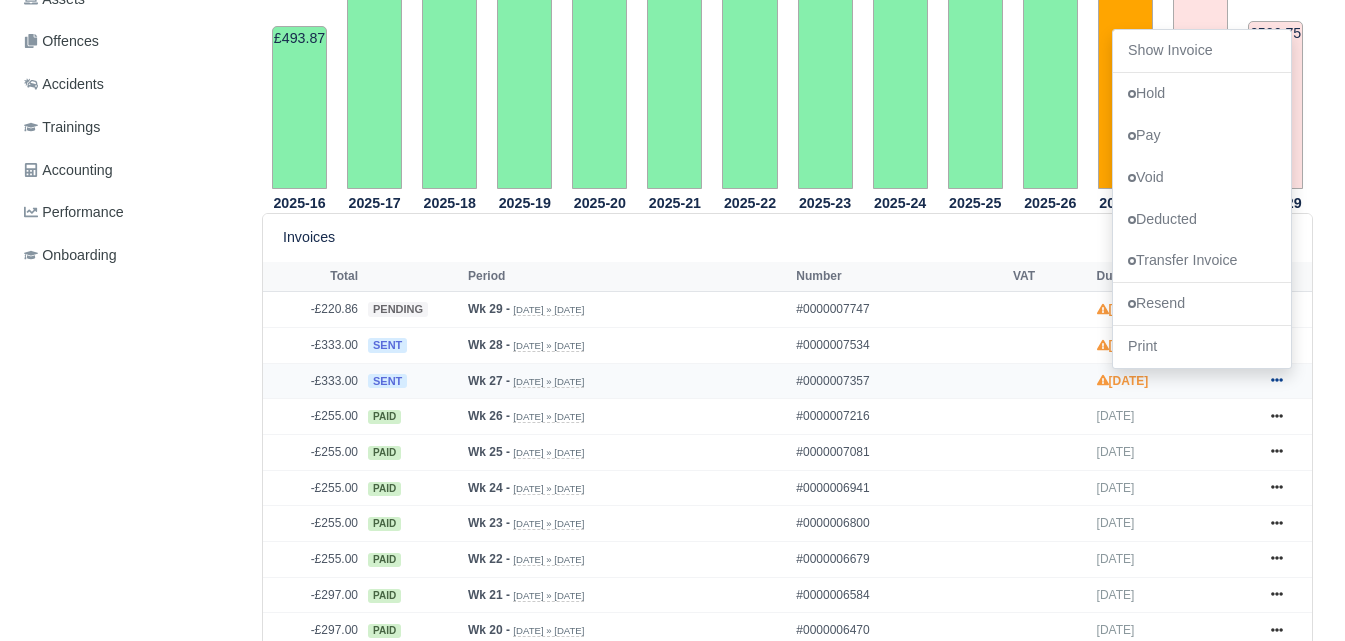 scroll, scrollTop: 667, scrollLeft: 0, axis: vertical 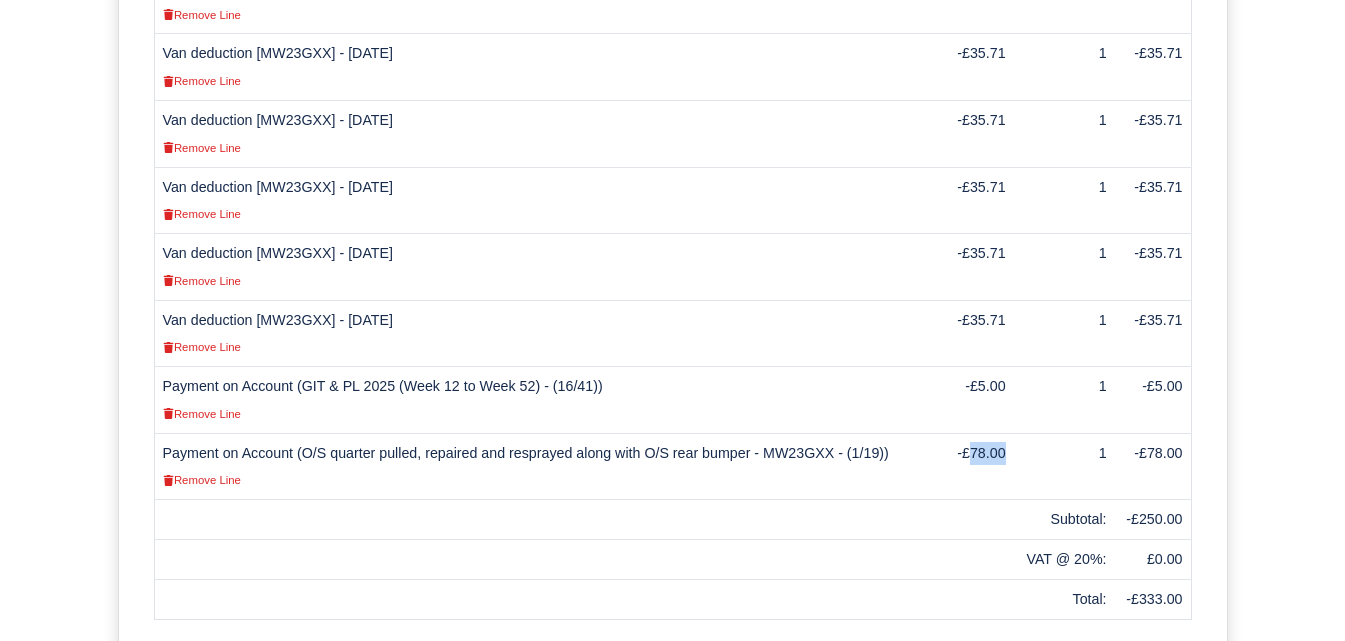 drag, startPoint x: 978, startPoint y: 409, endPoint x: 1012, endPoint y: 409, distance: 34 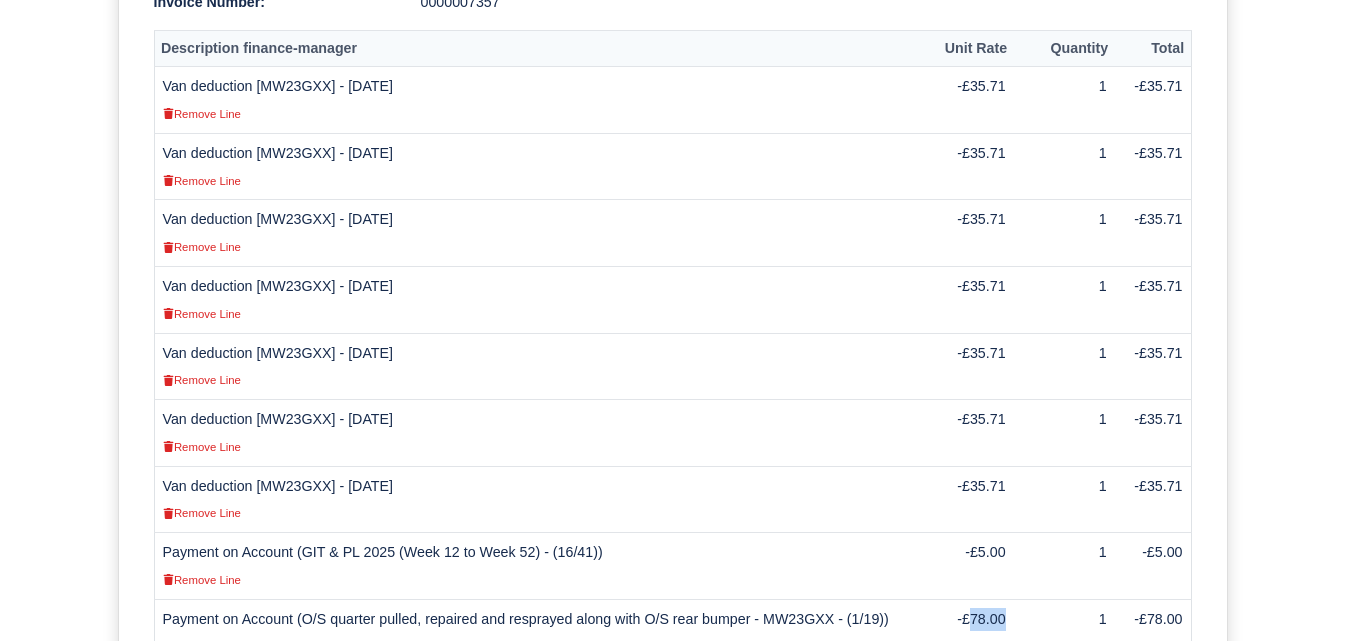 scroll, scrollTop: 500, scrollLeft: 0, axis: vertical 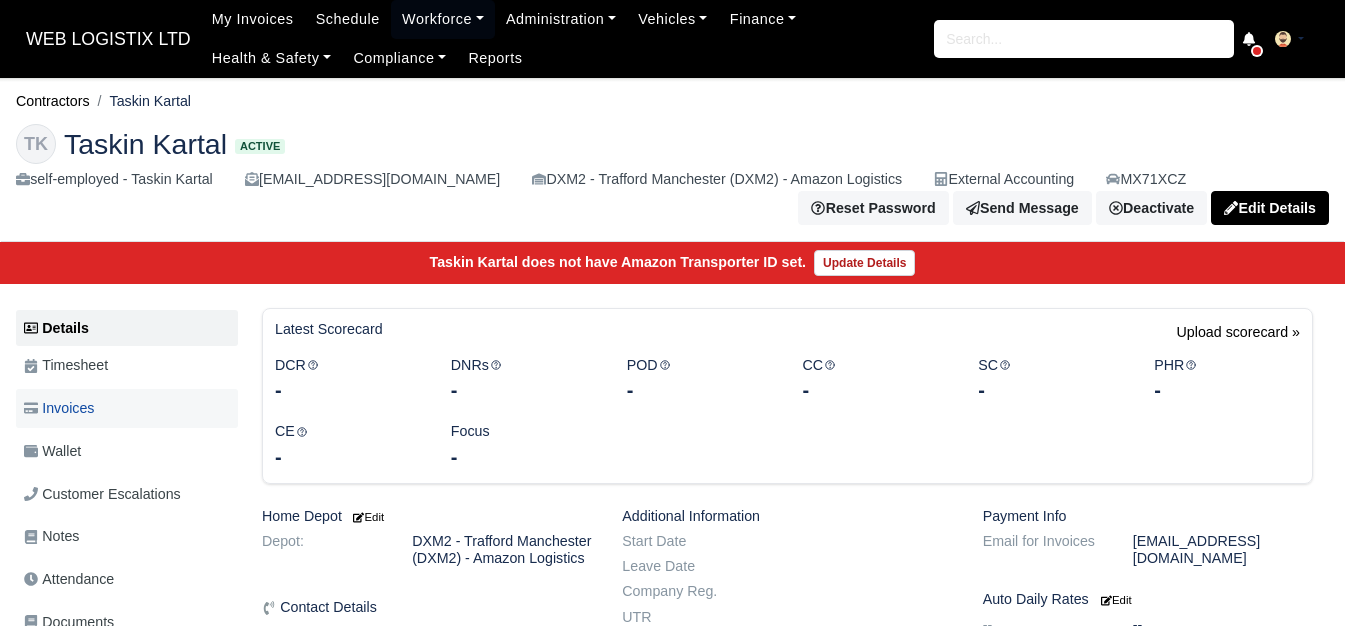 click on "Invoices" at bounding box center [59, 408] 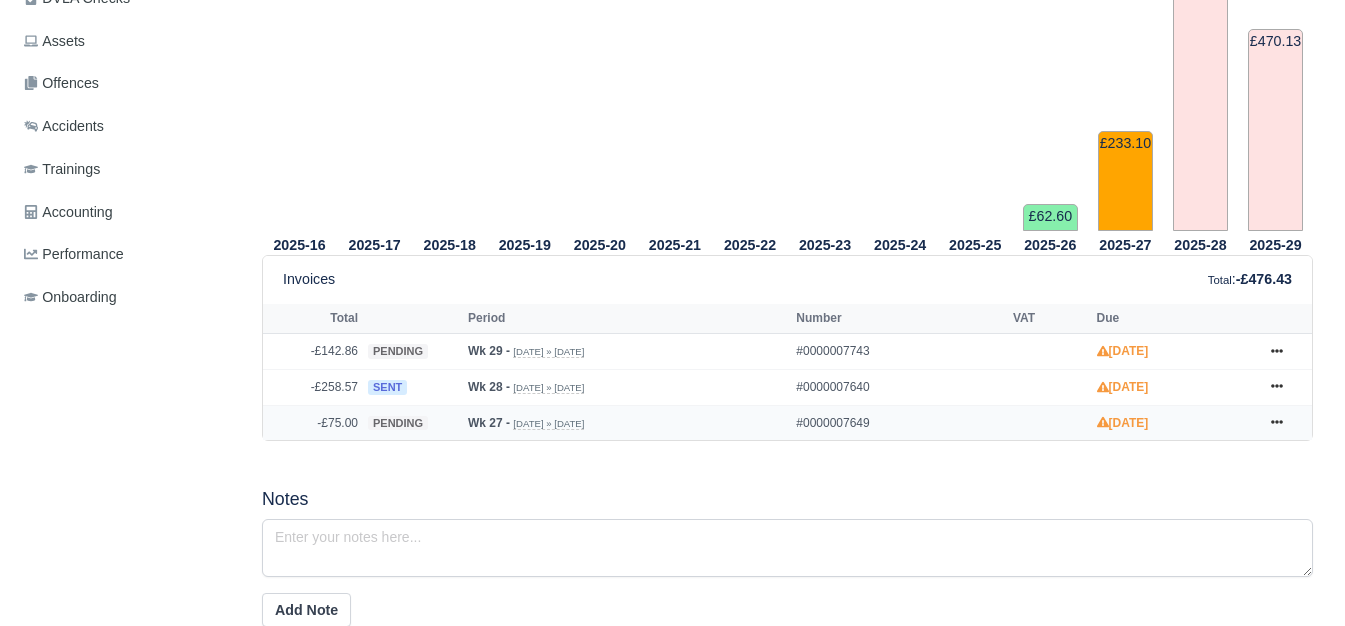 scroll, scrollTop: 667, scrollLeft: 0, axis: vertical 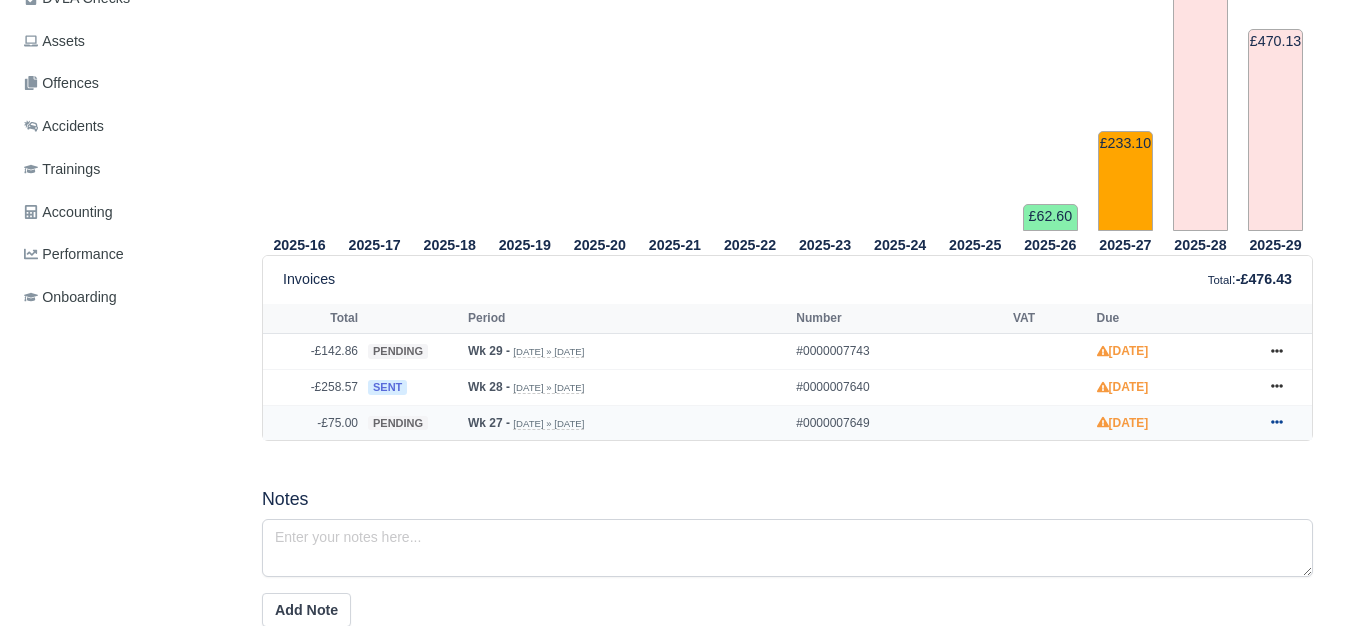 click 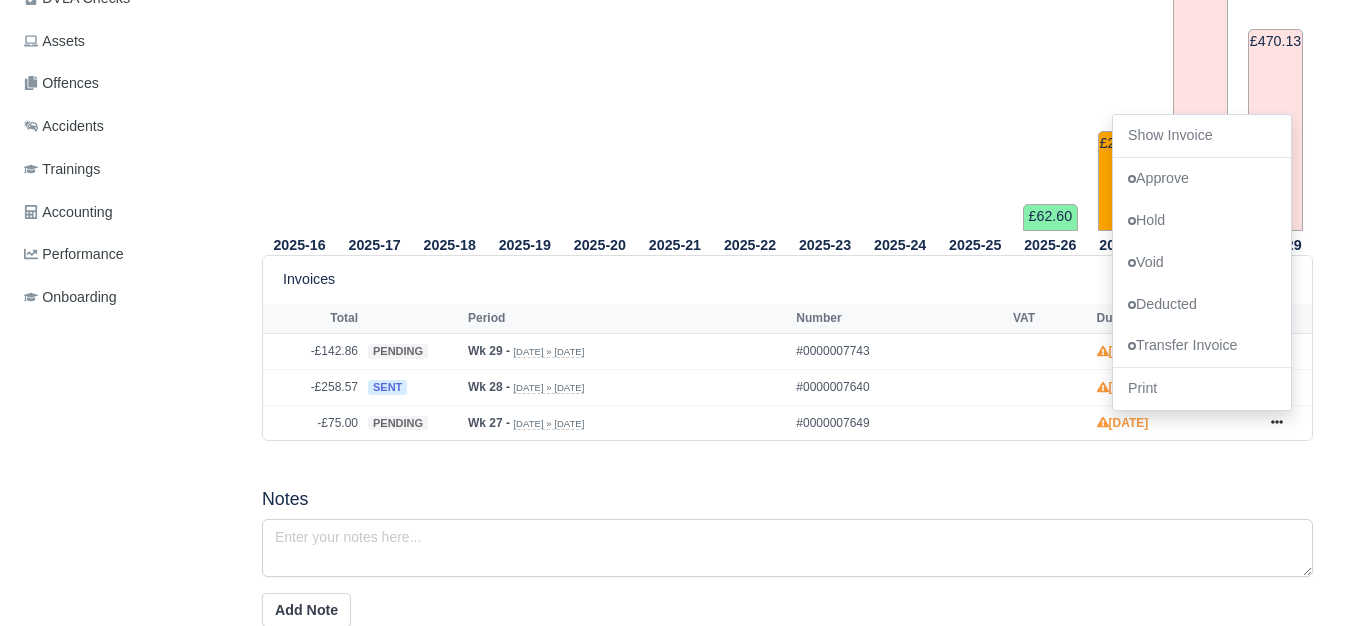 click on "2025-25" at bounding box center [975, 18] 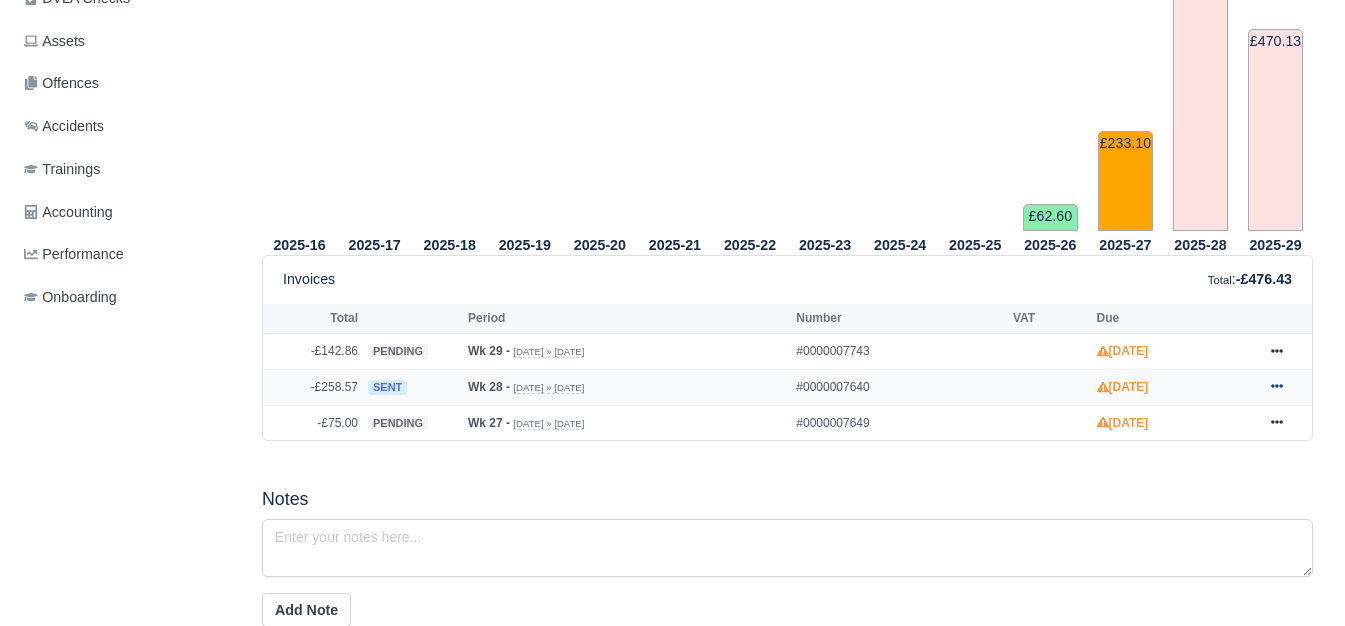 click 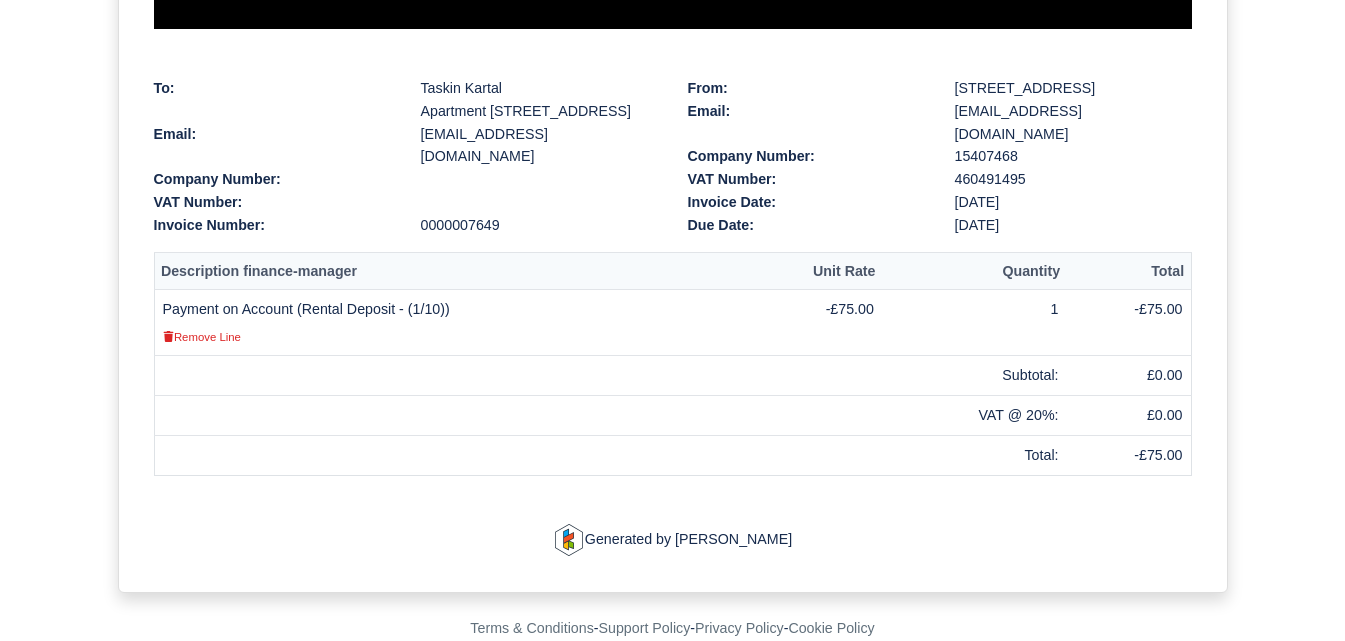 scroll, scrollTop: 399, scrollLeft: 0, axis: vertical 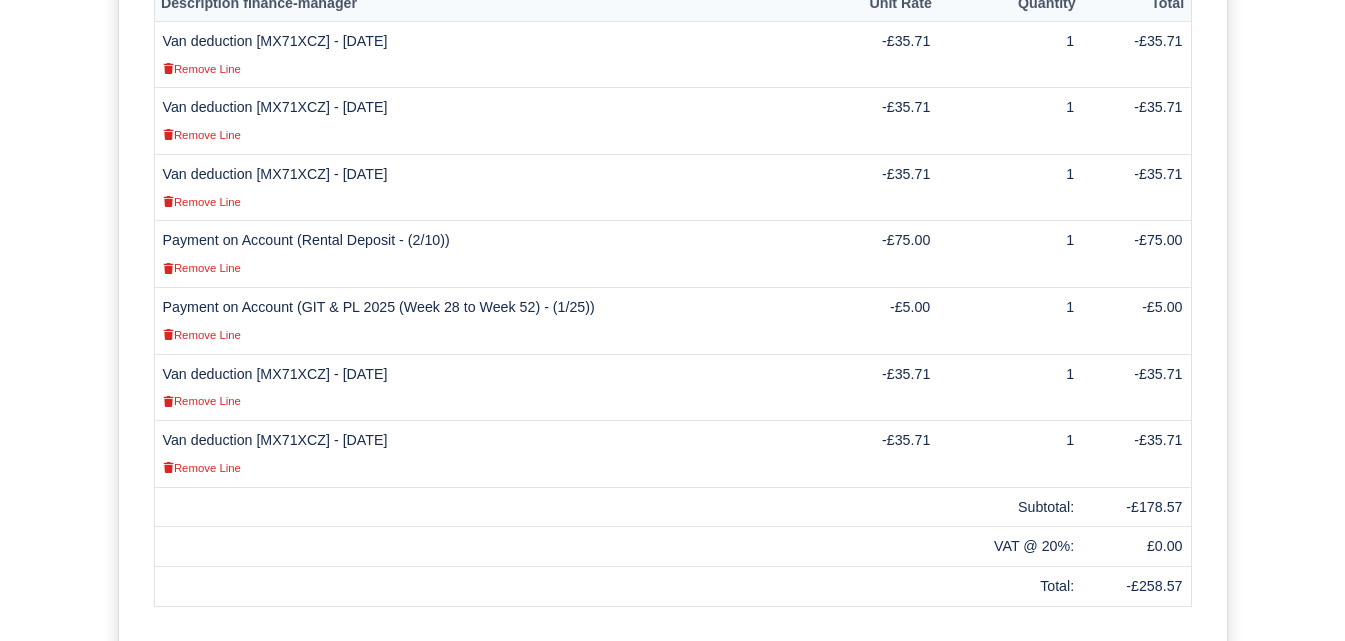 click on "Van deduction [MX71XCZ] - [DATE]
Remove Line" at bounding box center (490, 387) 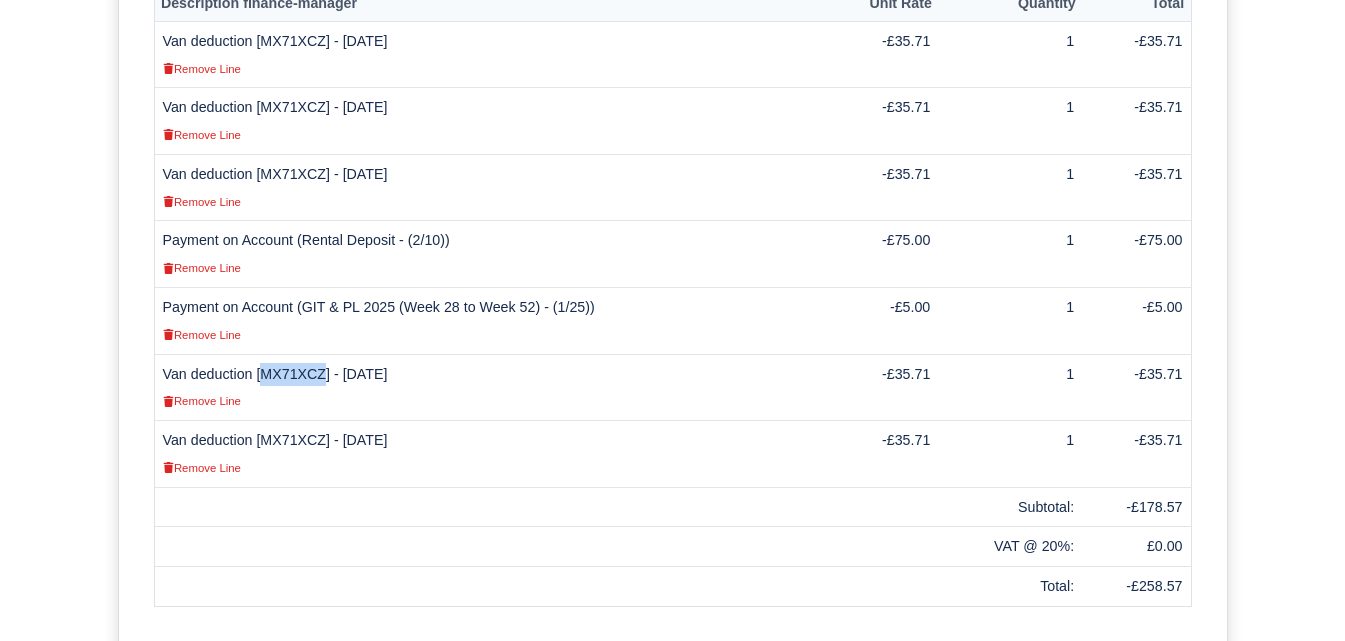 click on "Van deduction [MX71XCZ] - 11/07/2025
Remove Line" at bounding box center [490, 387] 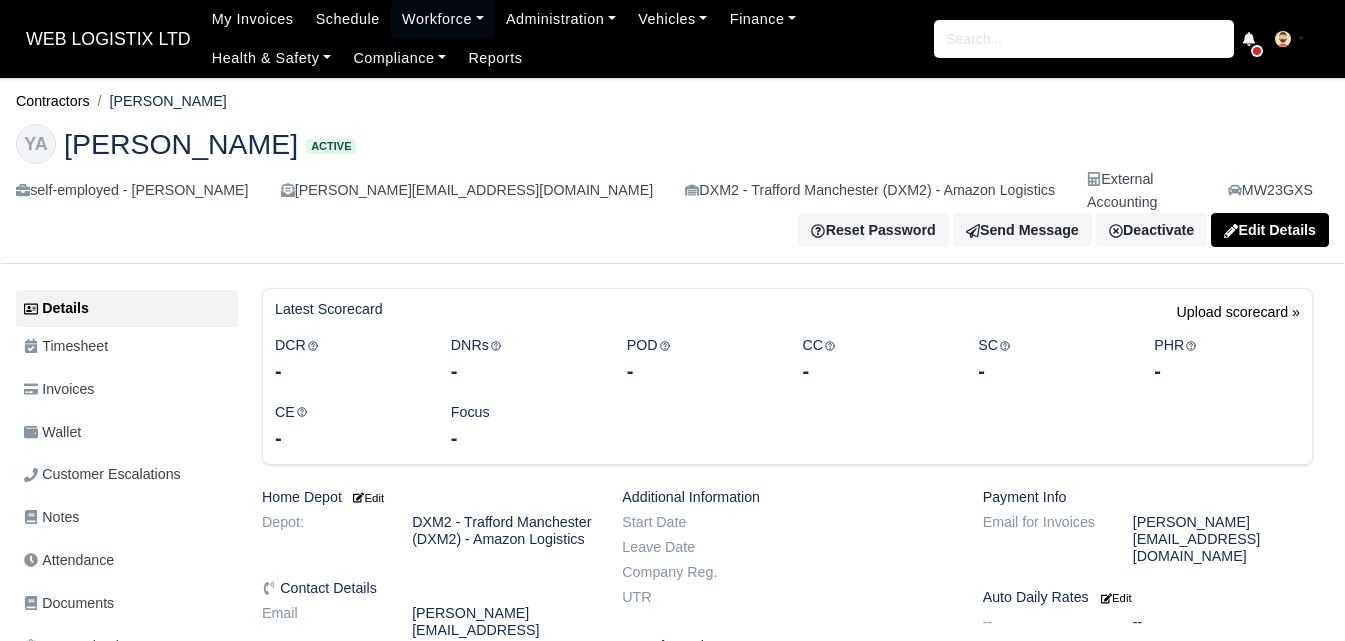 scroll, scrollTop: 0, scrollLeft: 0, axis: both 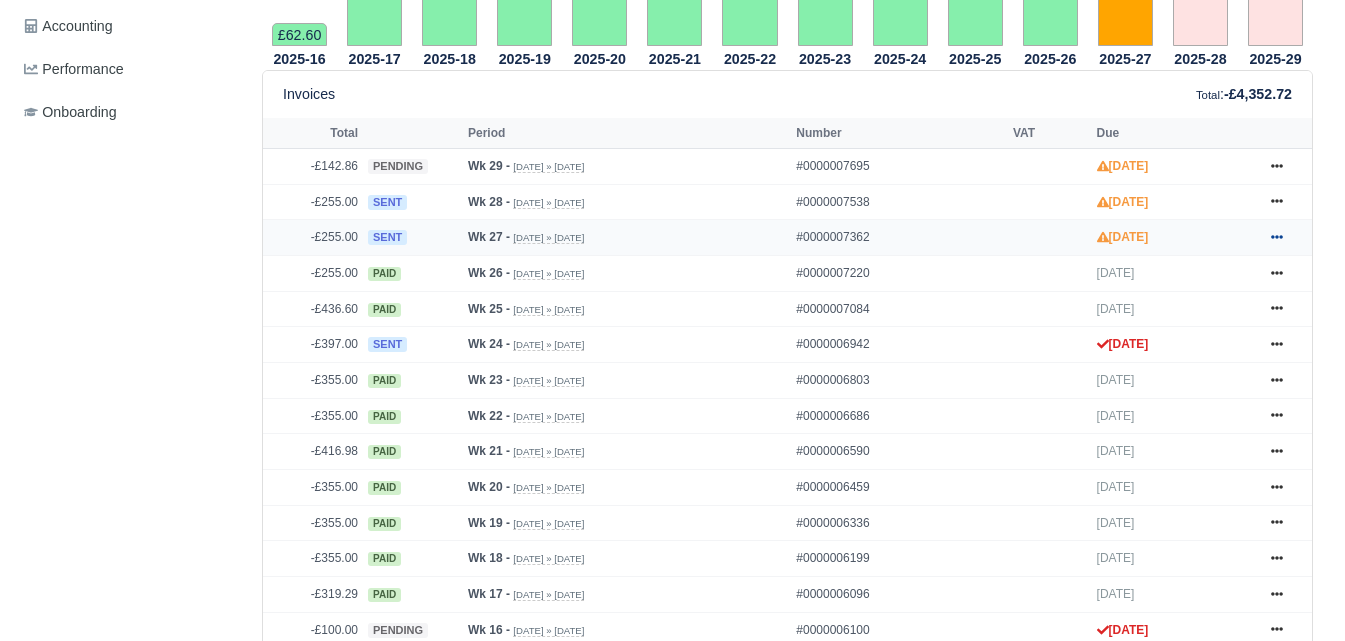 click at bounding box center (1277, 237) 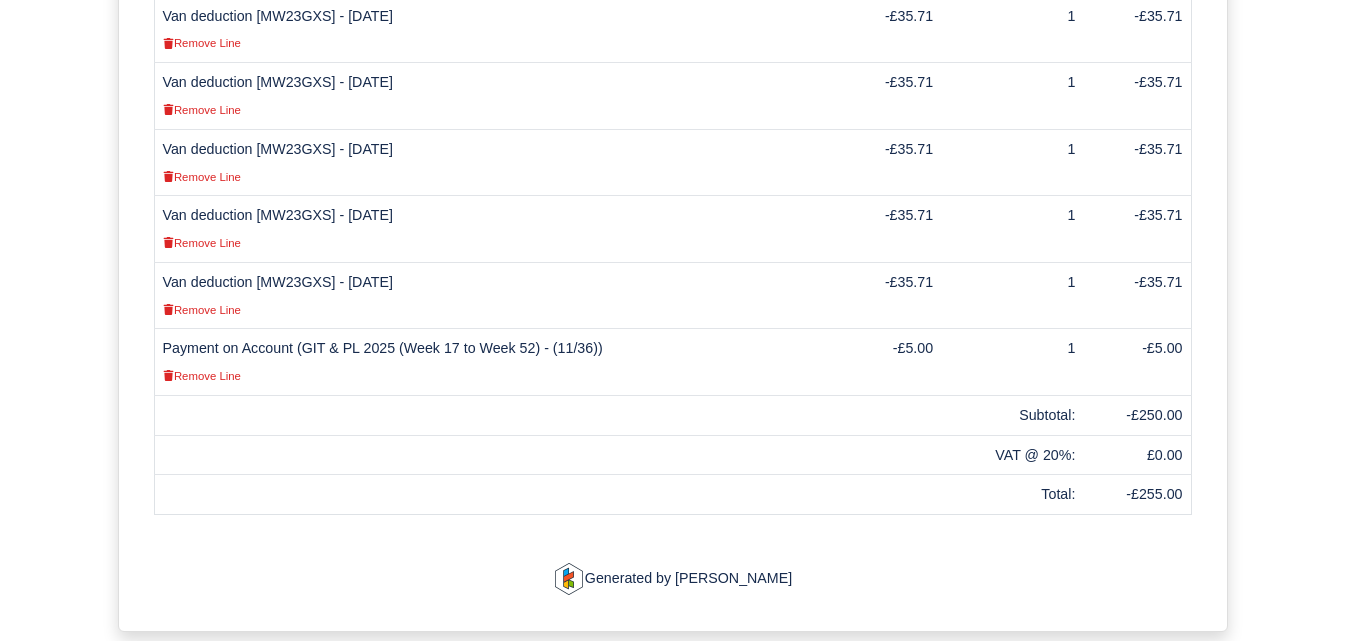 scroll, scrollTop: 864, scrollLeft: 0, axis: vertical 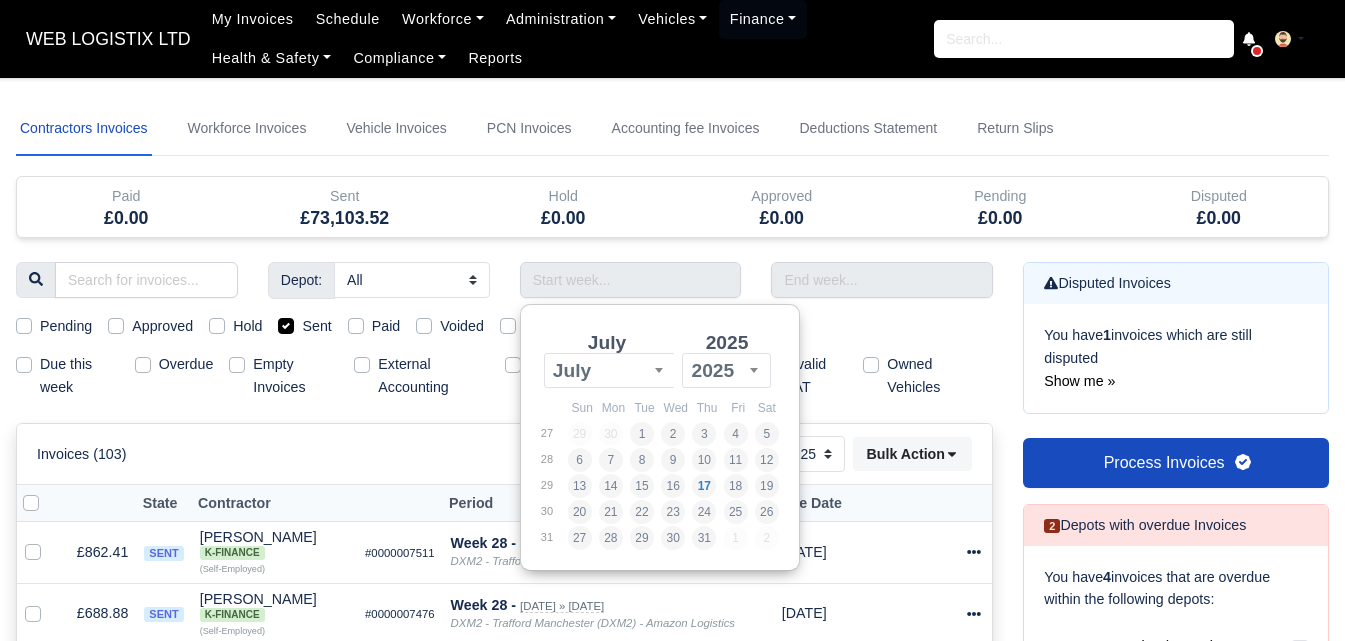 select on "25" 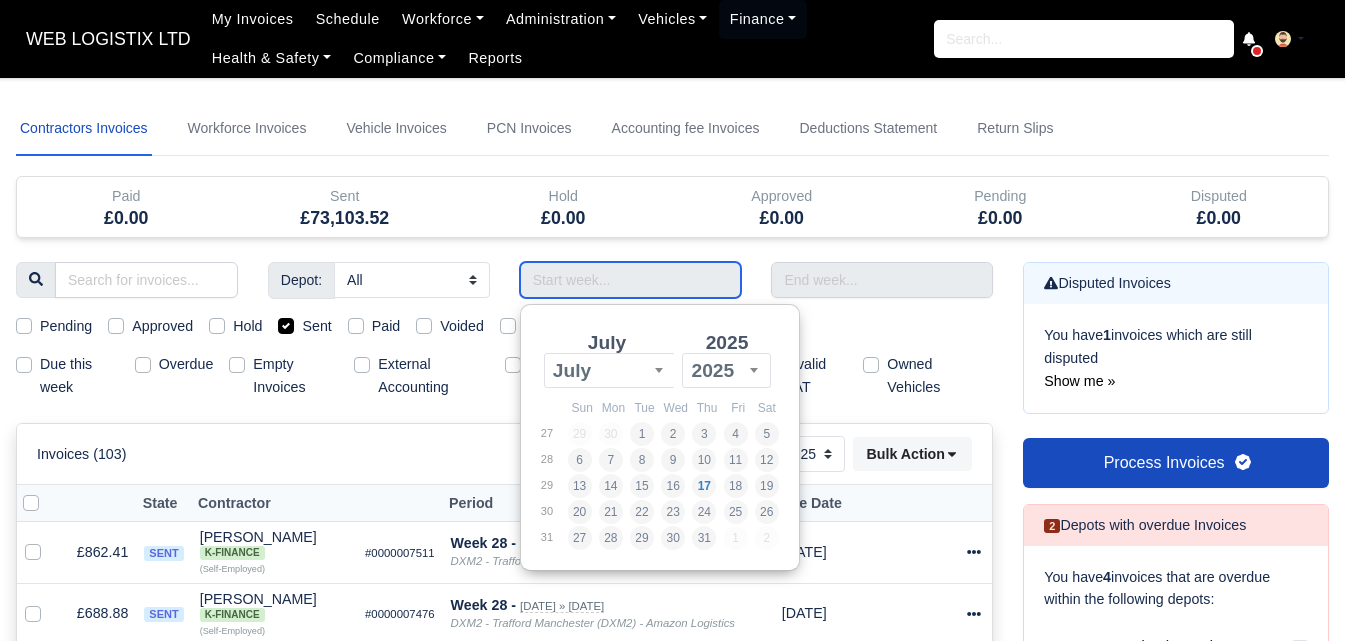 click at bounding box center (631, 280) 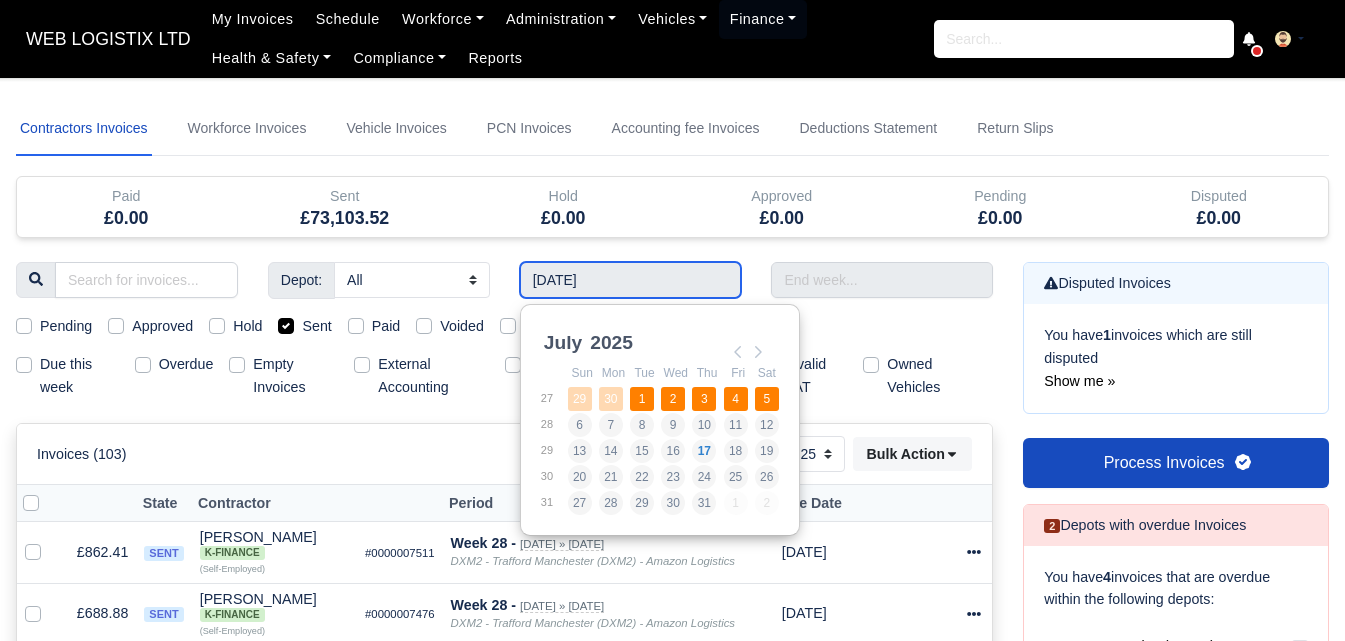 type on "29/06/2025 - 05/07/2025" 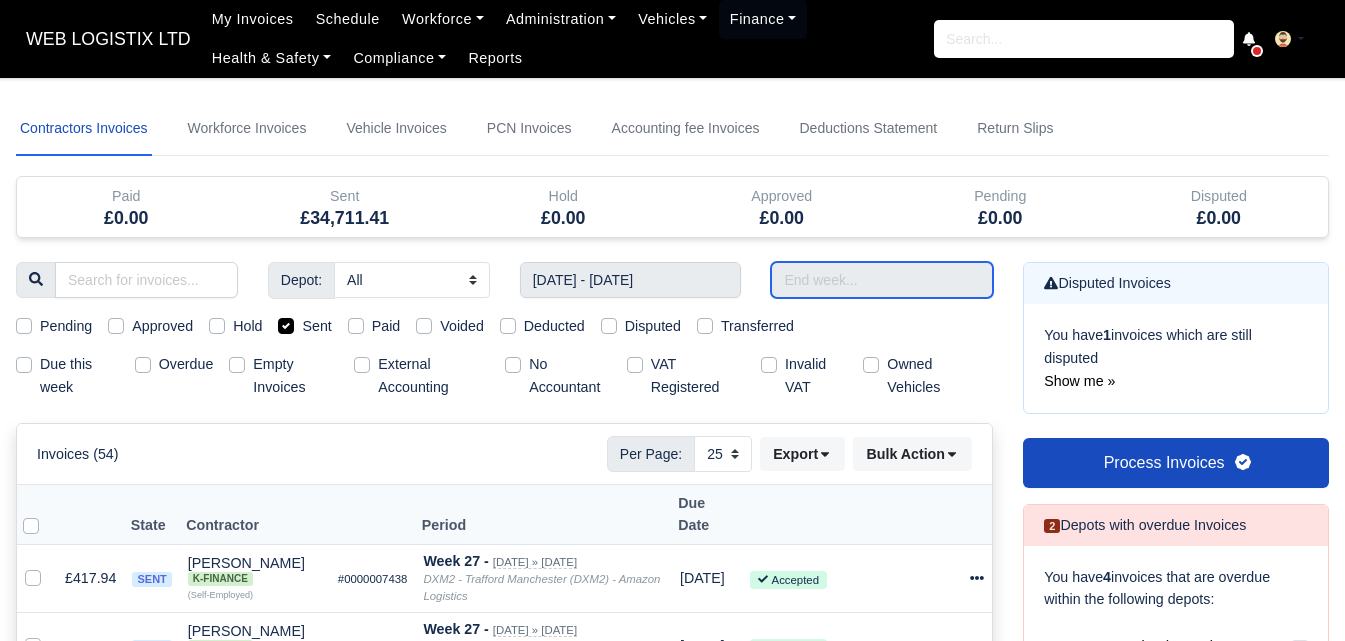 click at bounding box center (882, 280) 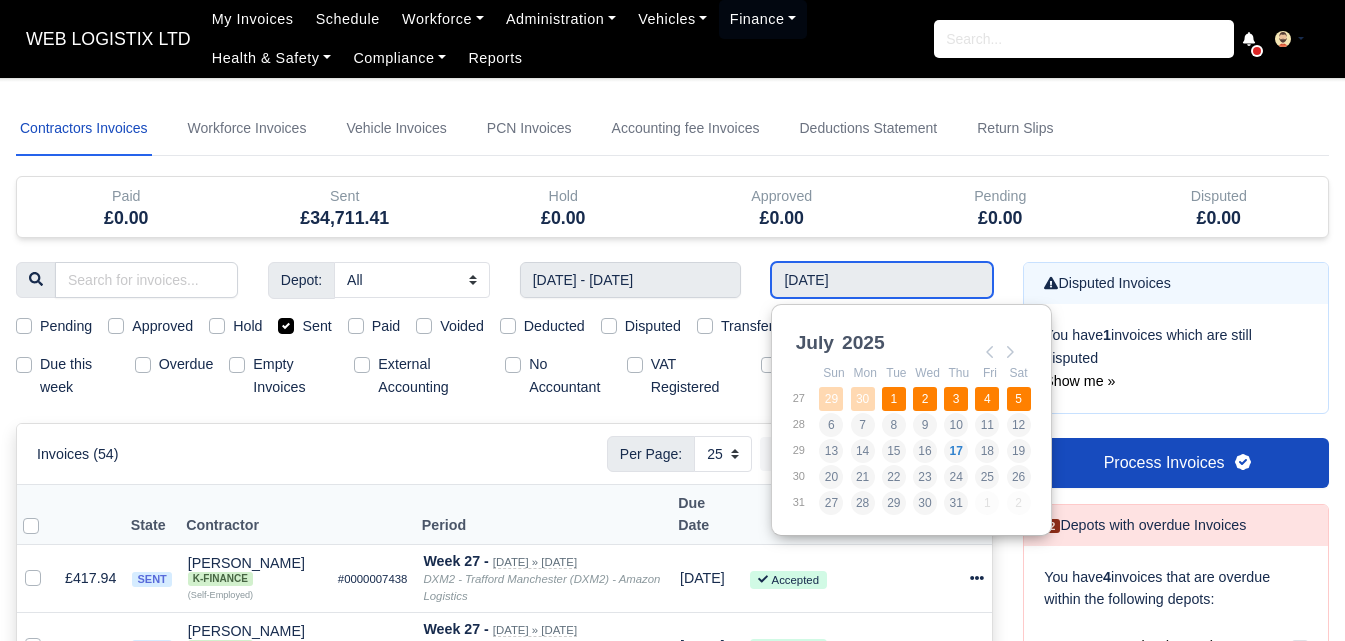 type on "29/06/2025 - 05/07/2025" 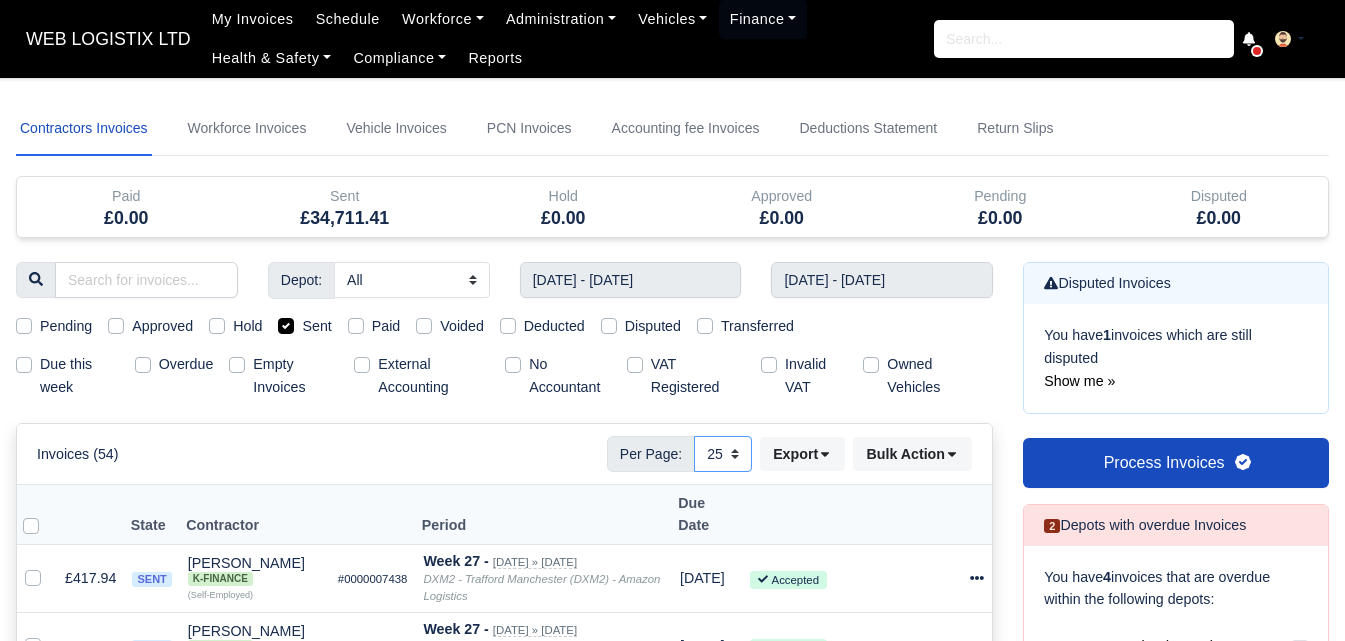 click on "10
25
50" at bounding box center (723, 454) 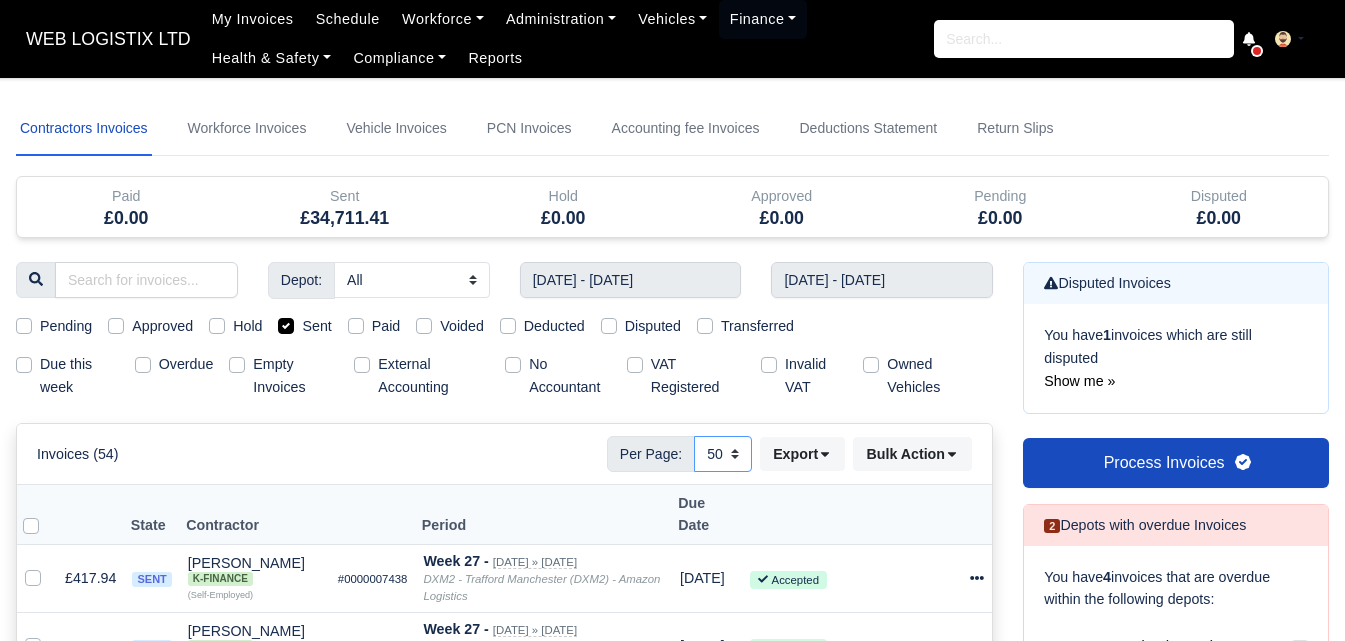 click on "10
25
50" at bounding box center (723, 454) 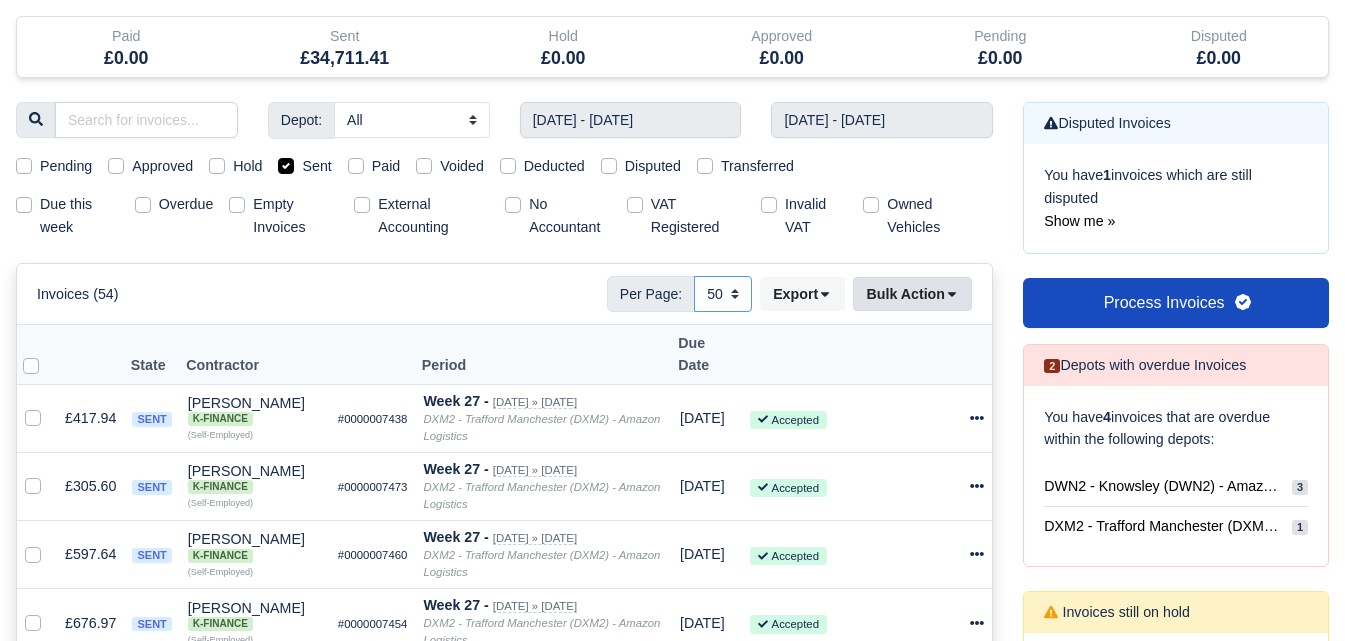 scroll, scrollTop: 167, scrollLeft: 0, axis: vertical 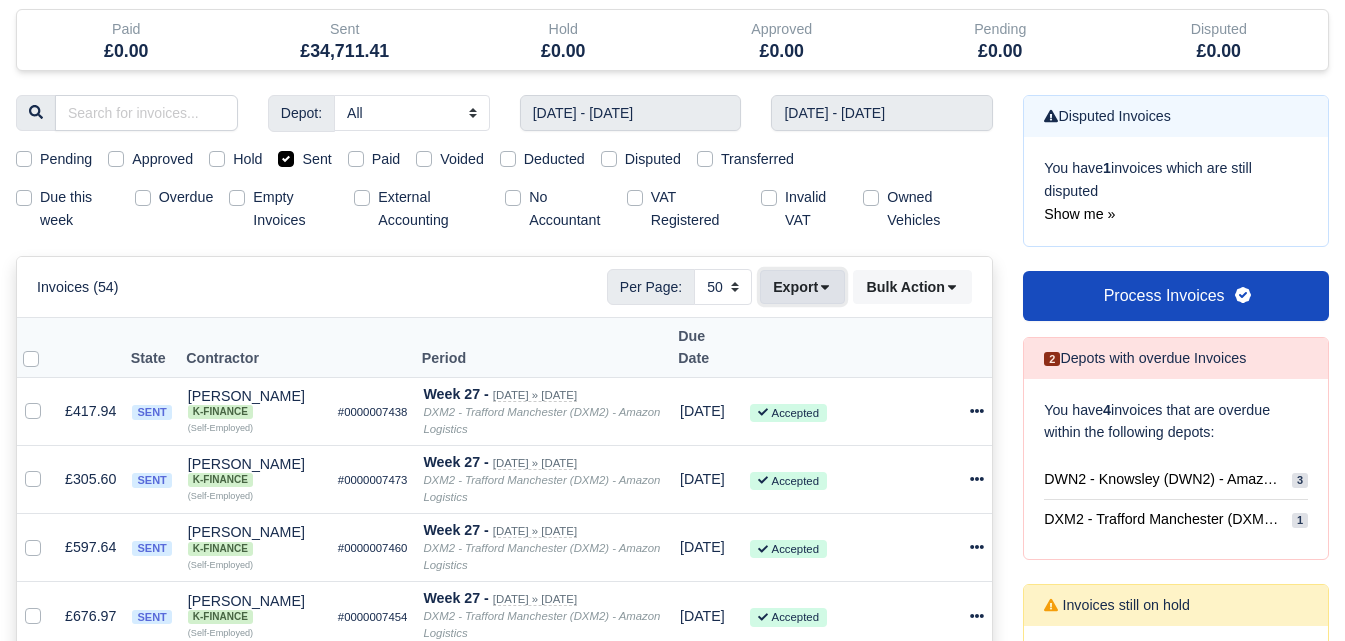 click on "Export" at bounding box center [802, 287] 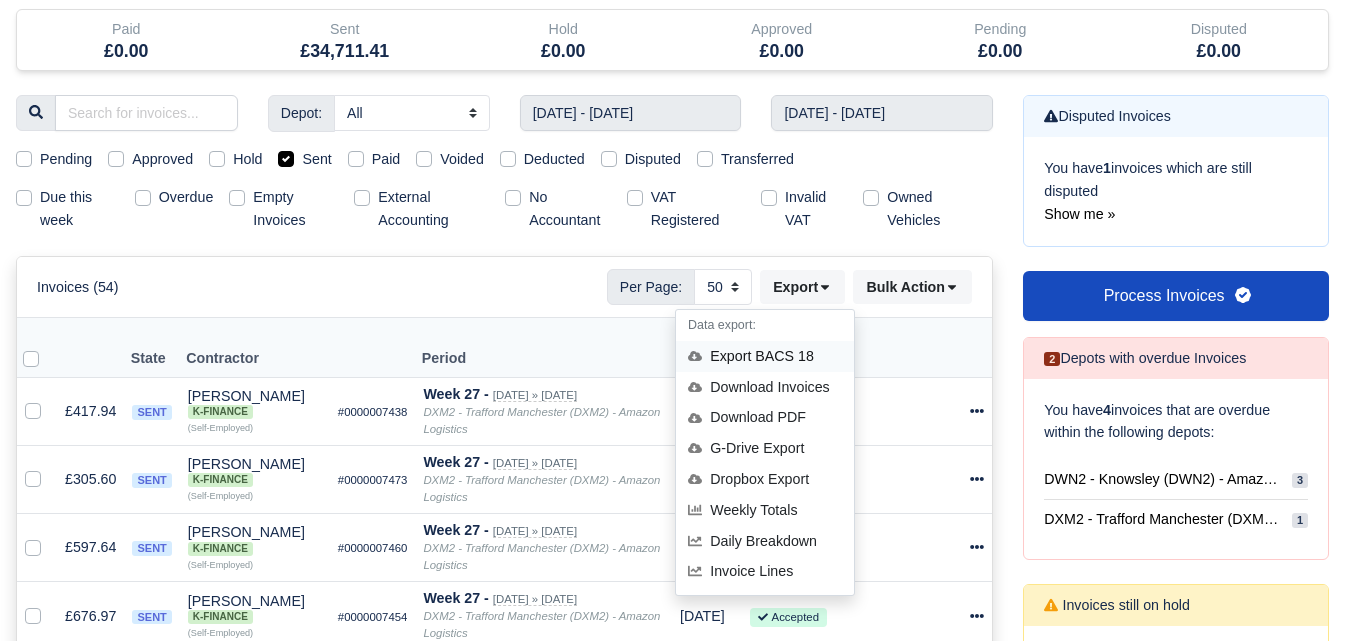 click on "Export BACS 18" at bounding box center [765, 356] 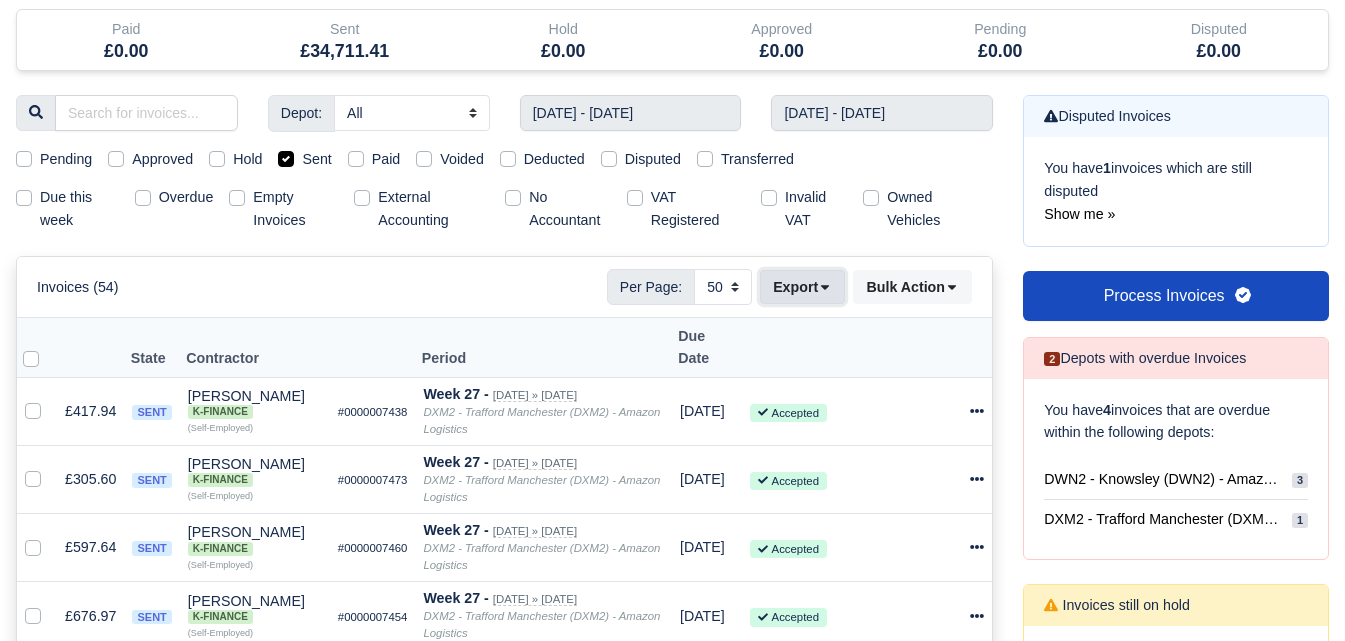 click on "Export" at bounding box center [802, 287] 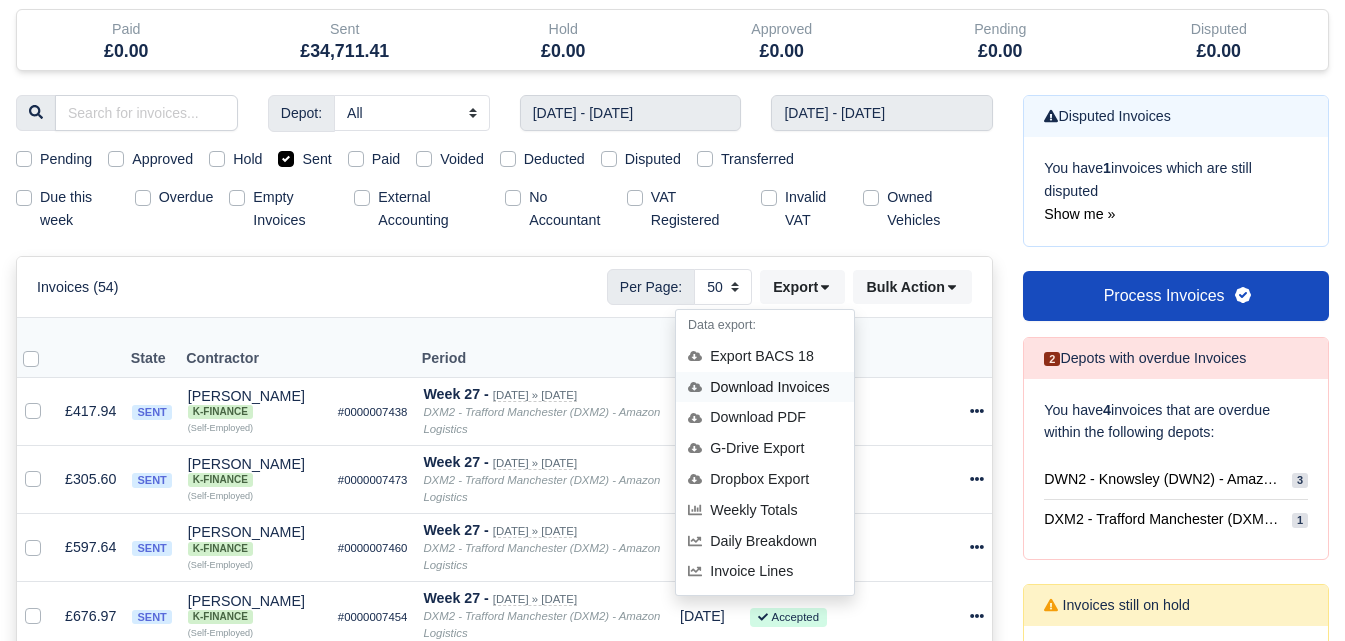click on "Download Invoices" at bounding box center (765, 387) 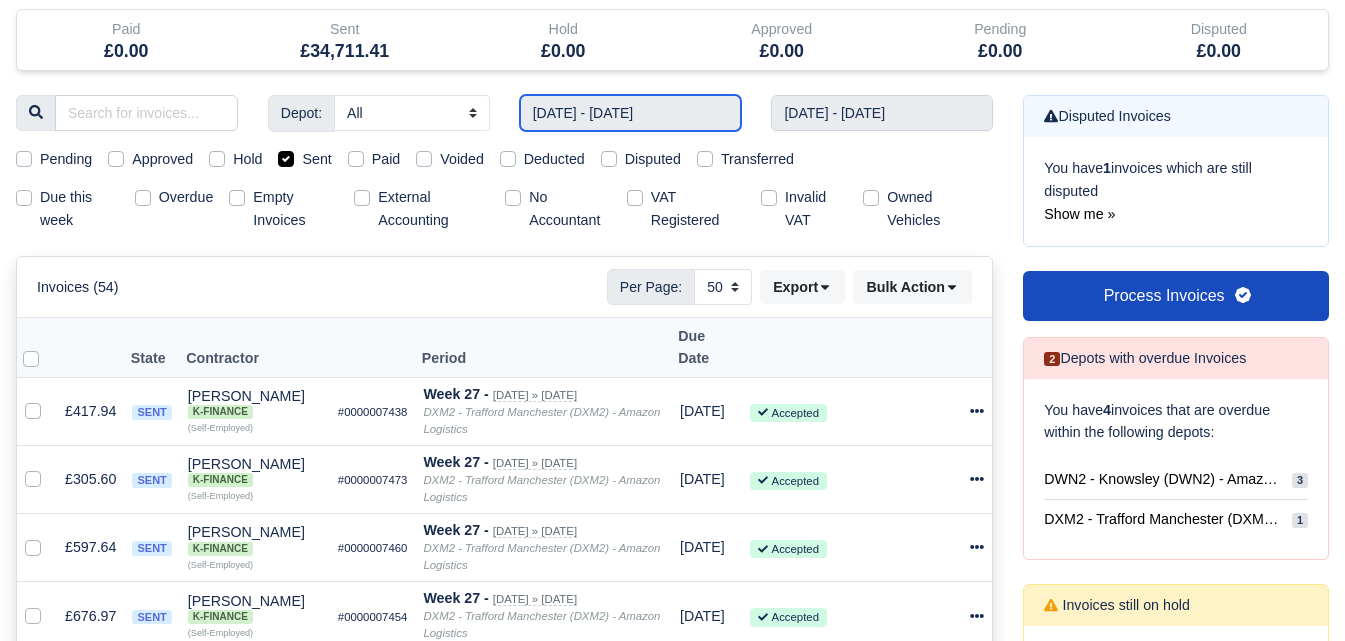 click on "29/06/2025 - 05/07/2025" at bounding box center (631, 113) 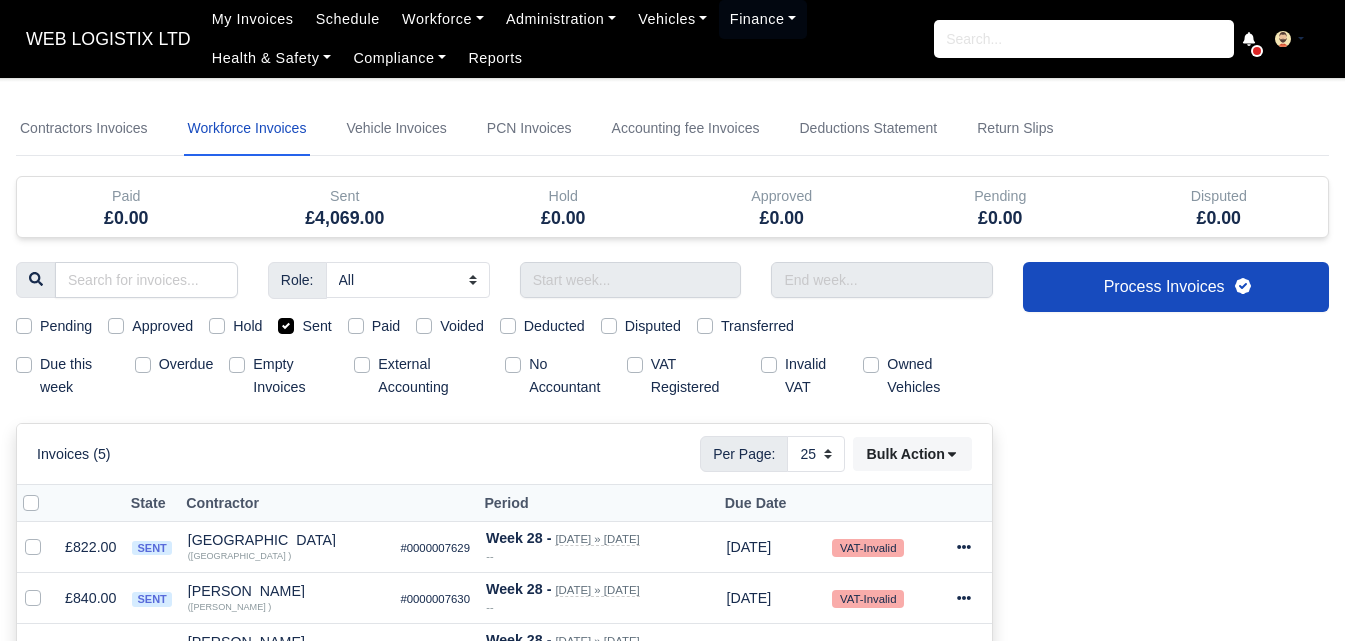 select on "25" 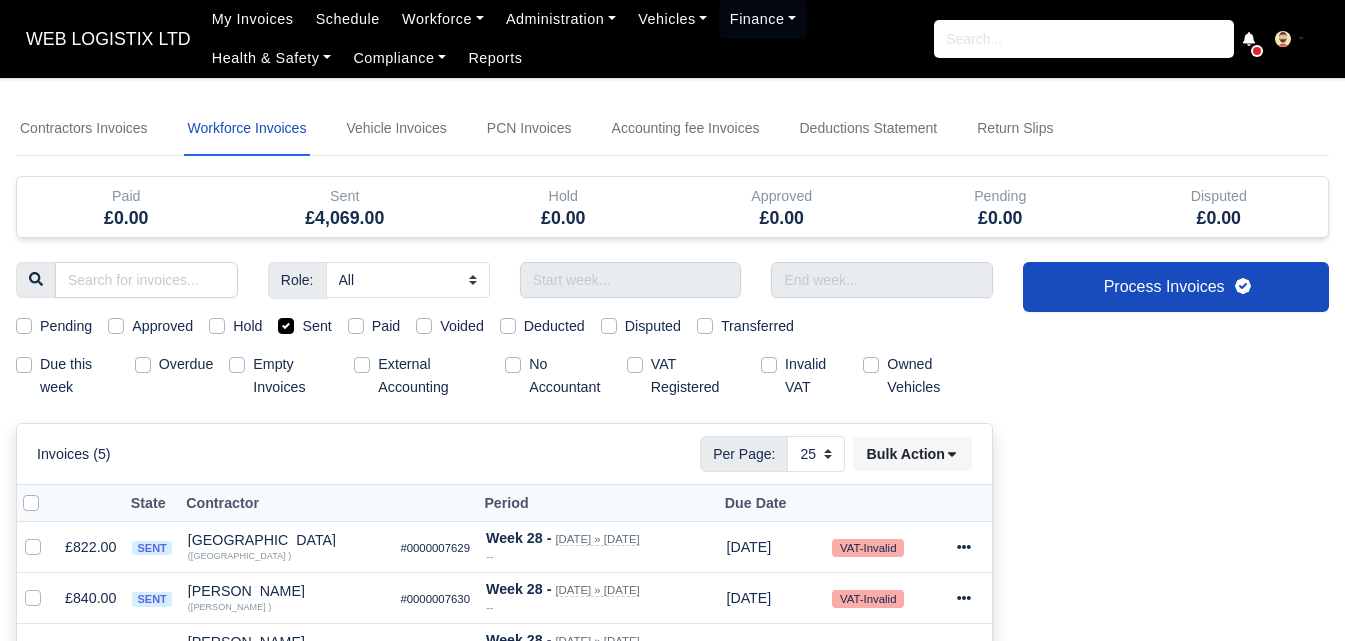 scroll, scrollTop: 0, scrollLeft: 0, axis: both 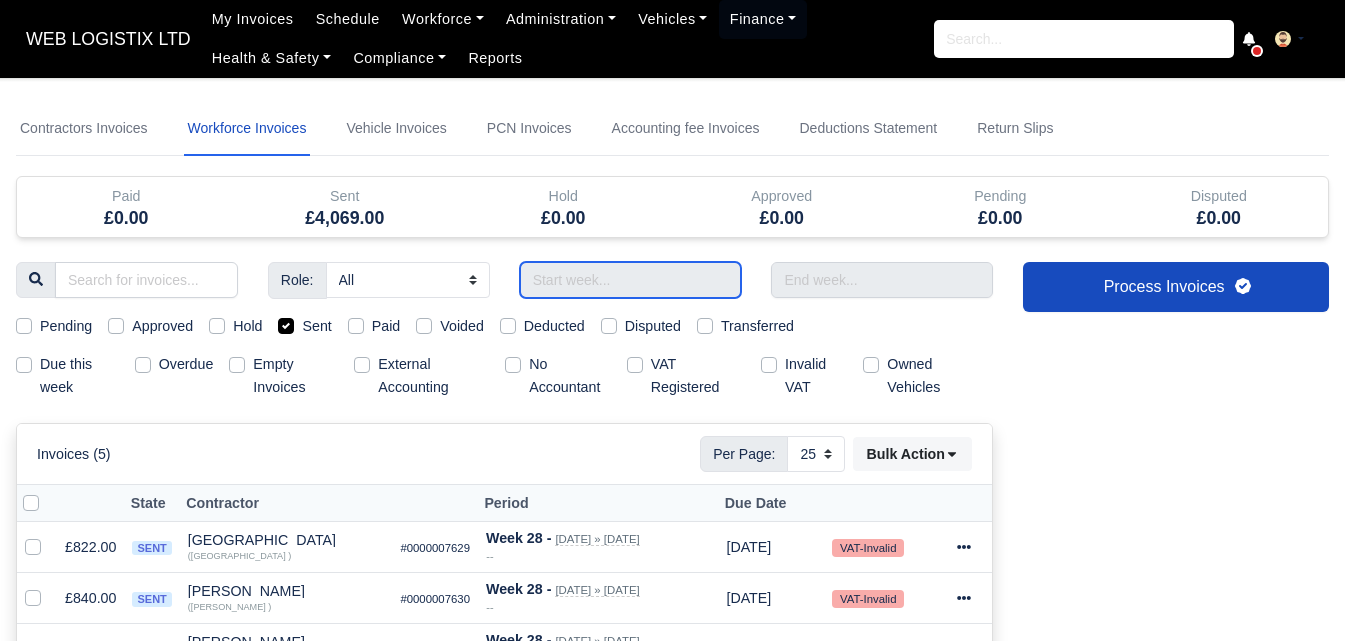 click at bounding box center (631, 280) 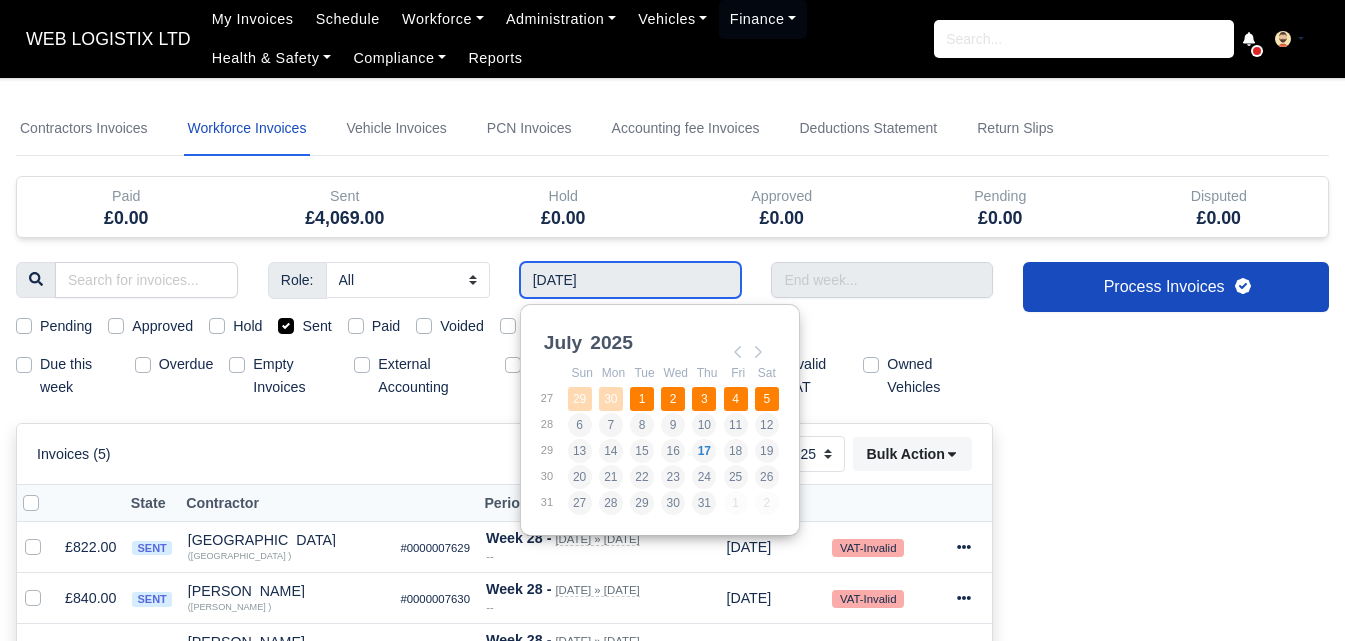 type on "29/06/2025 - 05/07/2025" 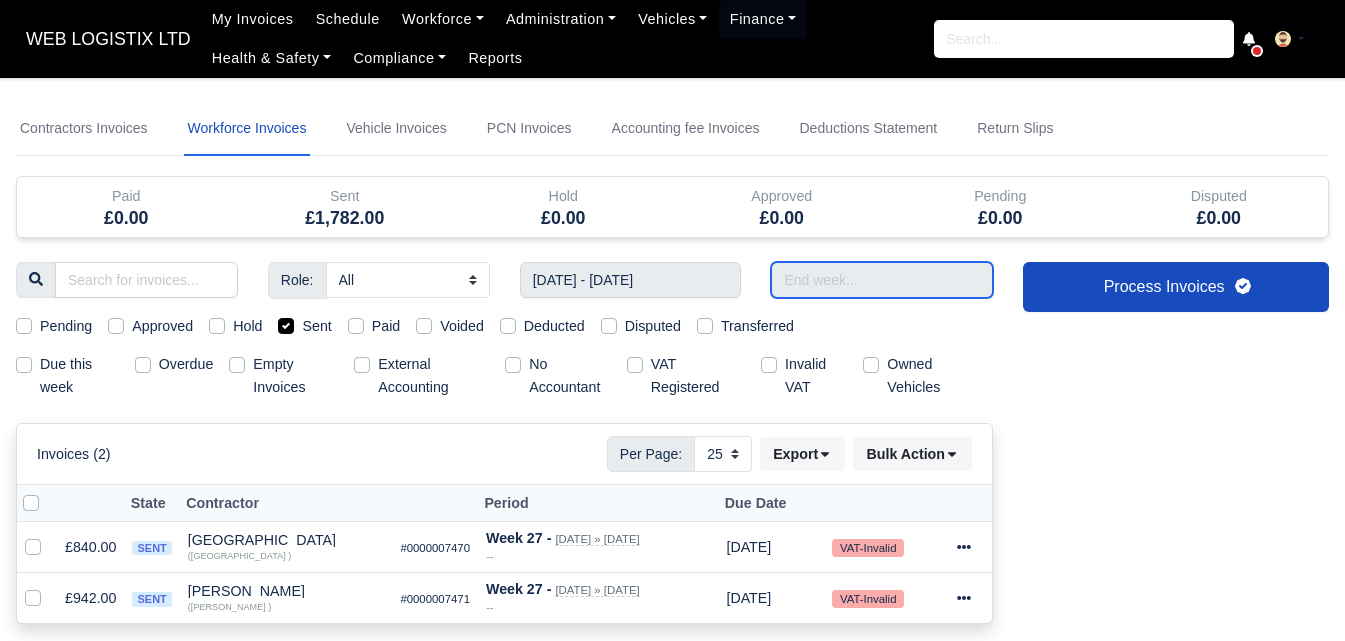 click at bounding box center (882, 280) 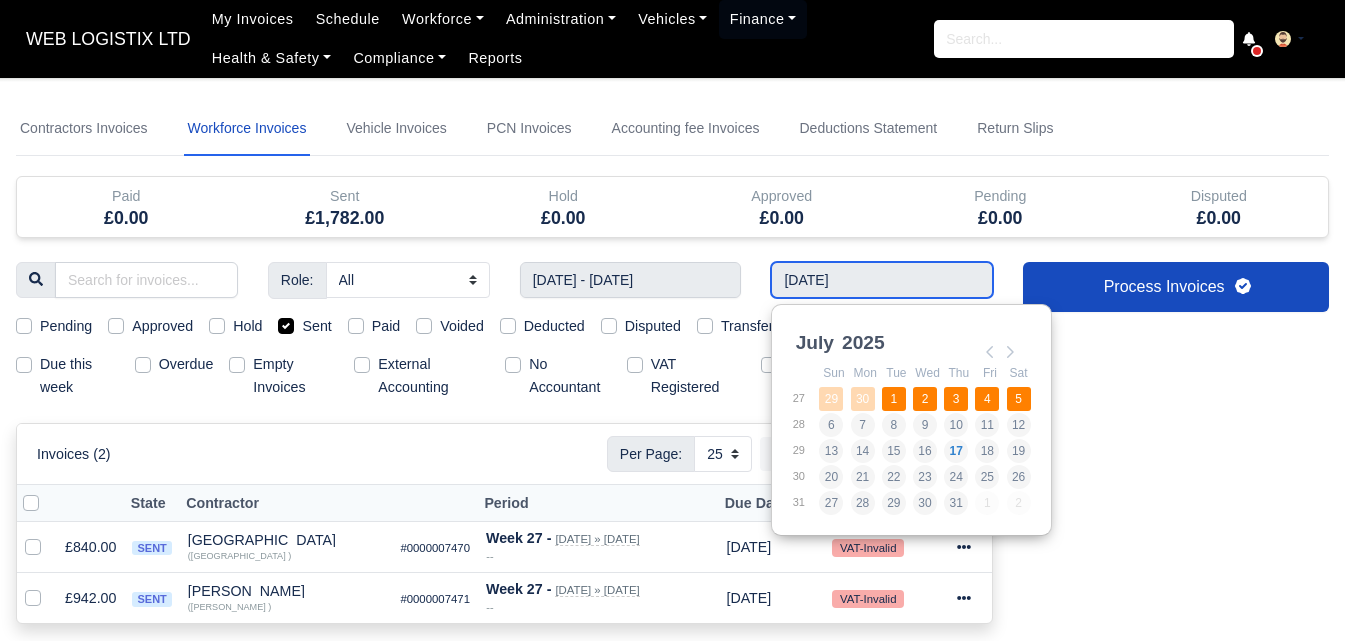 type on "29/06/2025 - 05/07/2025" 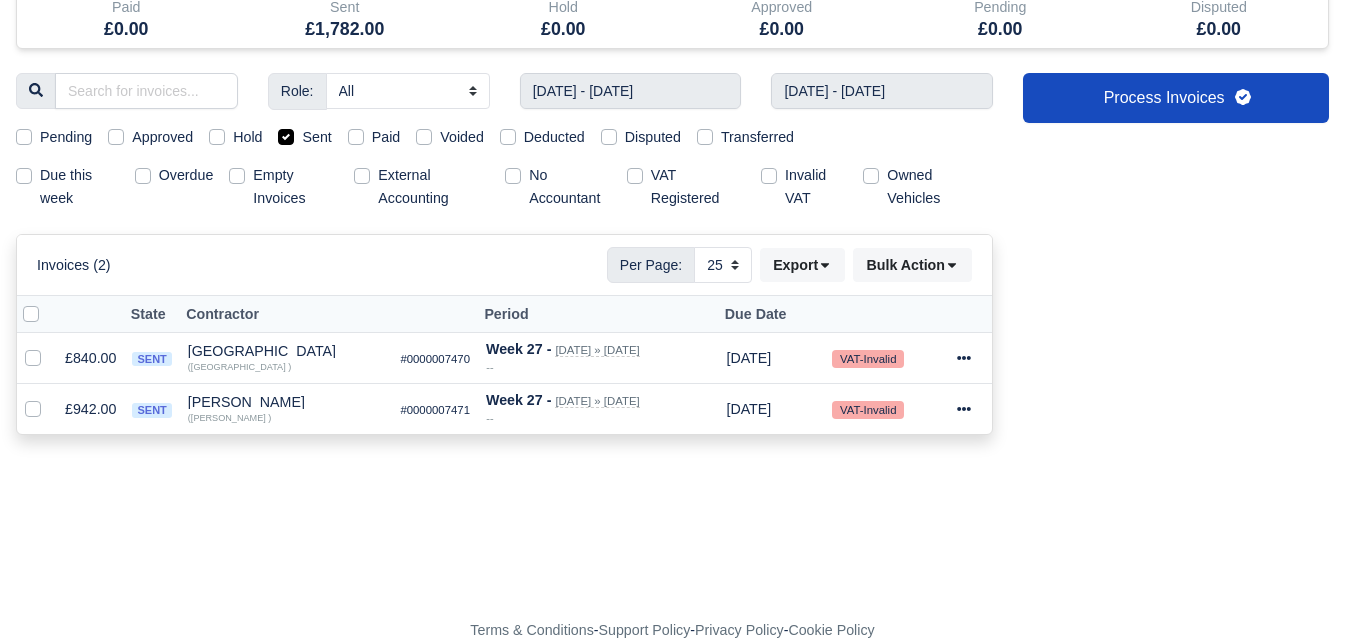 scroll, scrollTop: 190, scrollLeft: 0, axis: vertical 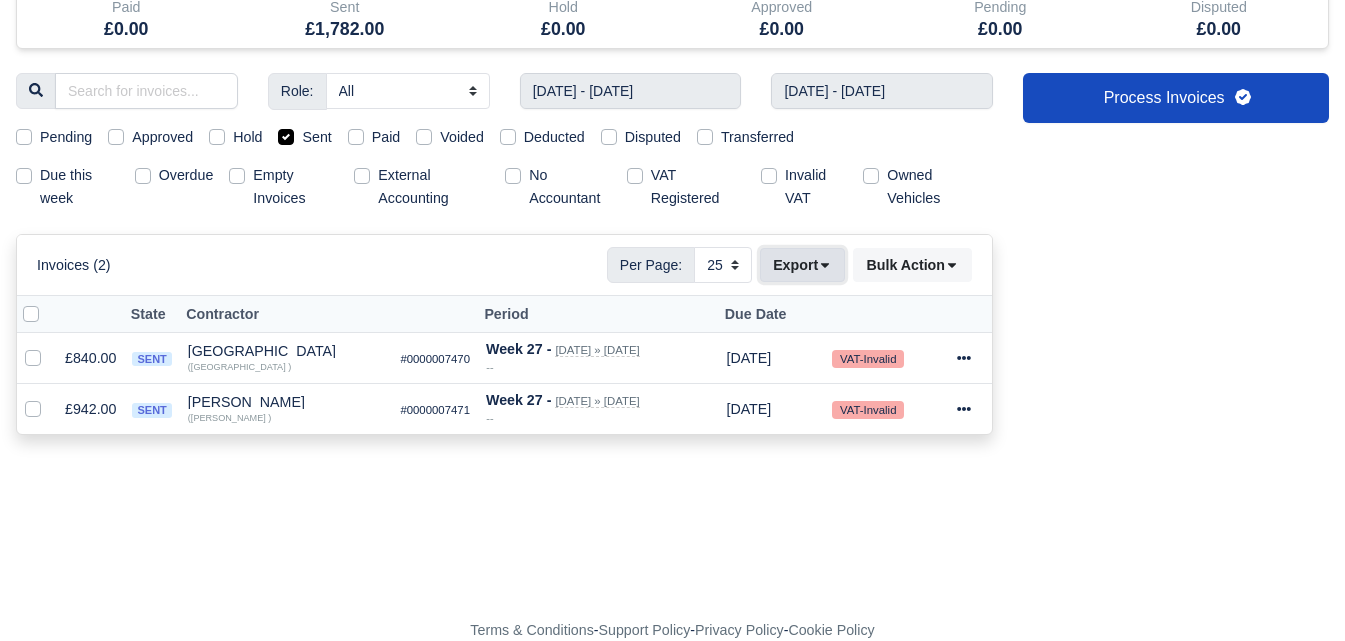 click on "Export" at bounding box center (802, 265) 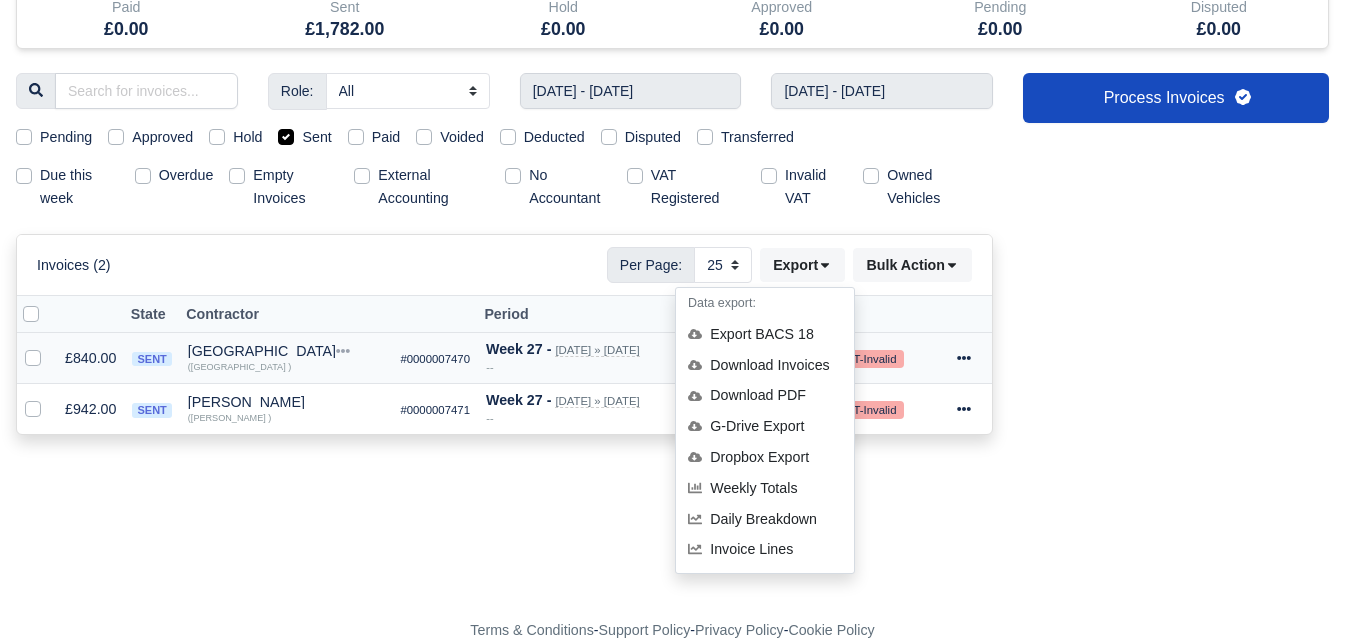 click on "Export BACS 18" at bounding box center [765, 334] 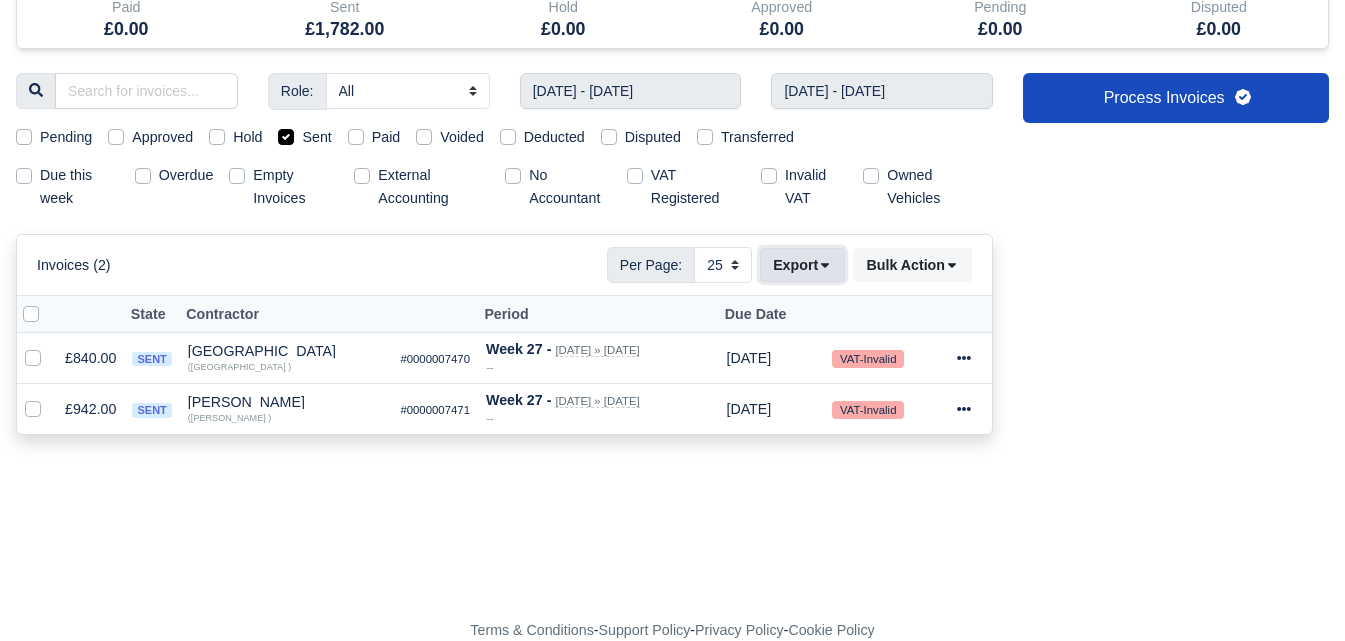 click on "Export" at bounding box center (802, 265) 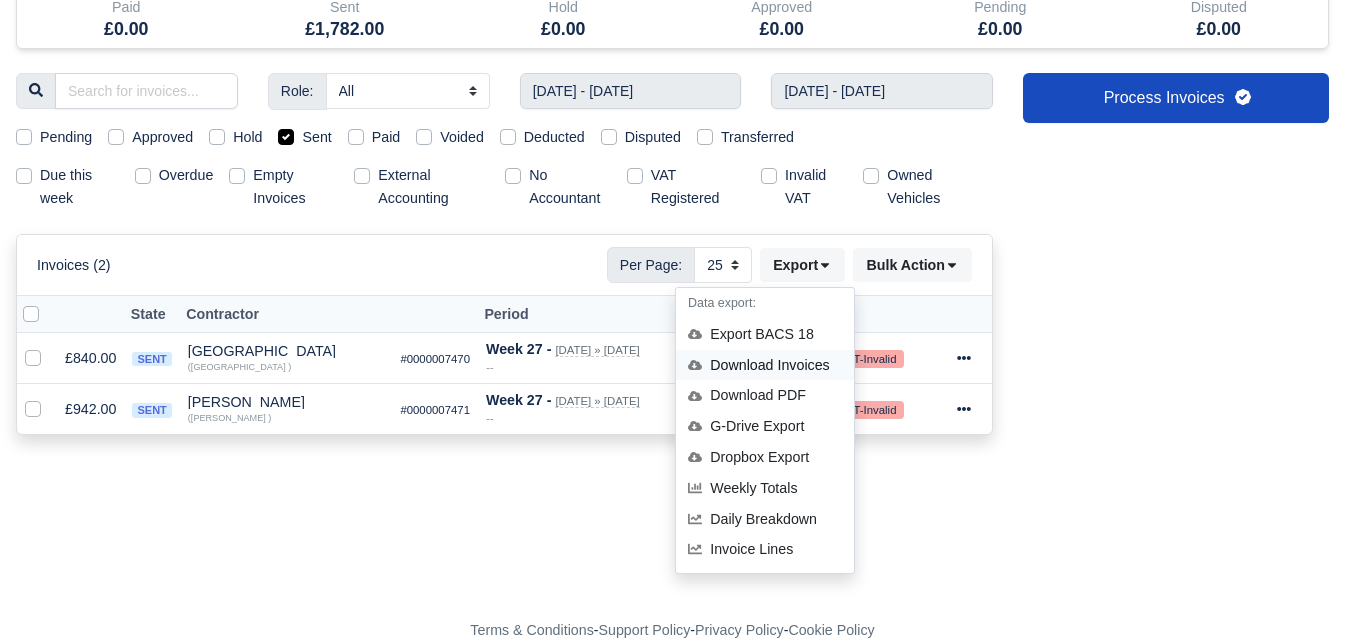 click on "Download Invoices" at bounding box center [765, 365] 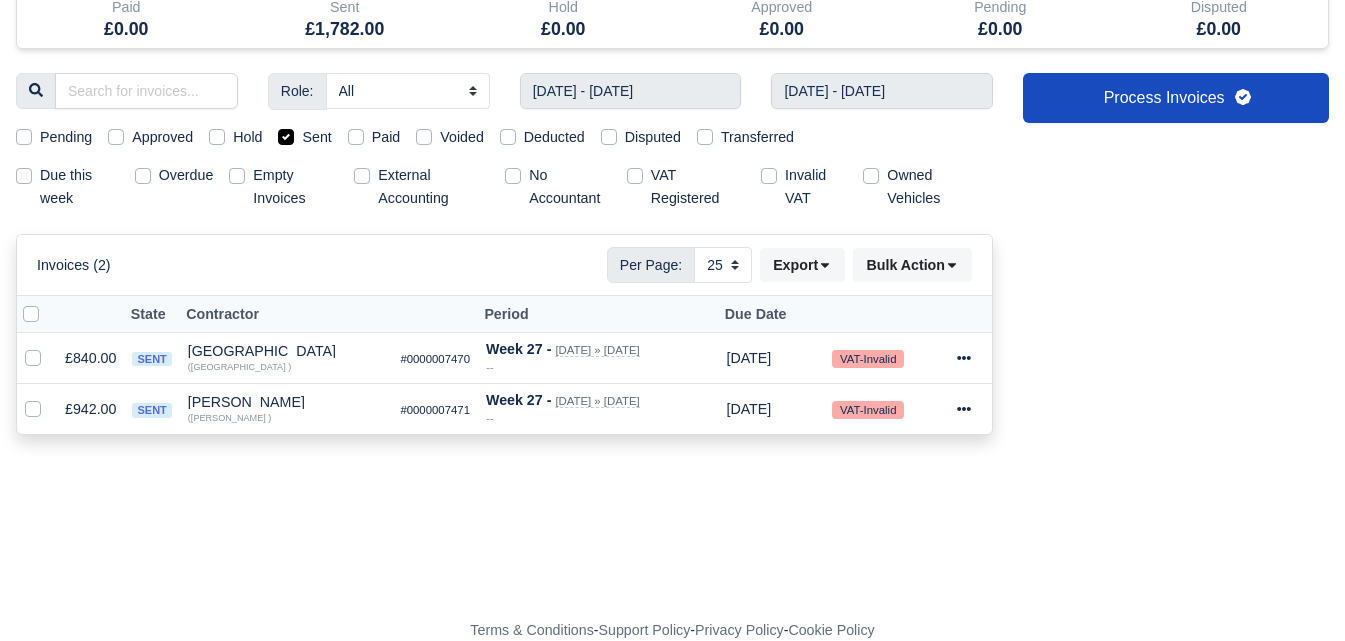 click on "Sent" at bounding box center (316, 137) 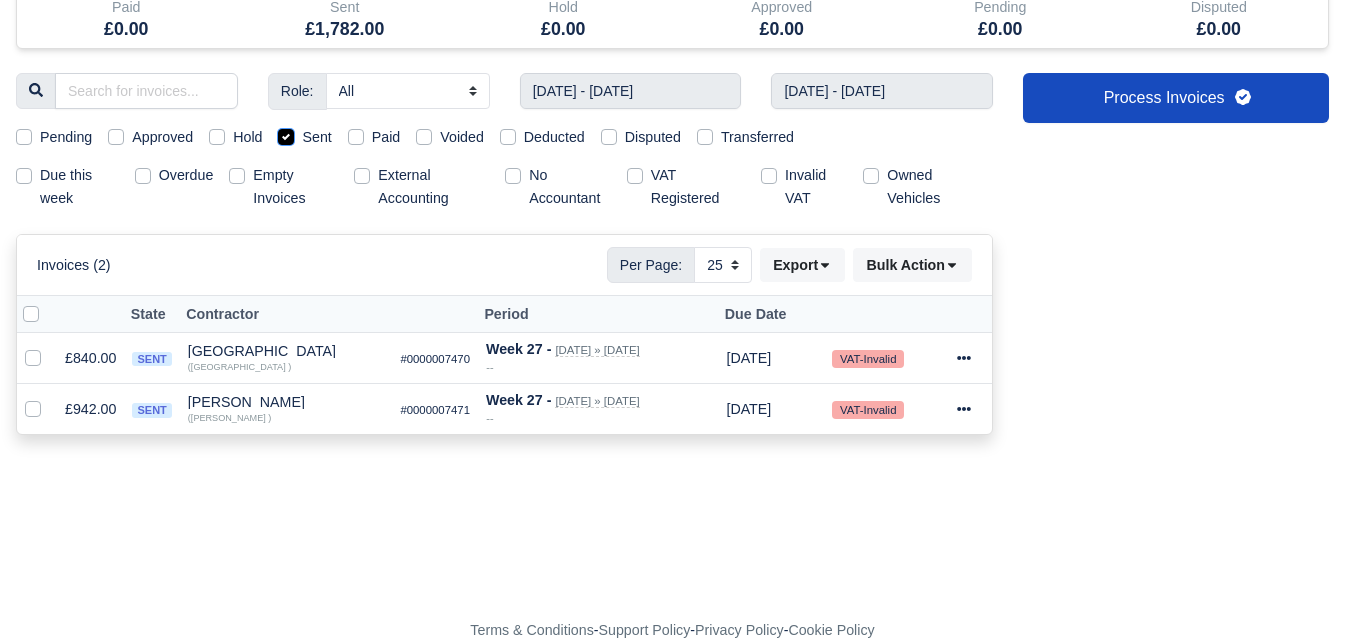 click on "Sent" at bounding box center [286, 134] 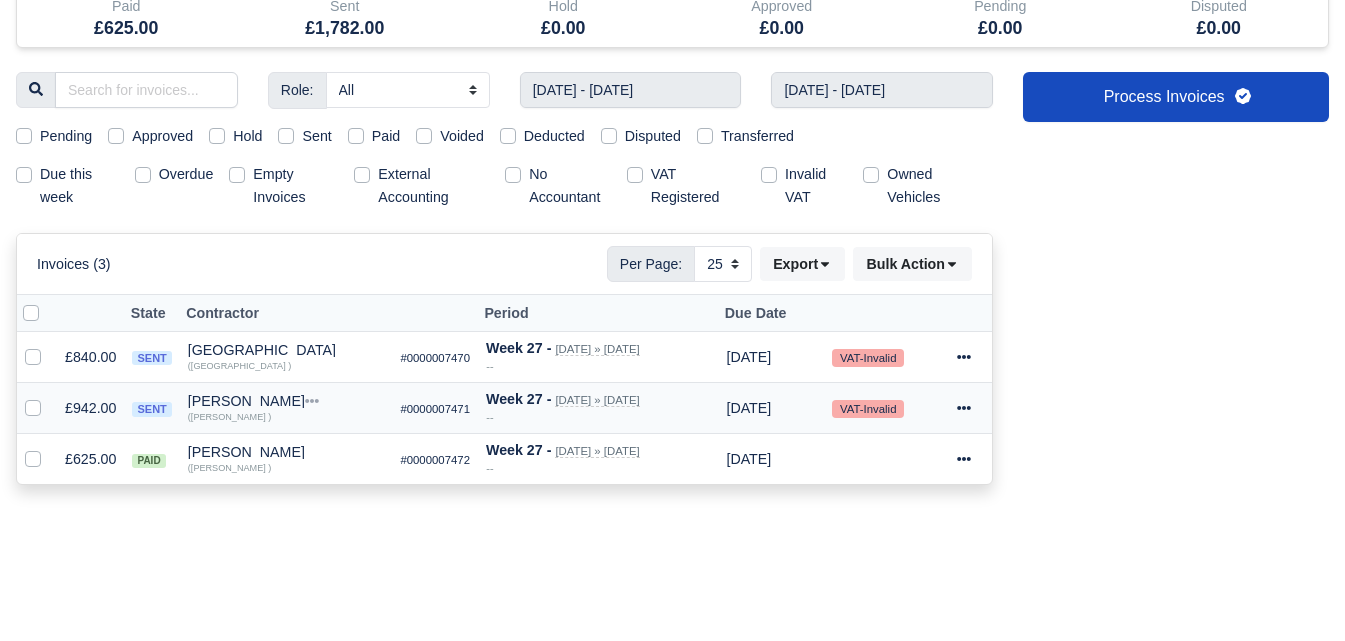 scroll, scrollTop: 0, scrollLeft: 0, axis: both 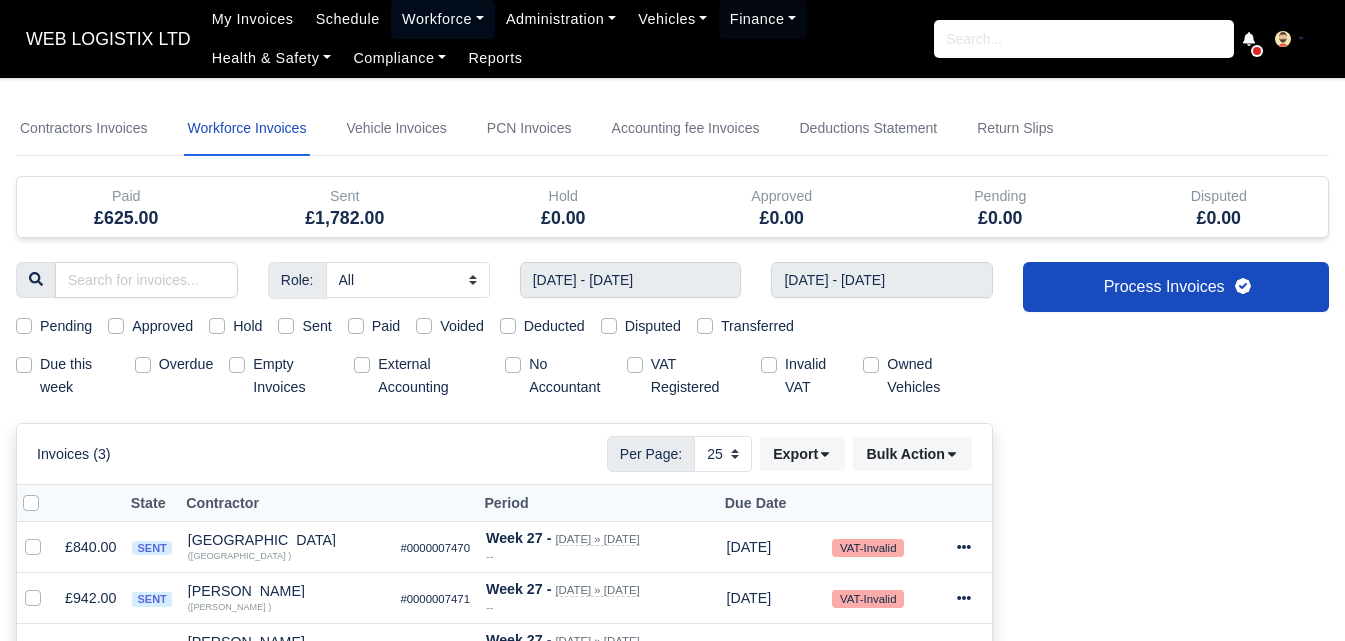 click on "Workforce" at bounding box center (443, 19) 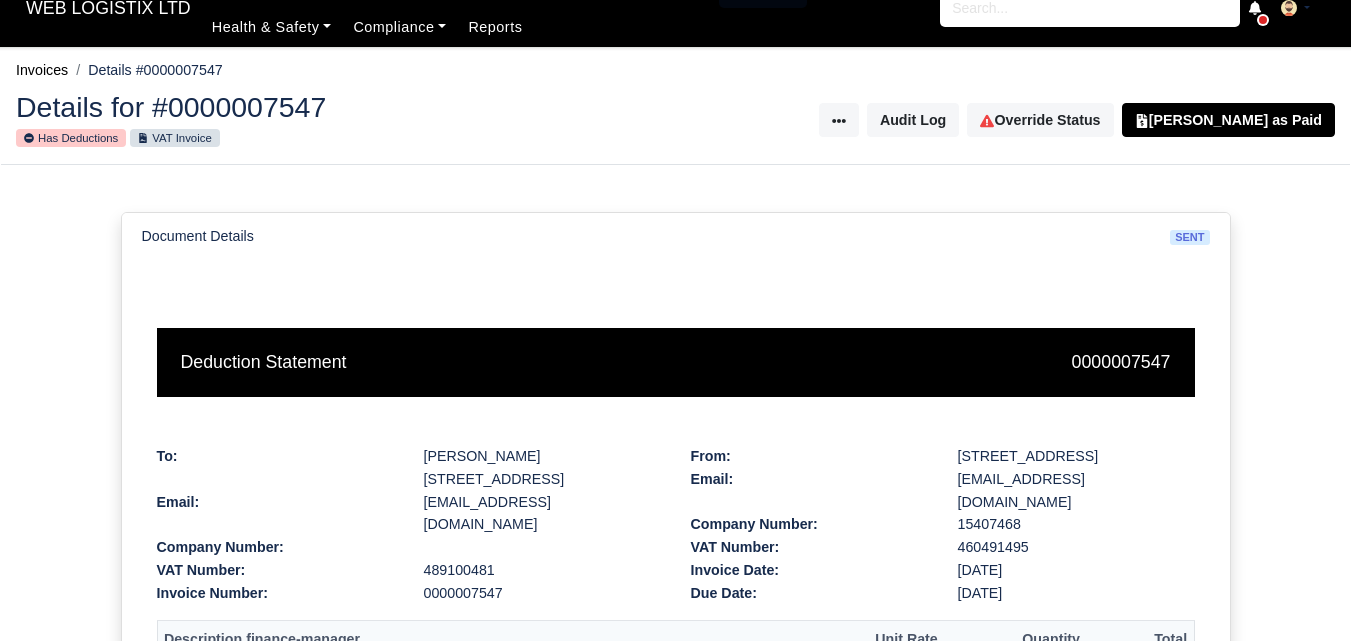 scroll, scrollTop: 31, scrollLeft: 0, axis: vertical 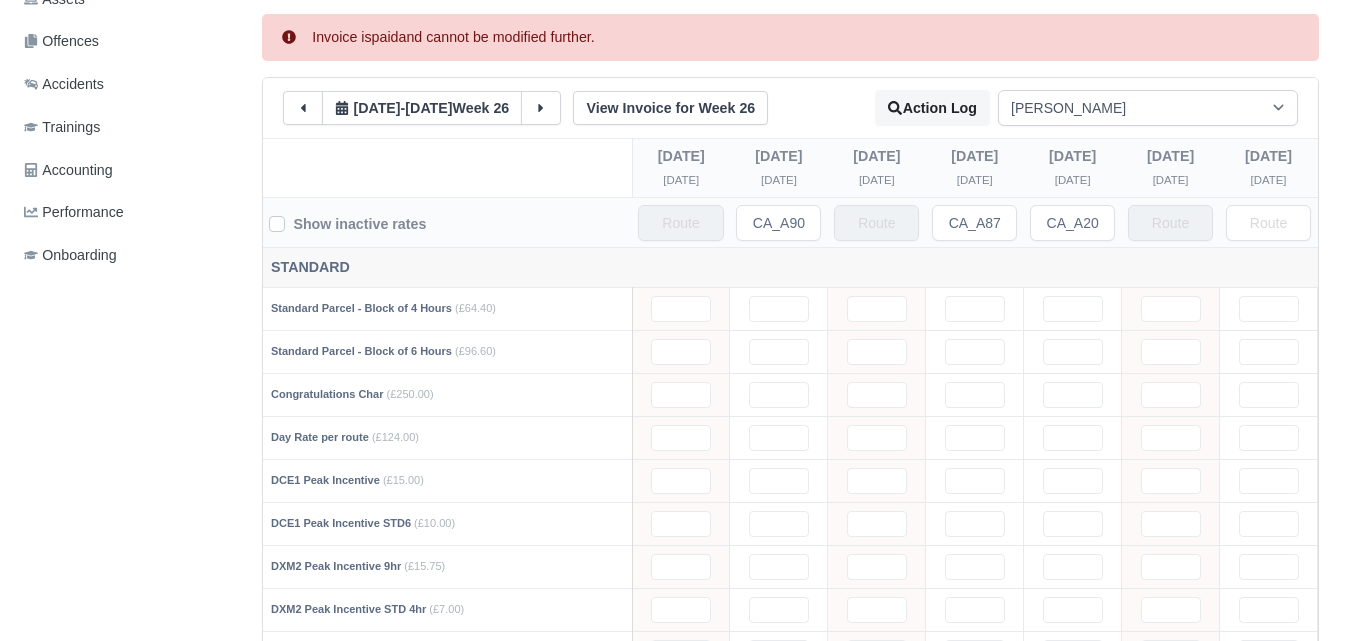 select on "17" 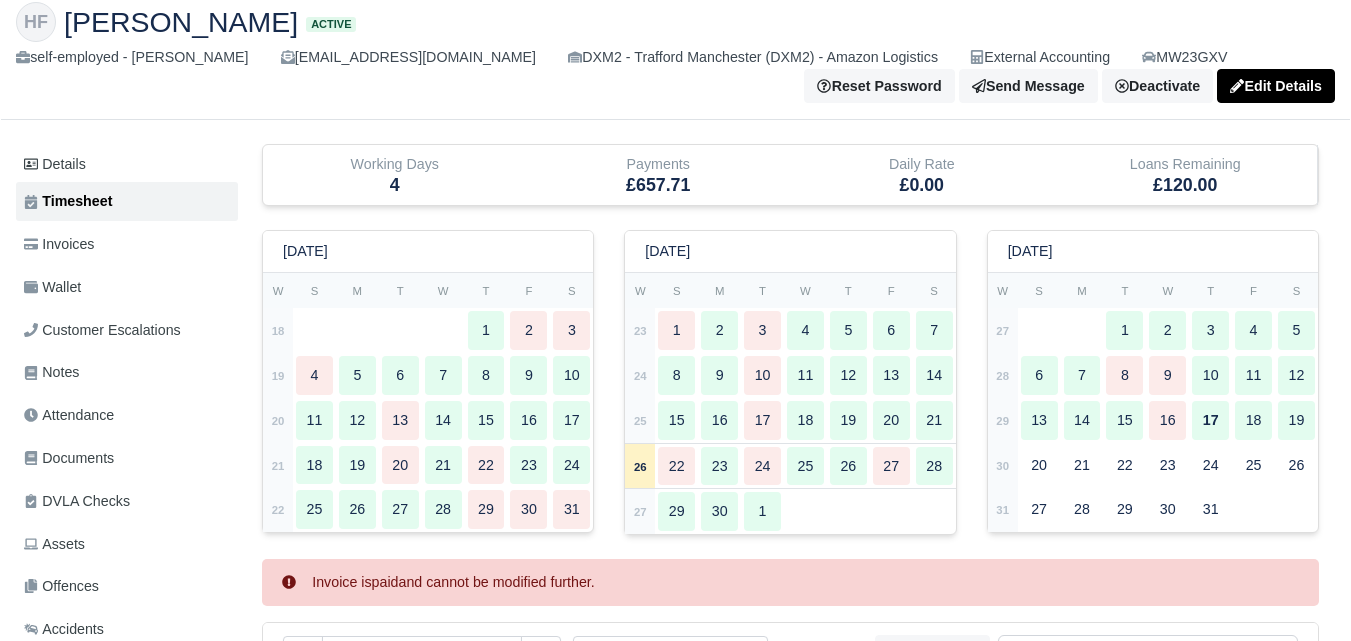scroll, scrollTop: 167, scrollLeft: 0, axis: vertical 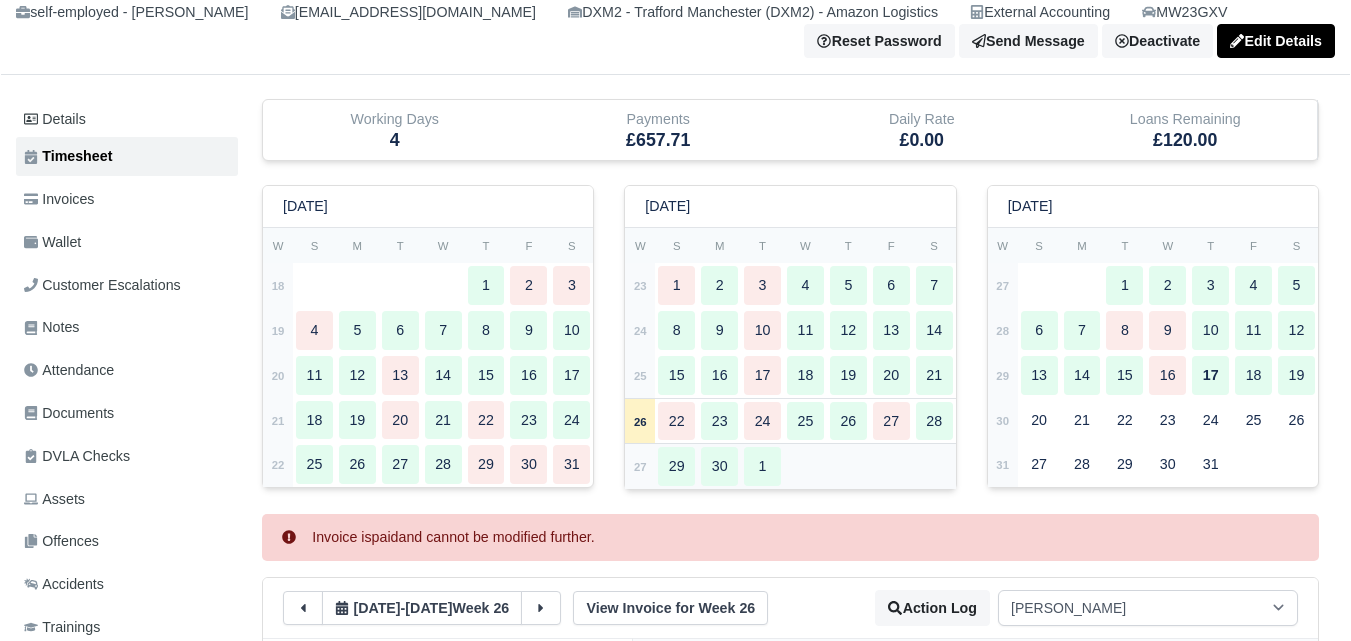 click on "27" at bounding box center [640, 466] 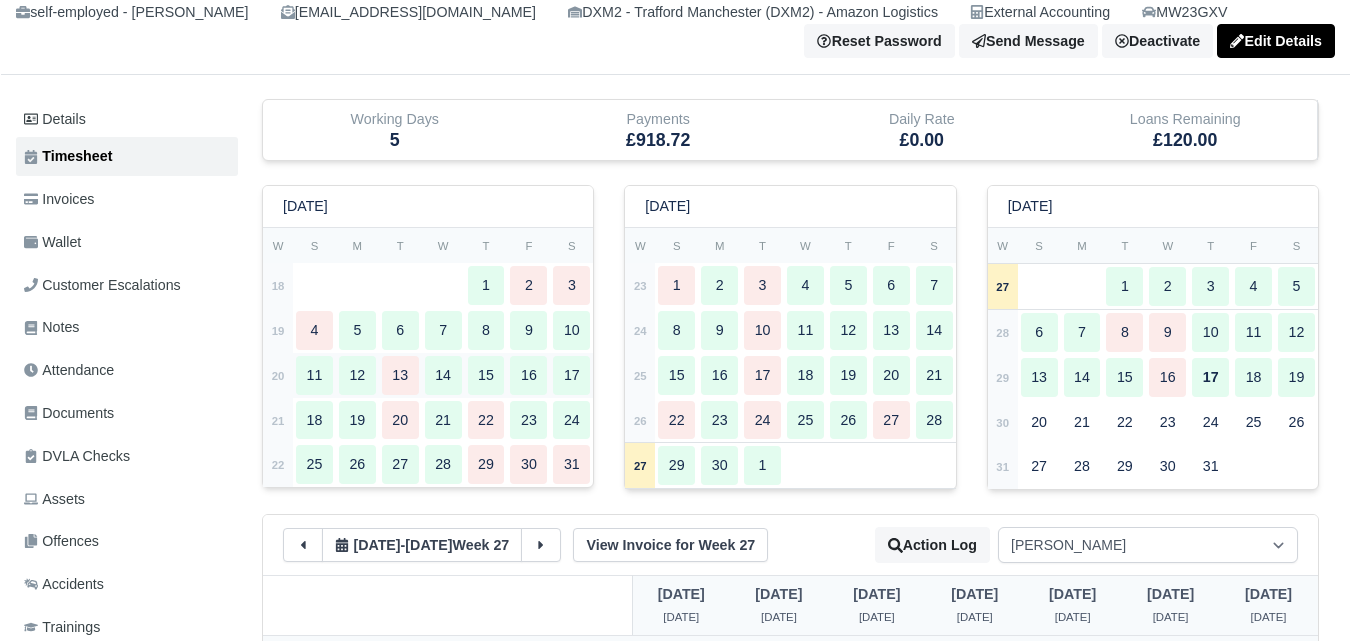 scroll, scrollTop: 0, scrollLeft: 0, axis: both 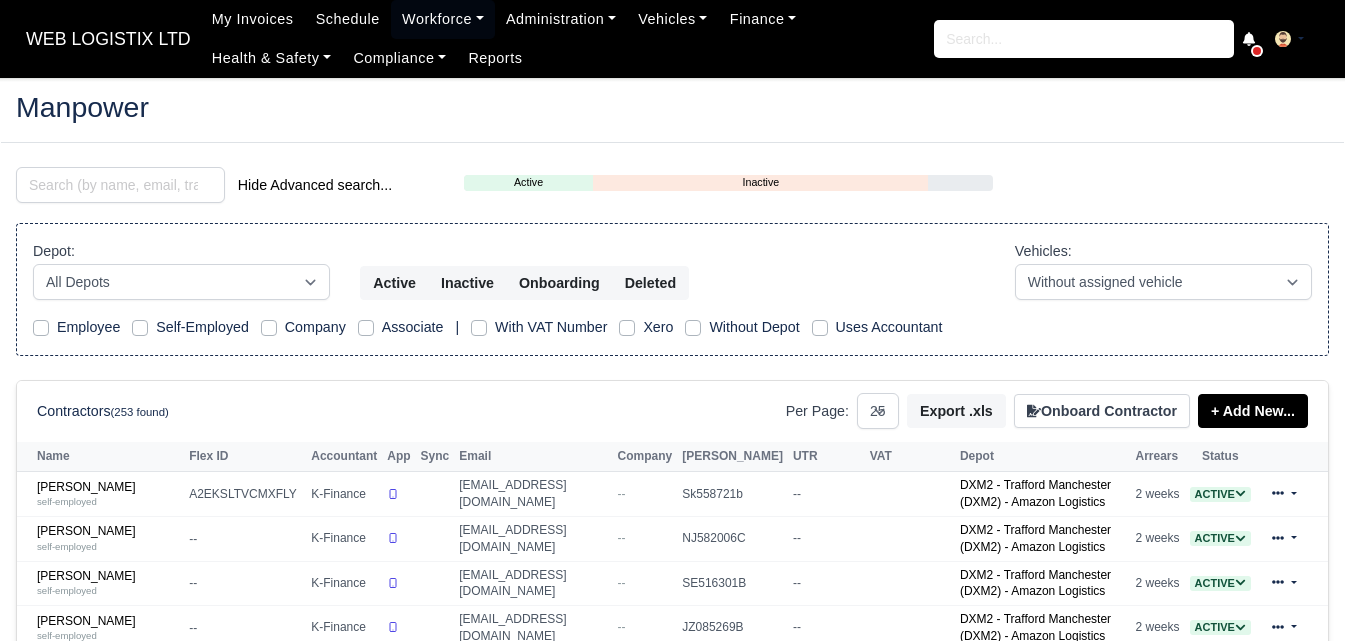 select on "25" 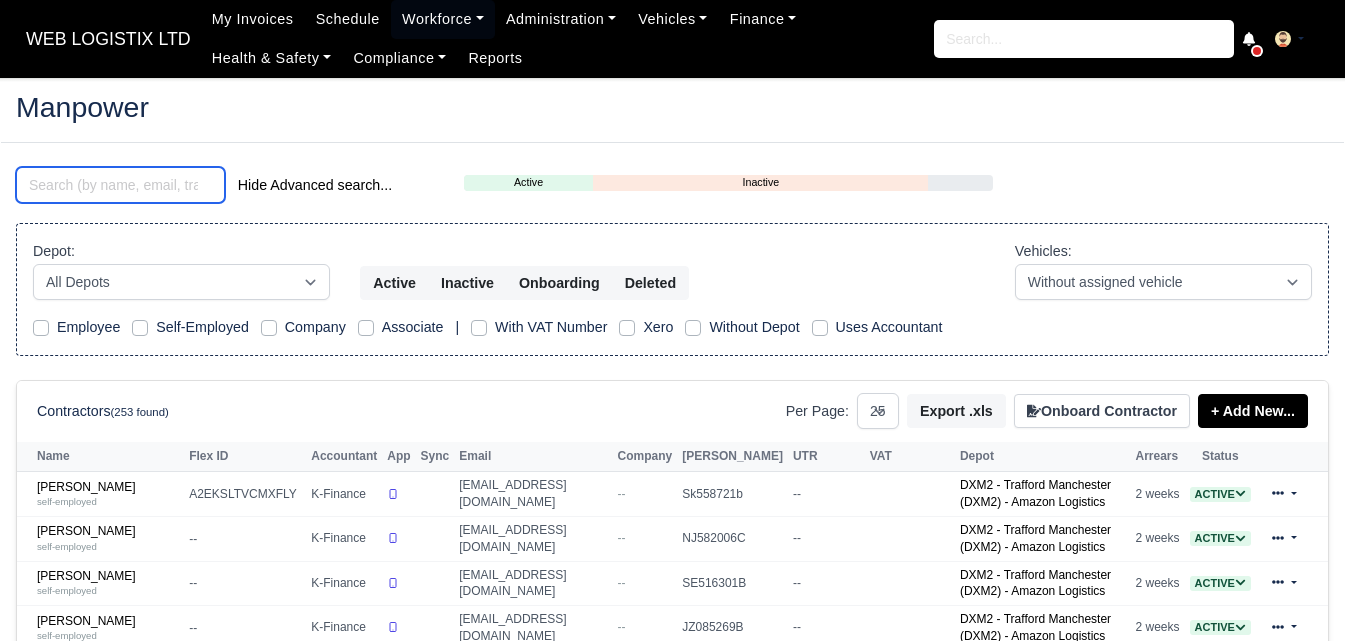 click at bounding box center [120, 185] 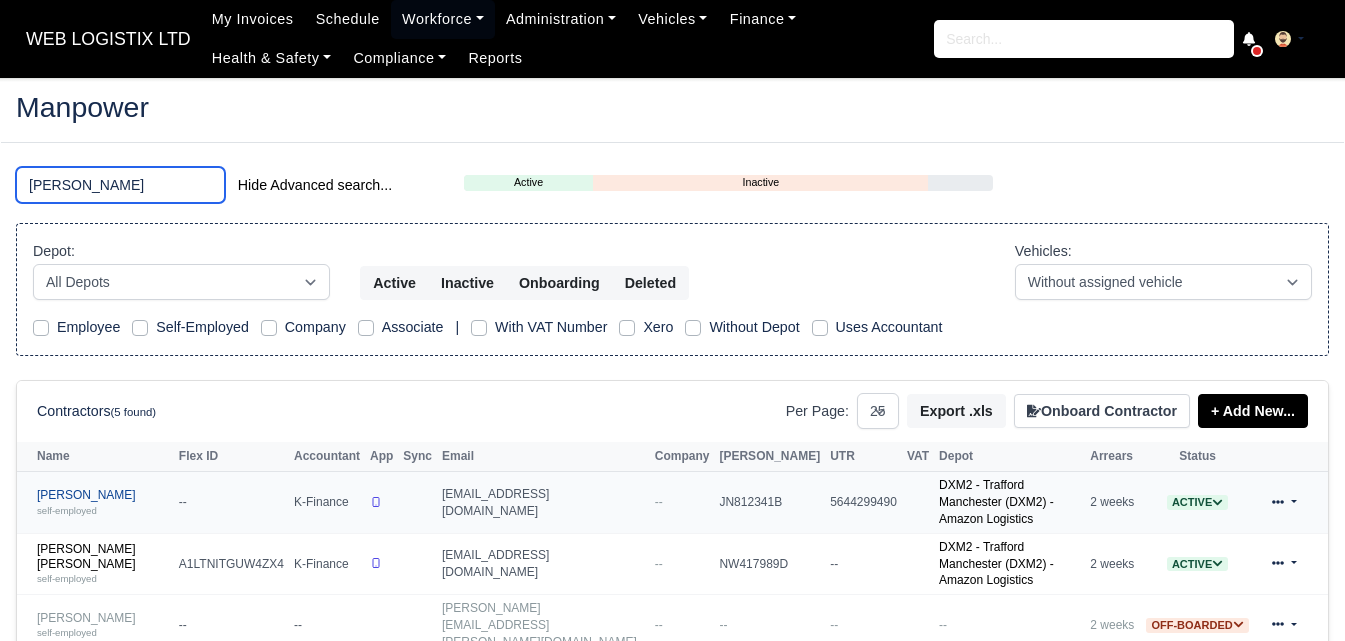 type on "john" 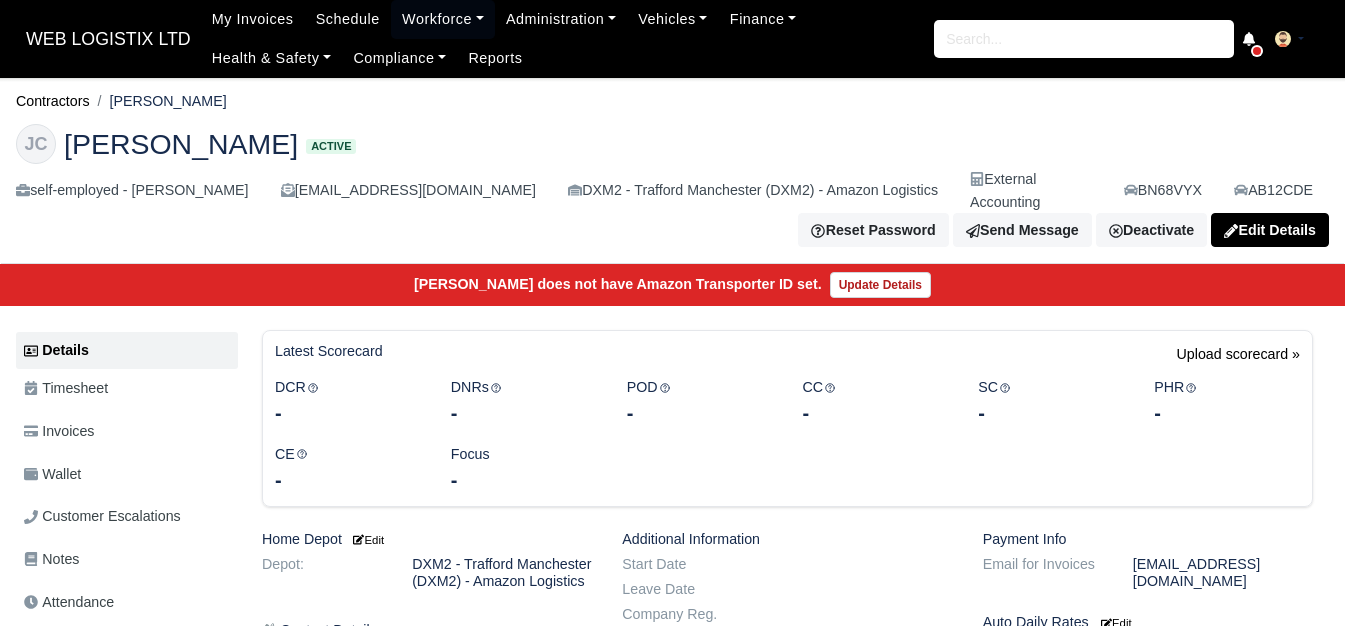 scroll, scrollTop: 0, scrollLeft: 0, axis: both 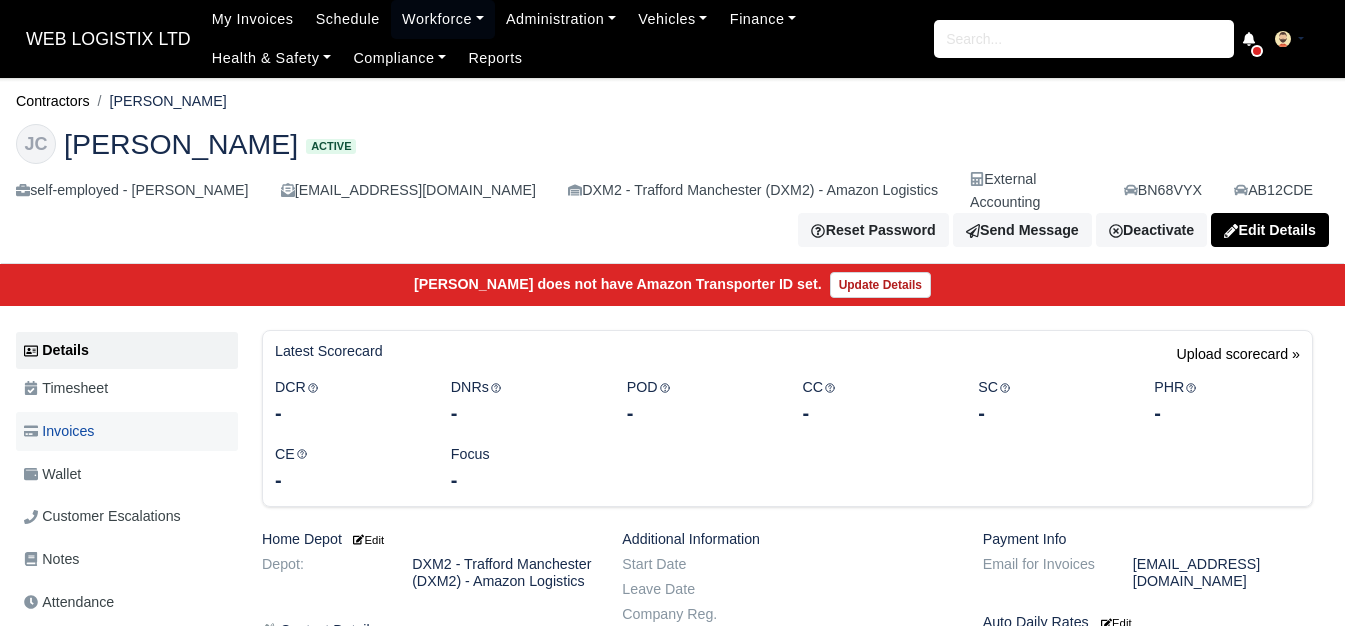 click 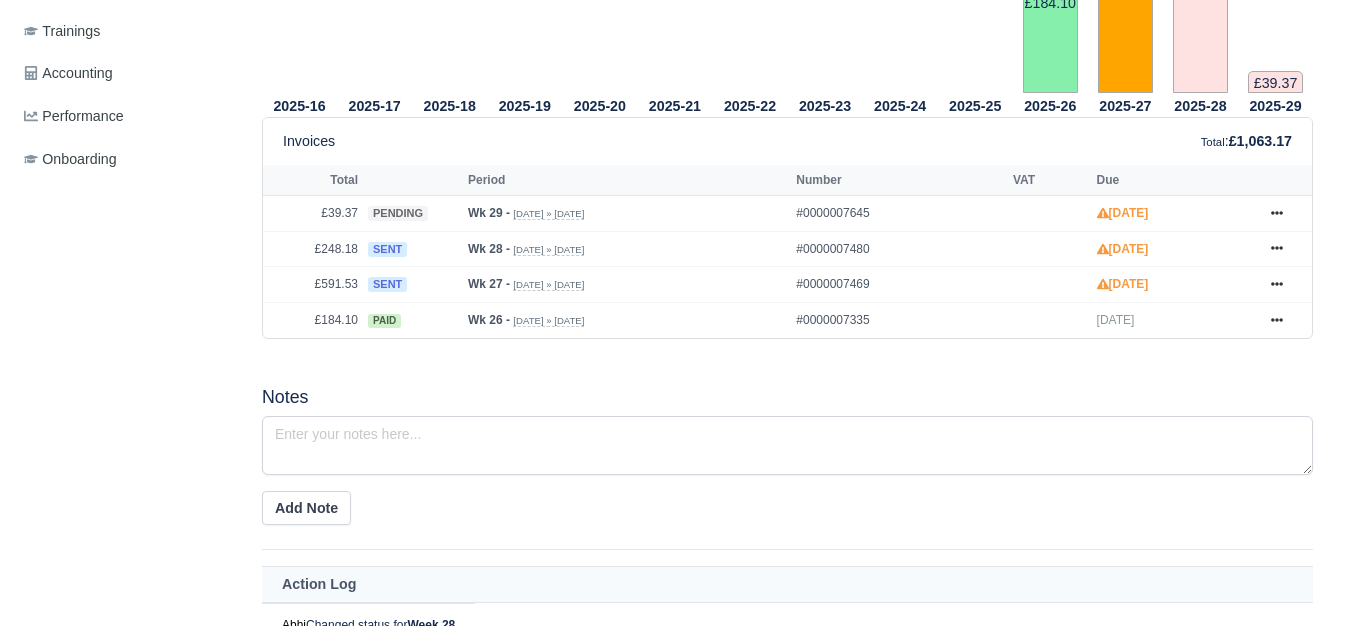 scroll, scrollTop: 833, scrollLeft: 0, axis: vertical 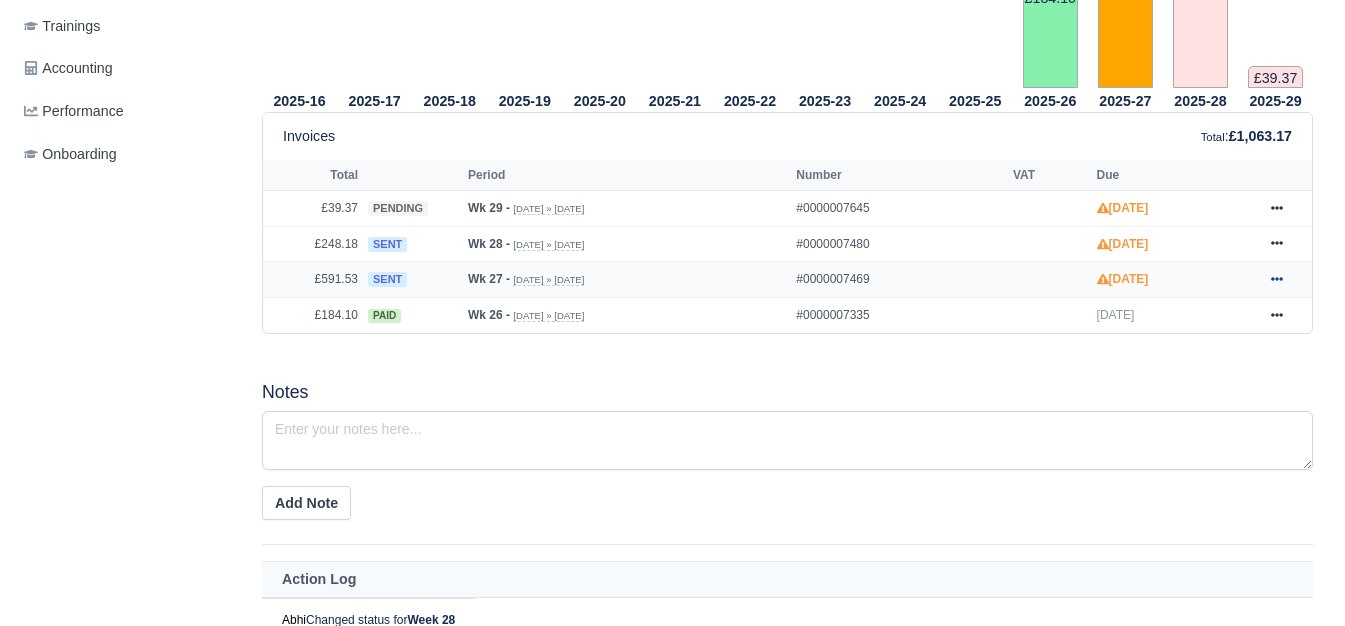 click 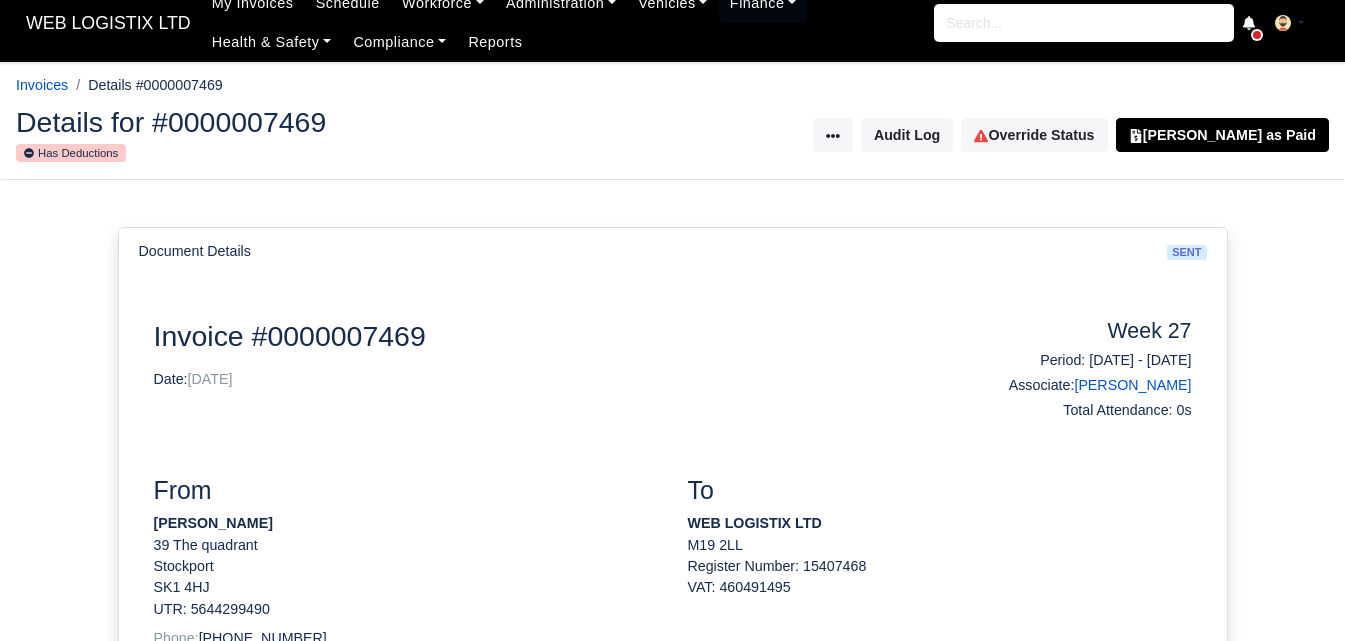 scroll, scrollTop: 0, scrollLeft: 0, axis: both 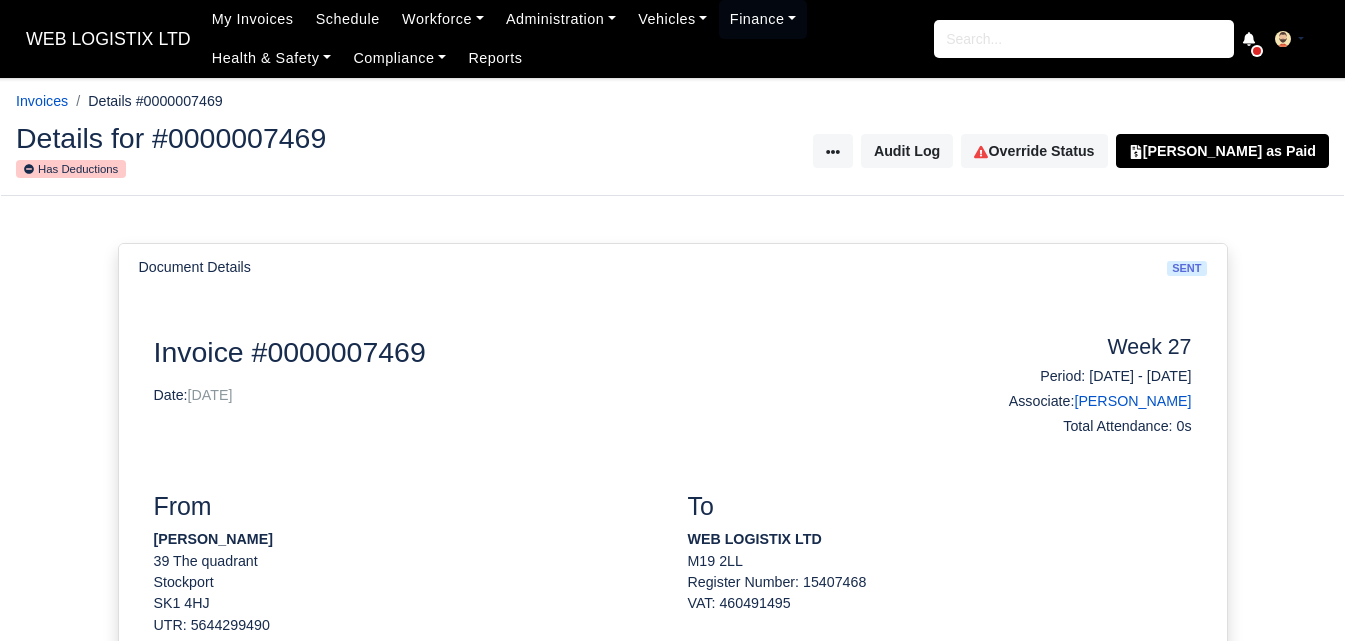 click on "Details for #0000007469
Has Deductions
Invoice Actions
Put on Hold
Resend Invoice
Void Invoice
Audit Log" at bounding box center [672, 152] 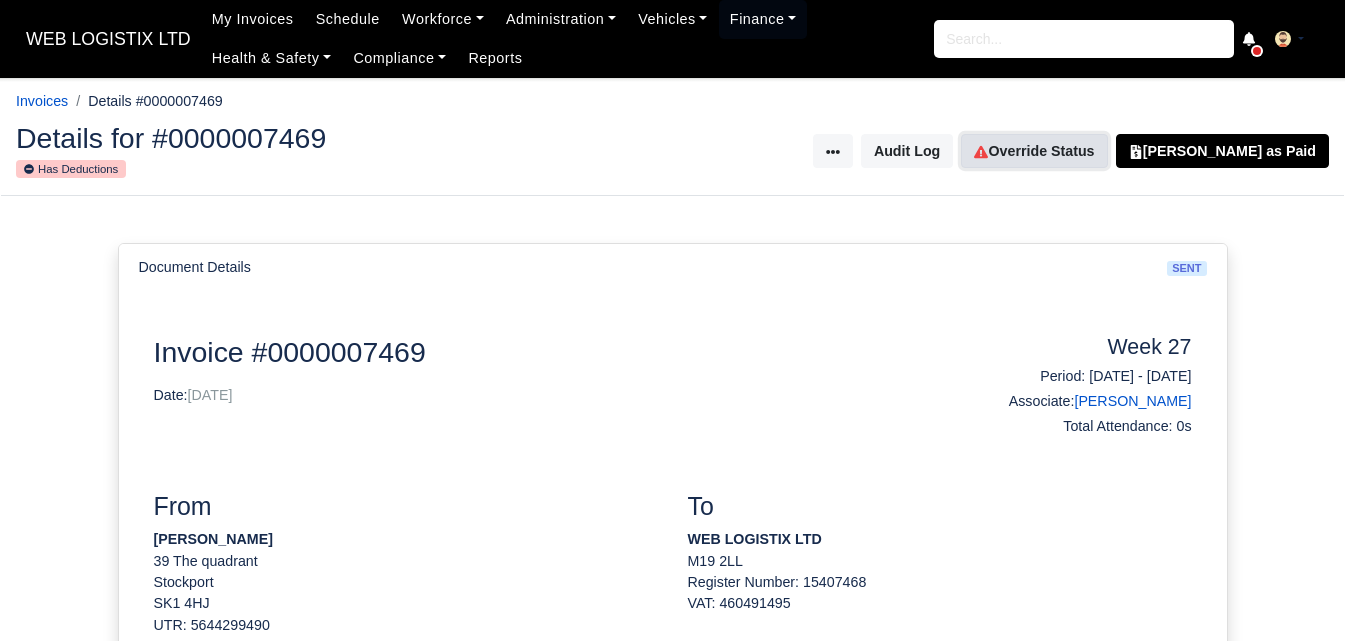 click on "Override Status" at bounding box center [1034, 151] 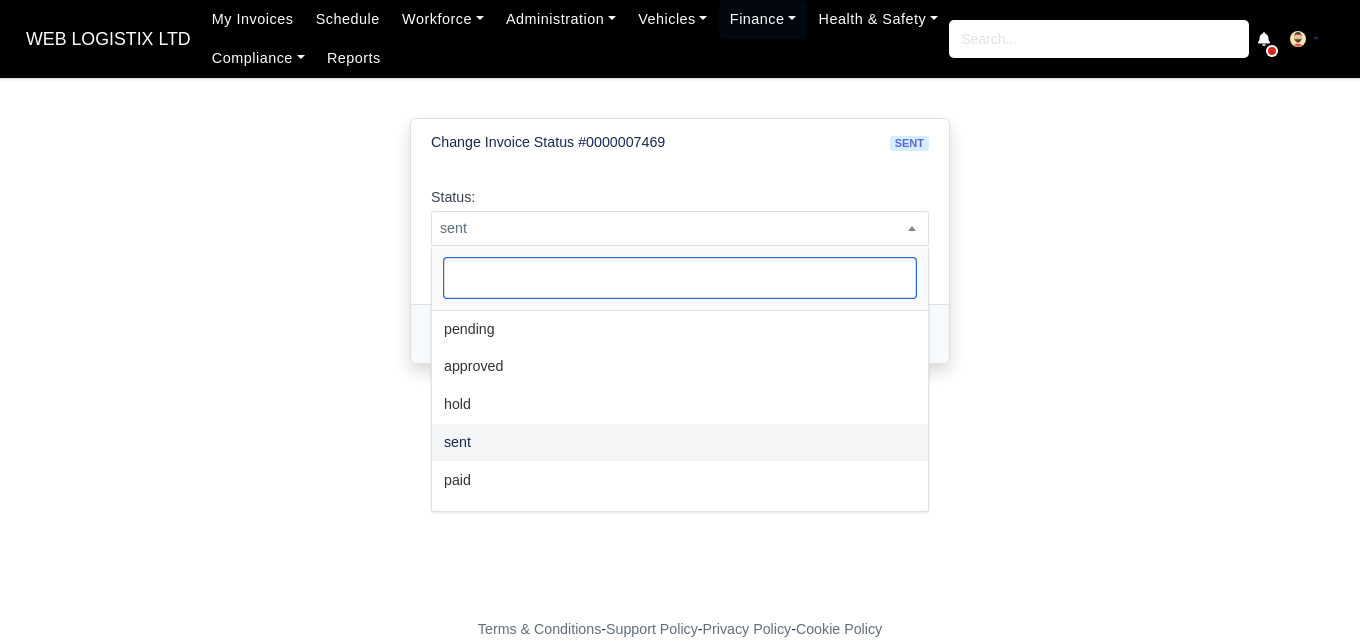 scroll, scrollTop: 0, scrollLeft: 0, axis: both 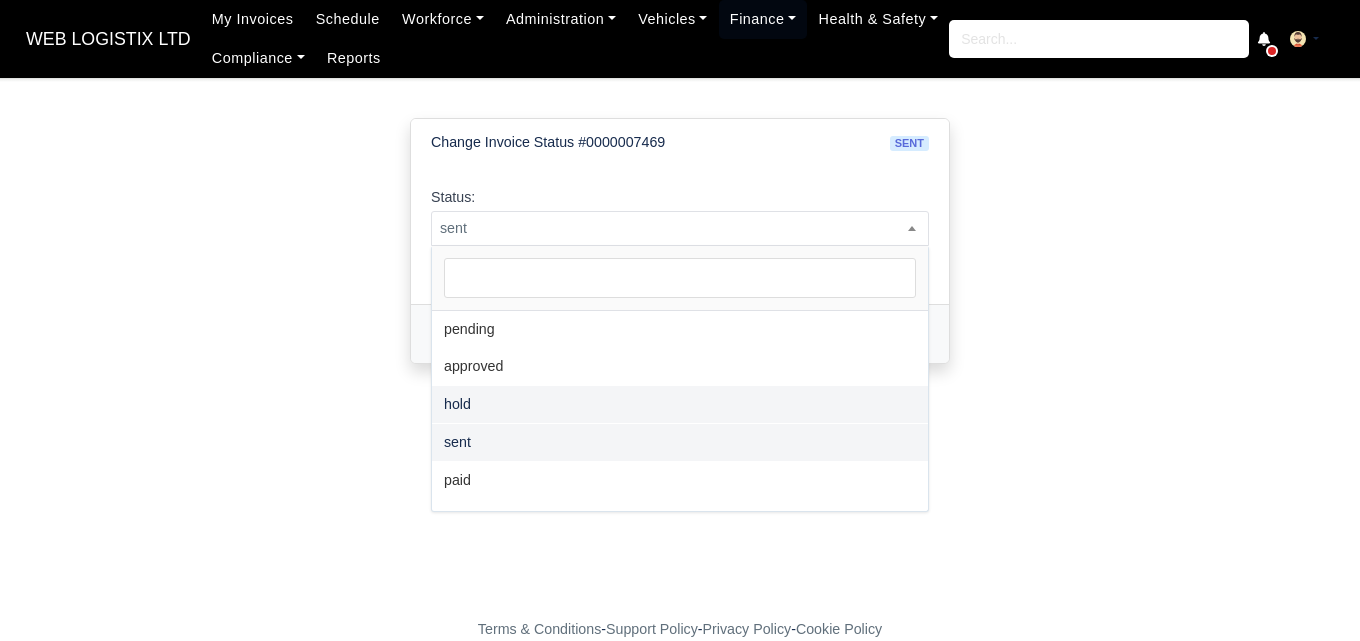 select on "hold" 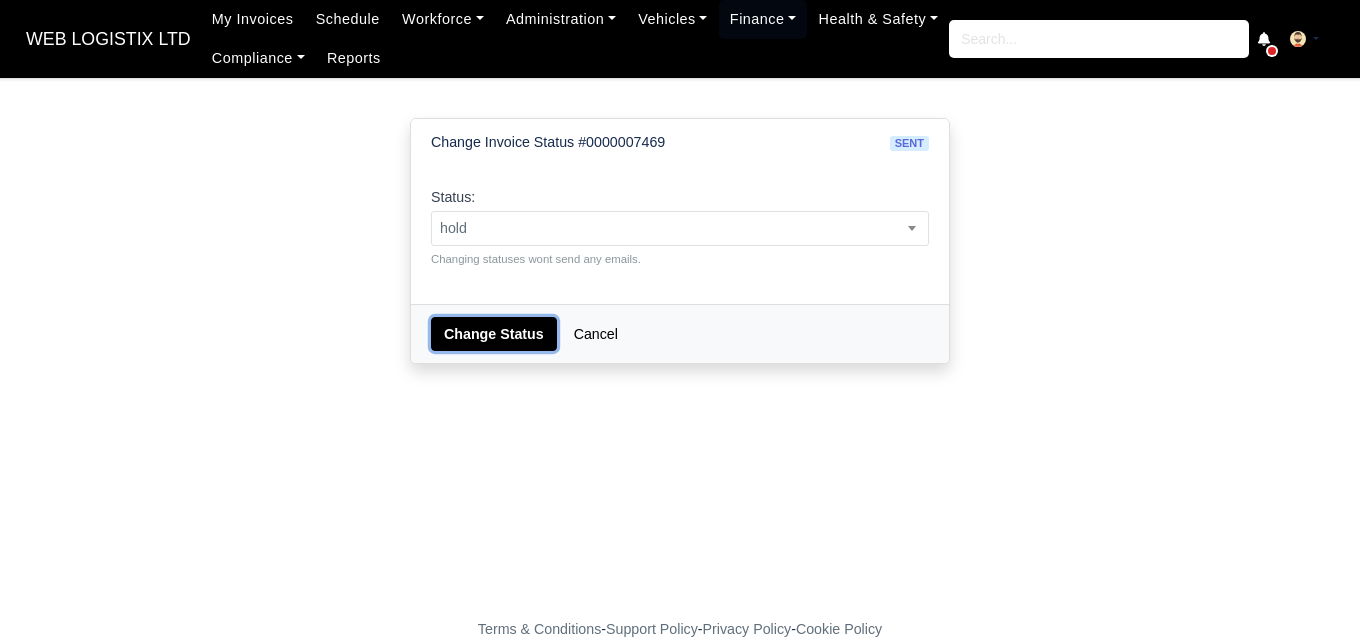click on "Change Status" at bounding box center [494, 334] 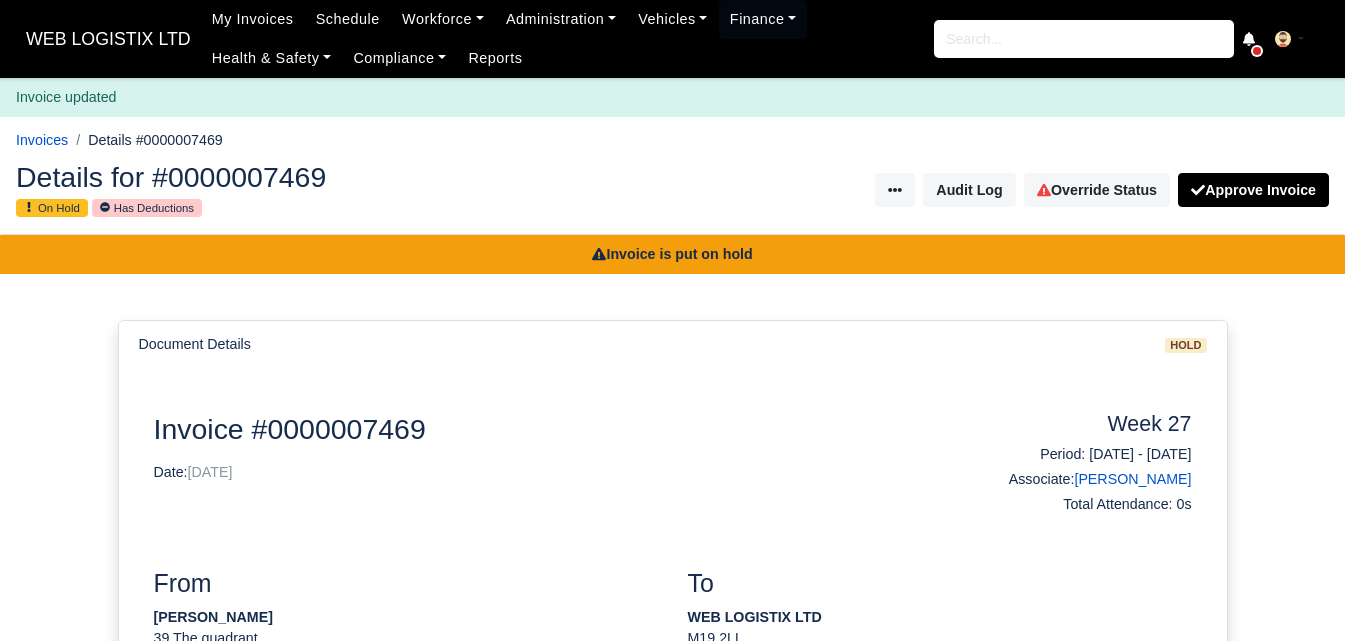 scroll, scrollTop: 0, scrollLeft: 0, axis: both 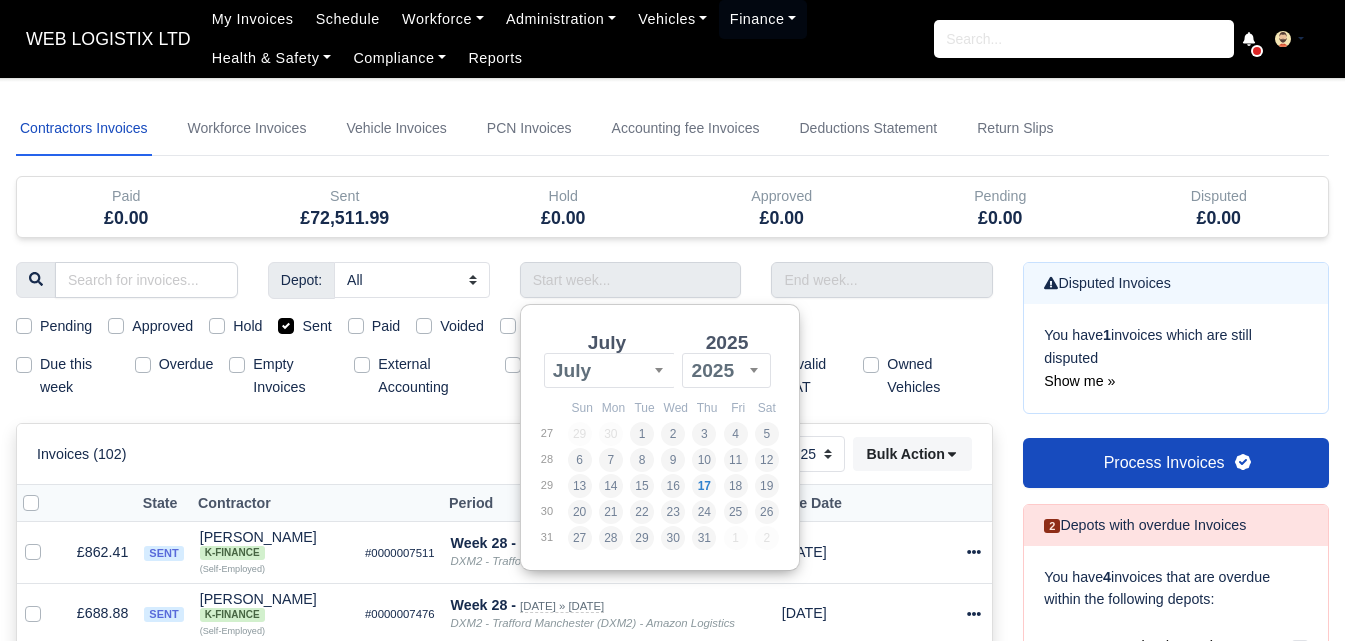 select on "25" 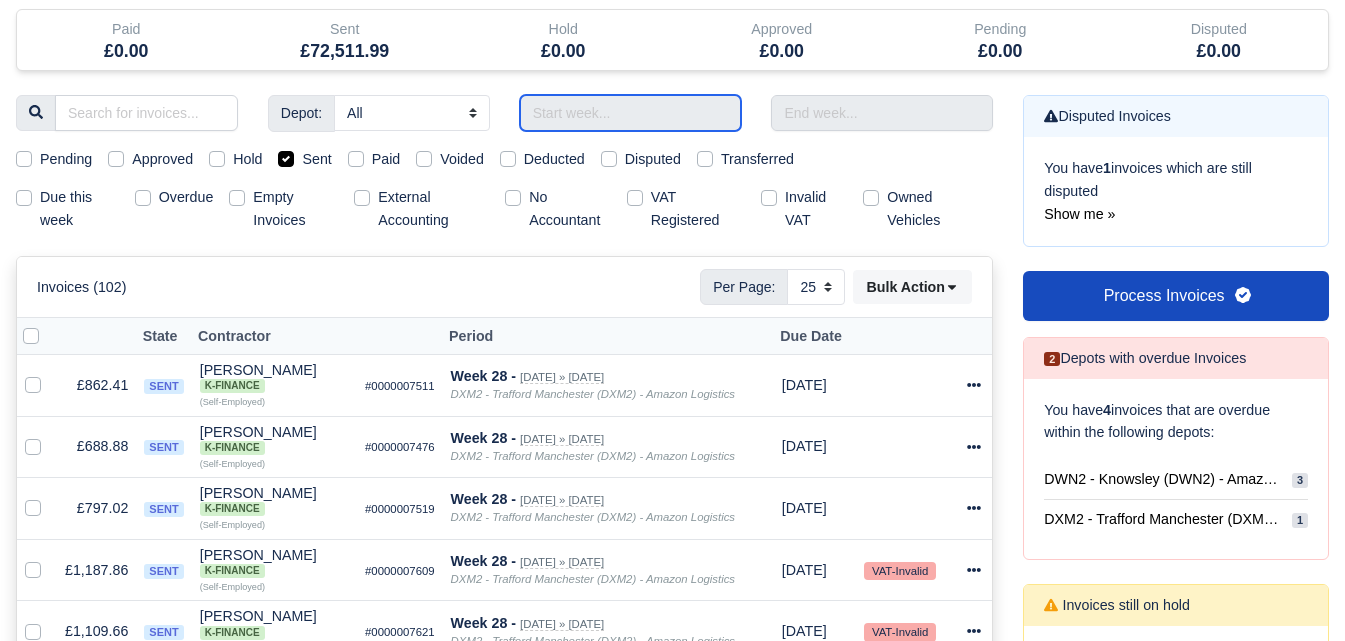 click at bounding box center [631, 113] 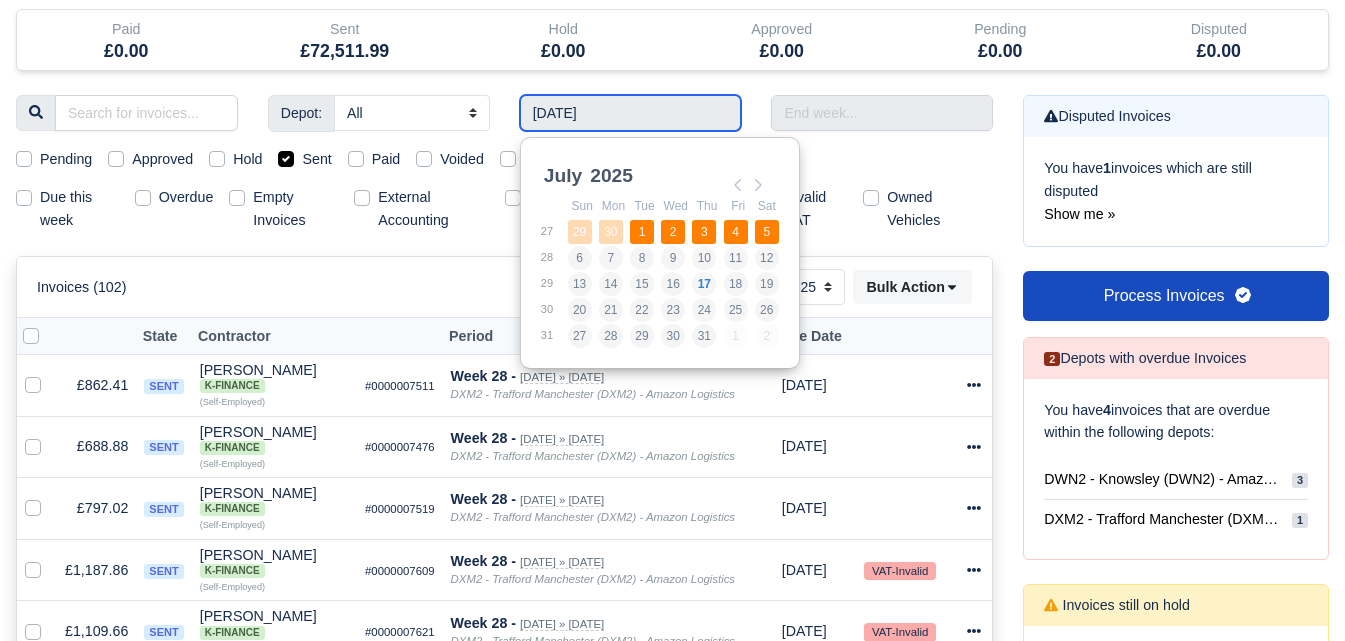 type on "[DATE] - [DATE]" 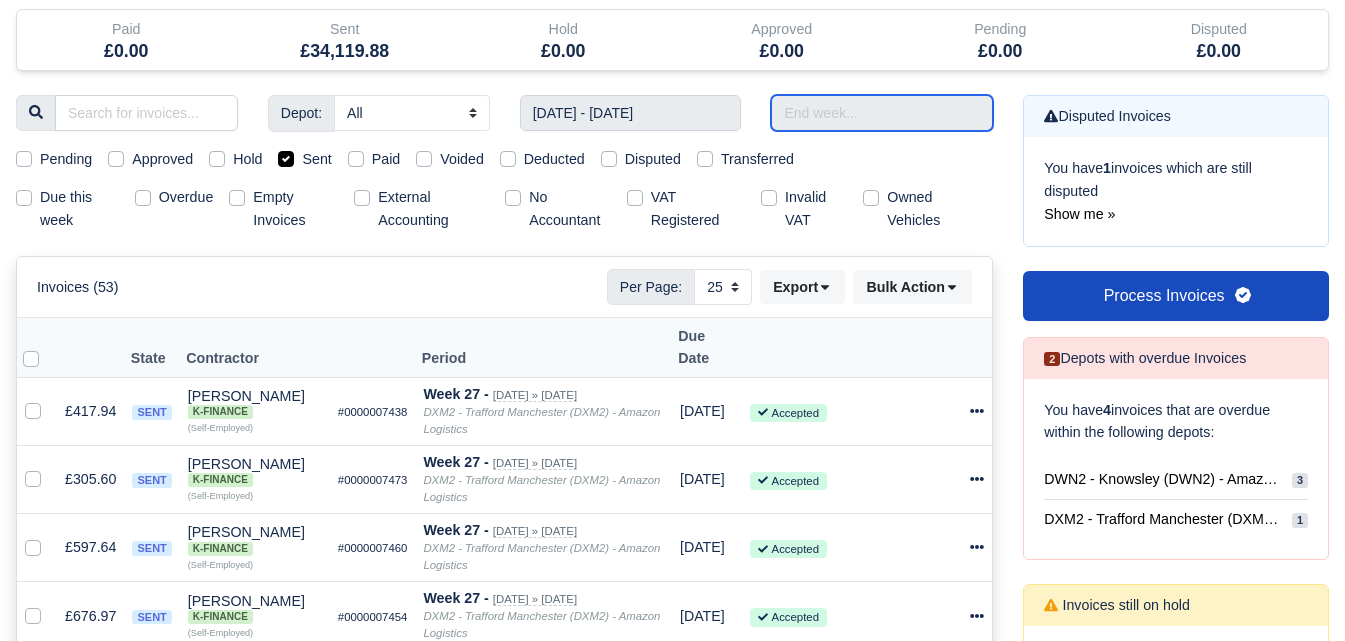 click at bounding box center [882, 113] 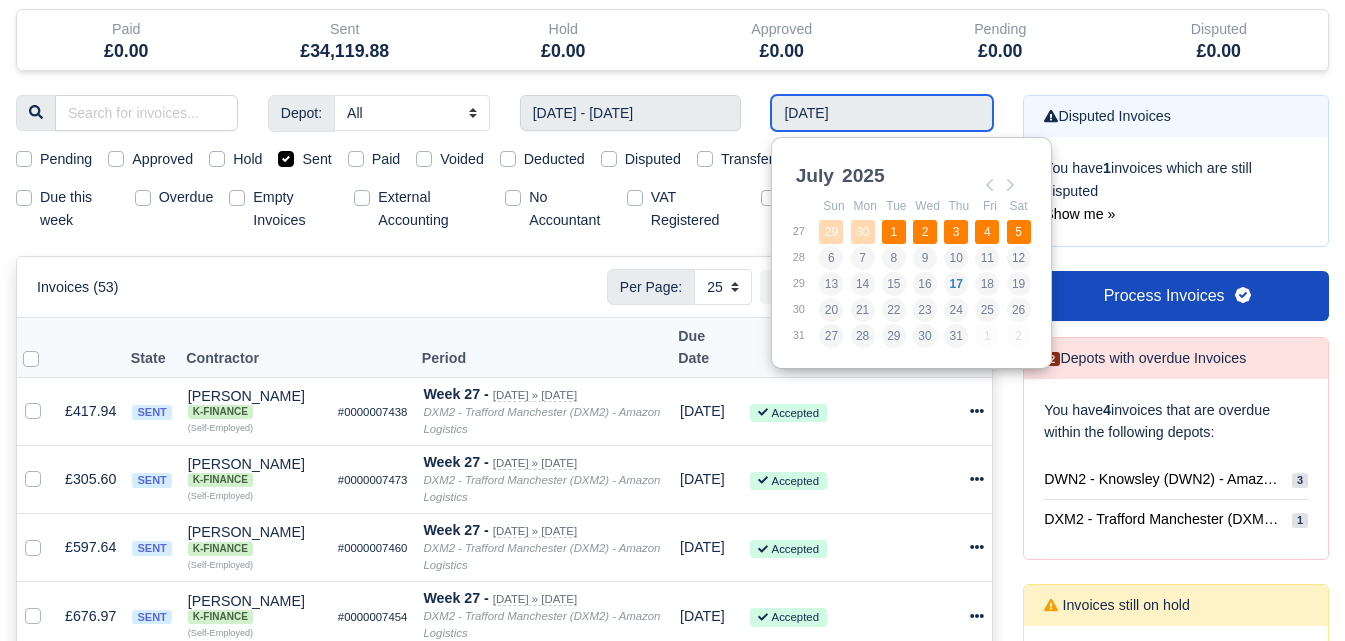 type on "[DATE] - [DATE]" 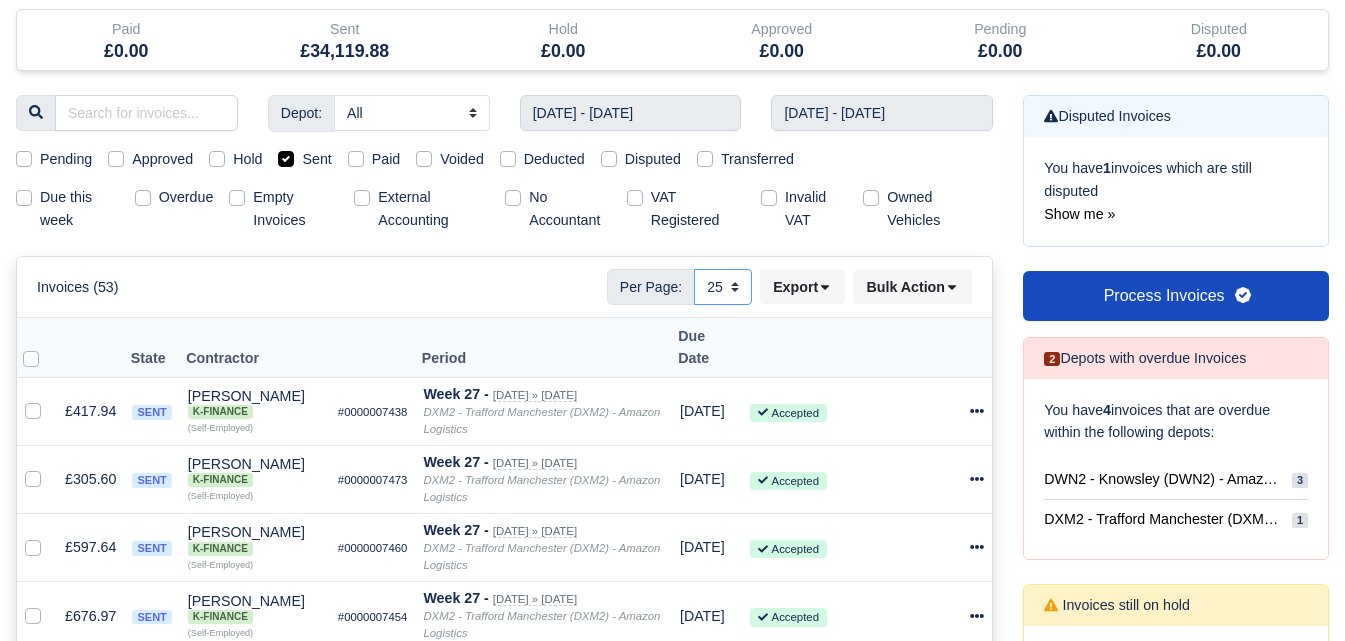 click on "10
25
50" at bounding box center (723, 287) 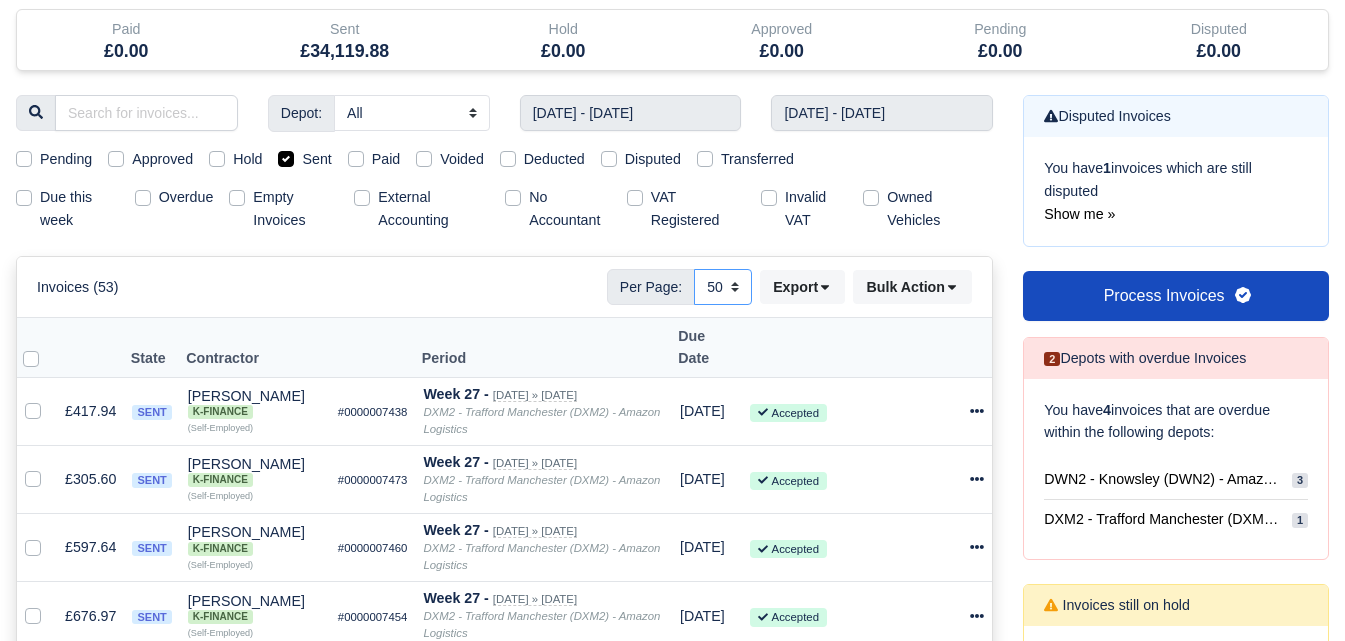 click on "10
25
50" at bounding box center (723, 287) 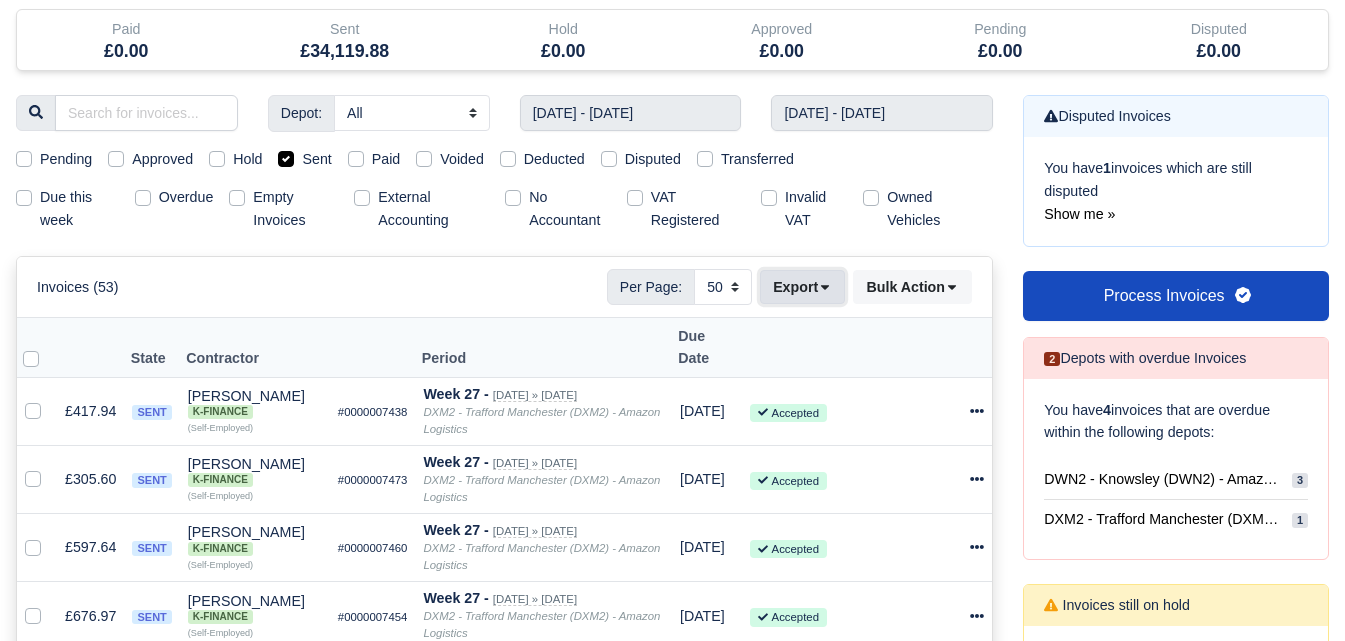 click on "Export" at bounding box center [802, 287] 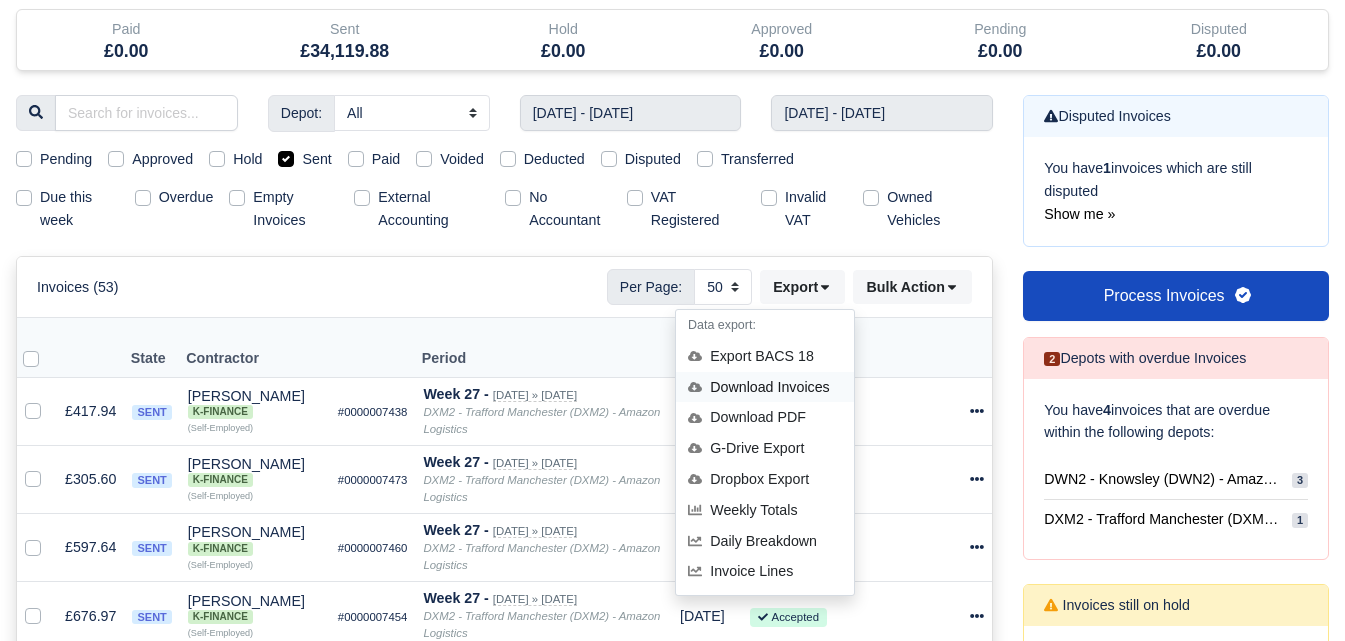 click on "Download Invoices" at bounding box center [765, 387] 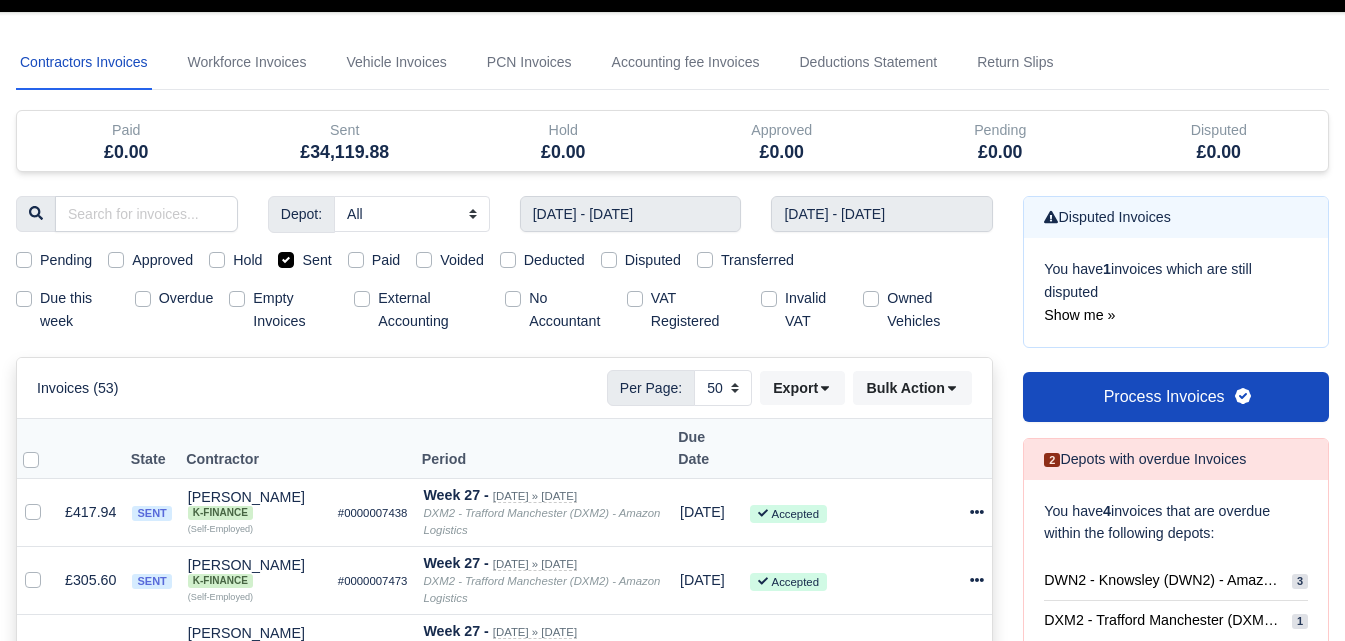 scroll, scrollTop: 0, scrollLeft: 0, axis: both 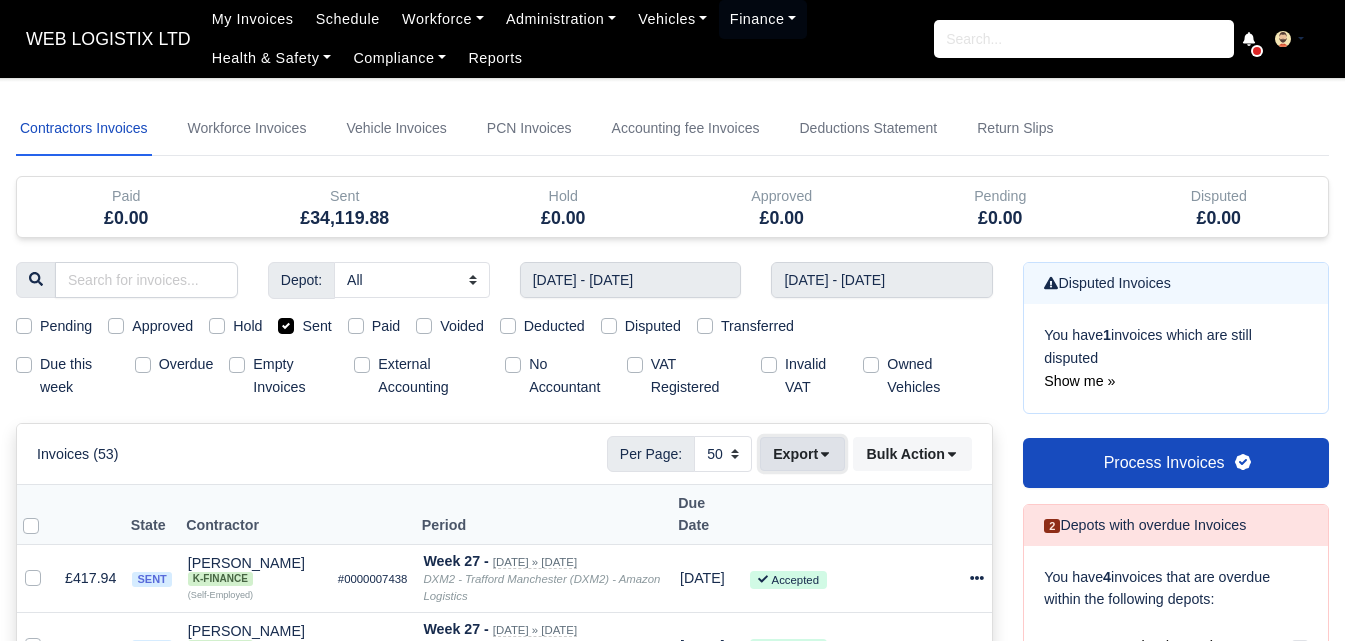 click on "Export" at bounding box center [802, 454] 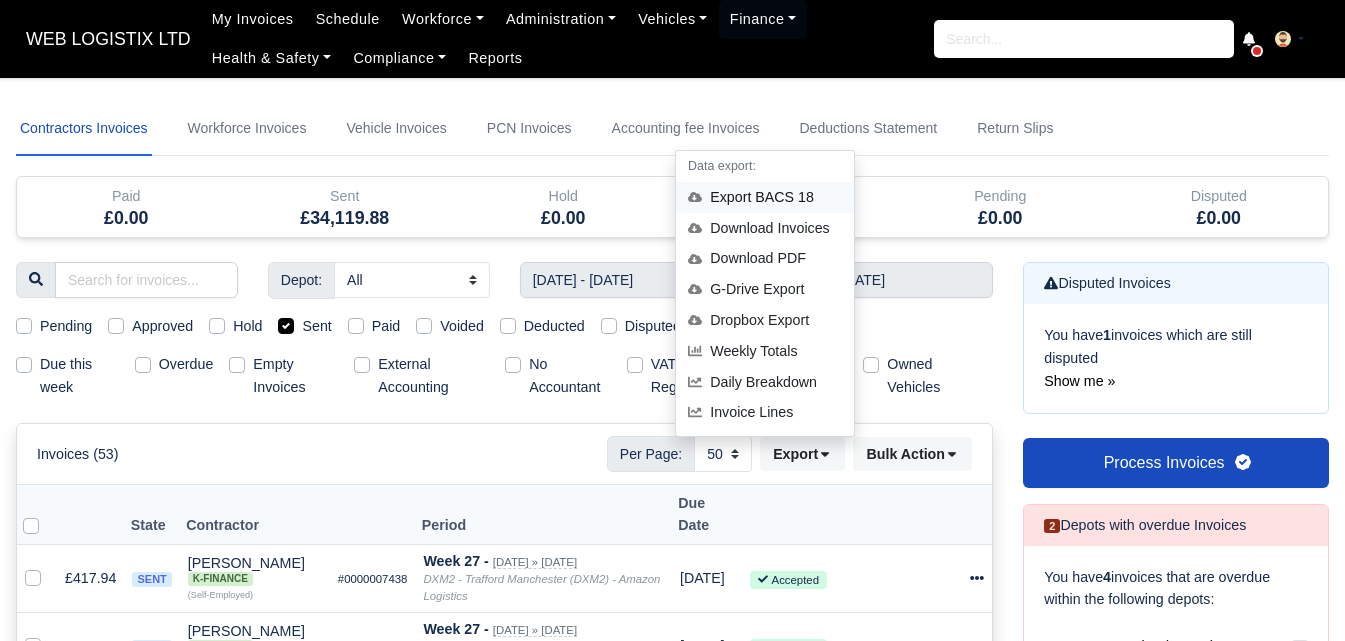 click on "Export BACS 18" at bounding box center (765, 197) 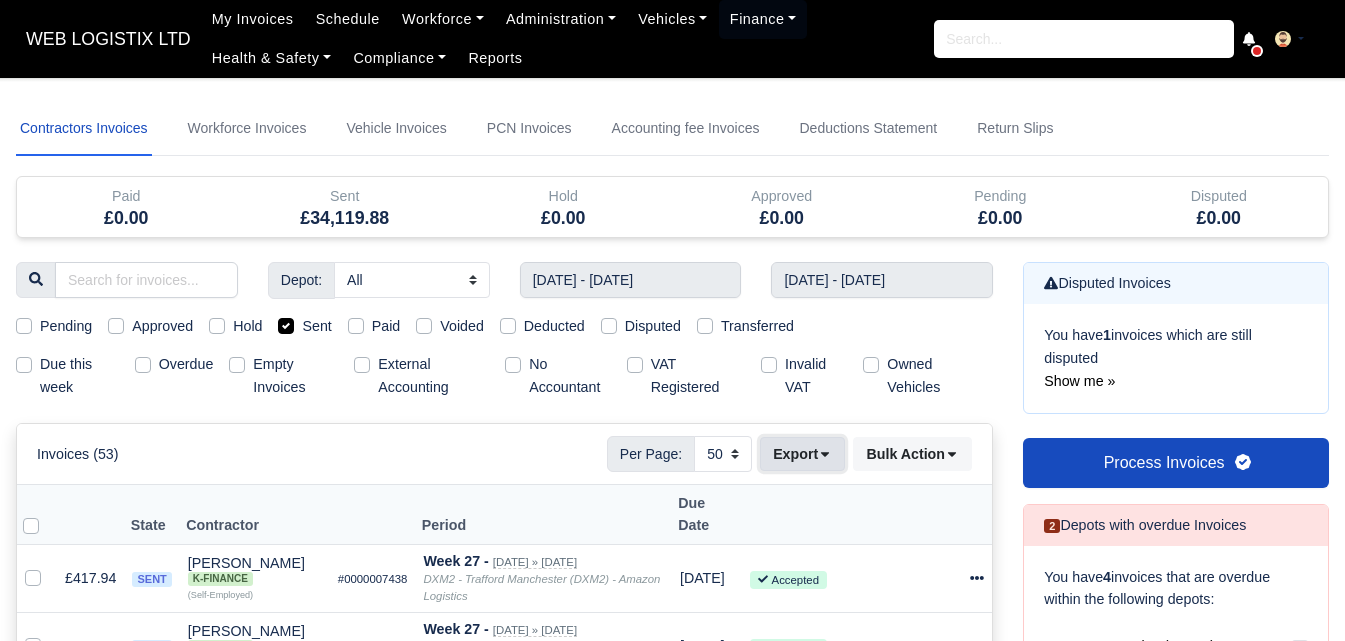 click 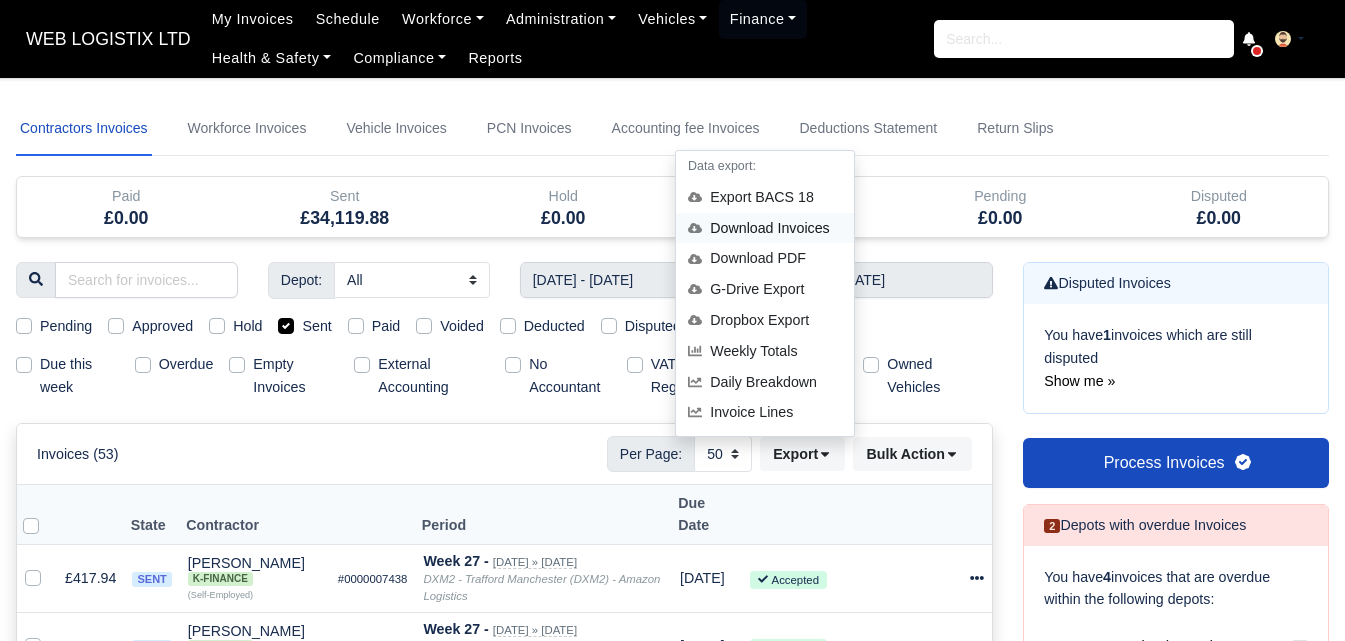 click on "Download Invoices" at bounding box center (765, 228) 